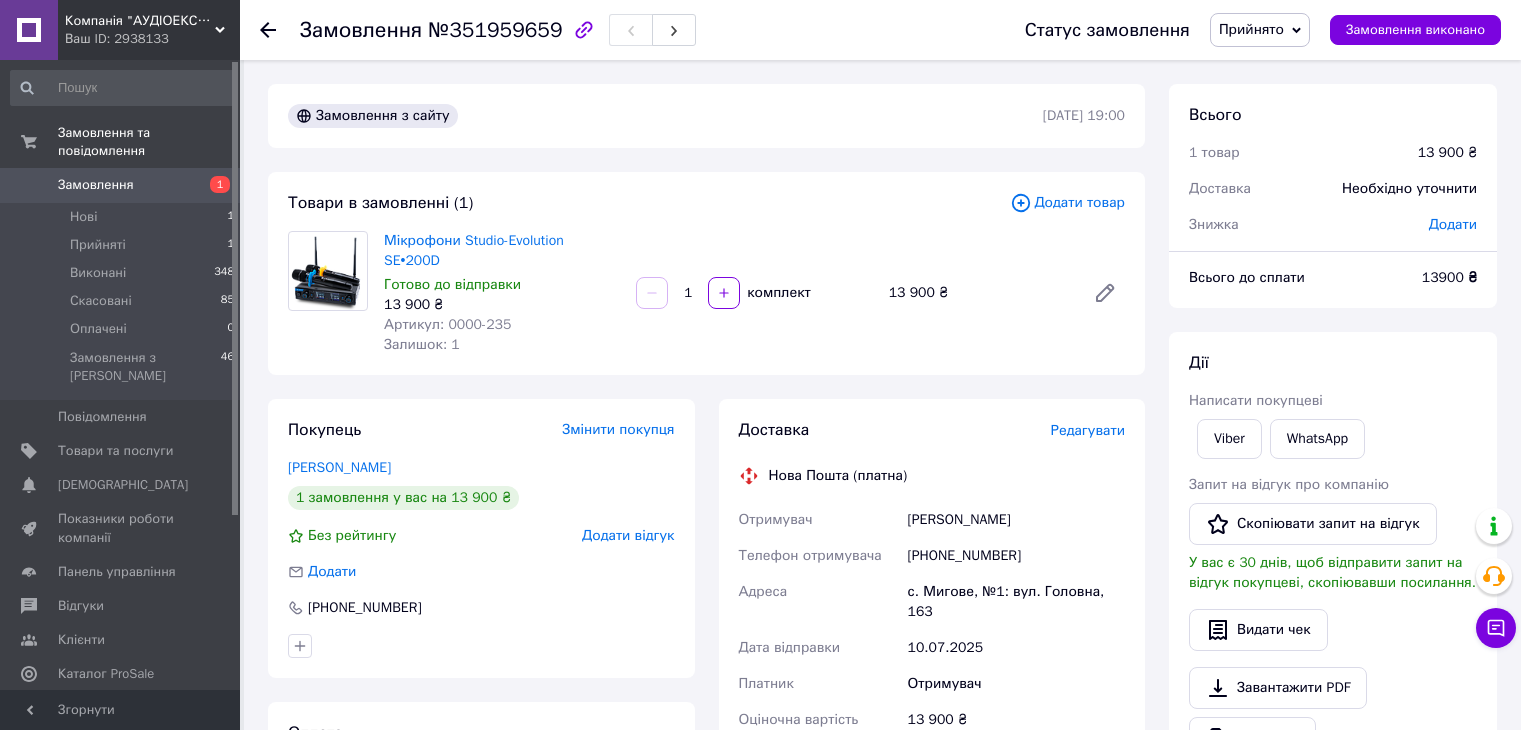 scroll, scrollTop: 0, scrollLeft: 0, axis: both 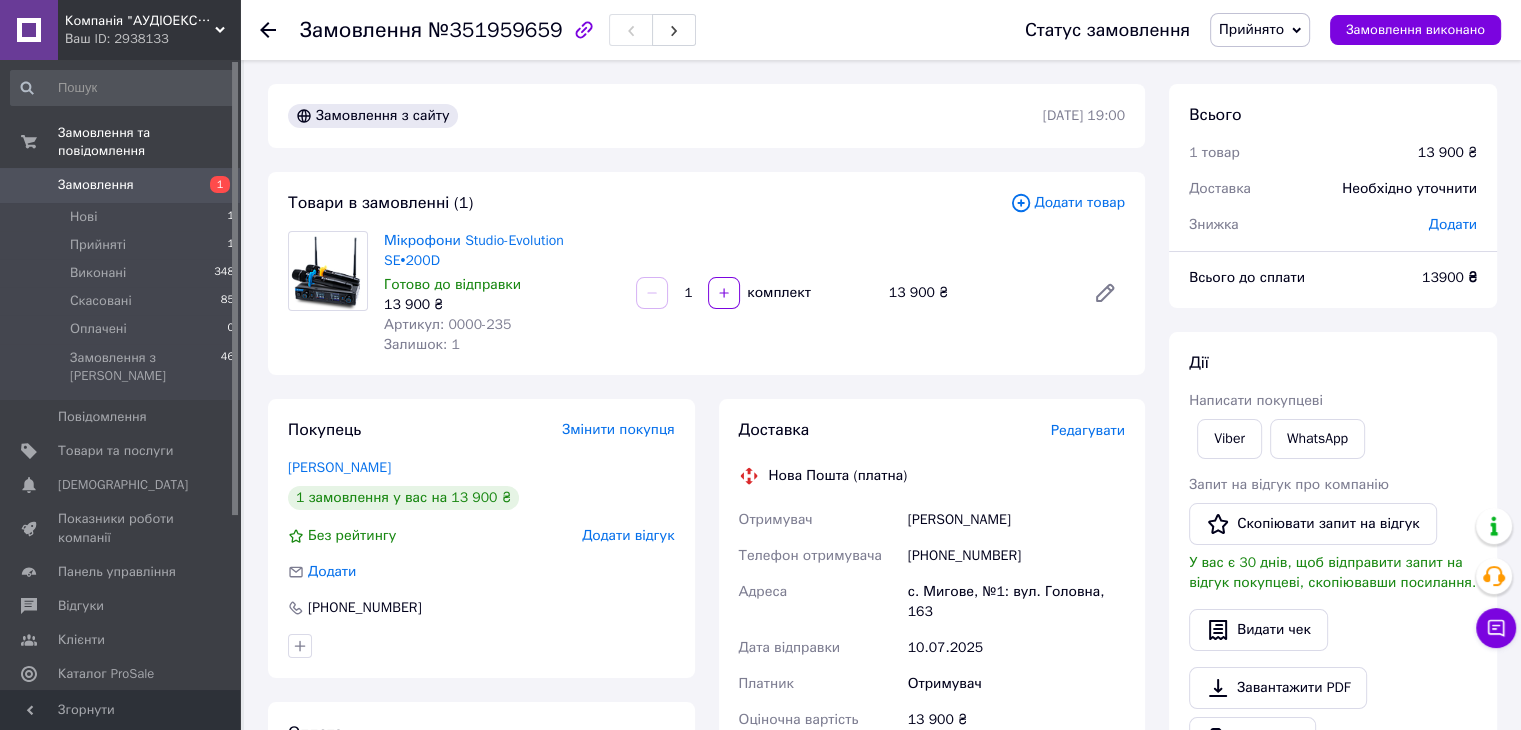 click on "1" at bounding box center (212, 185) 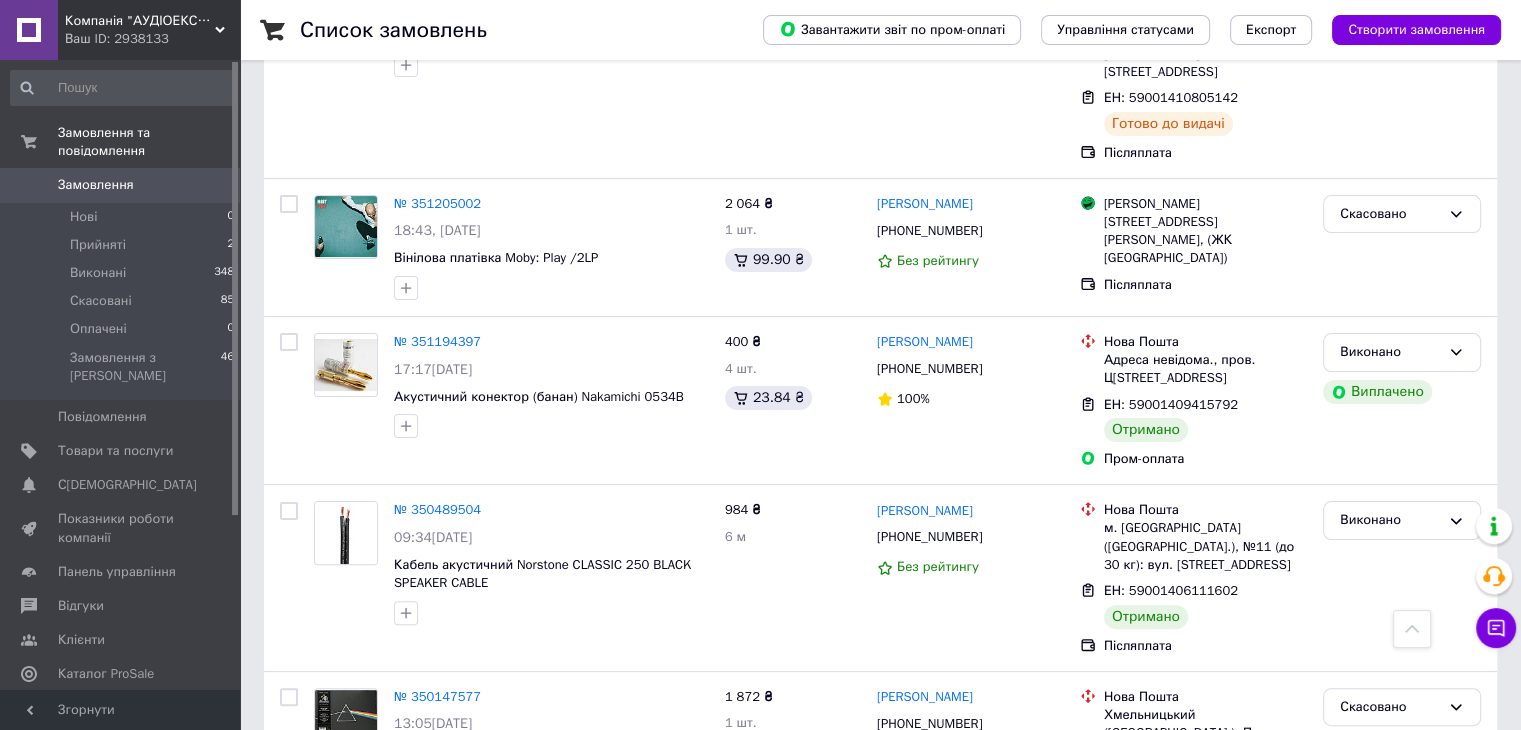 scroll, scrollTop: 0, scrollLeft: 0, axis: both 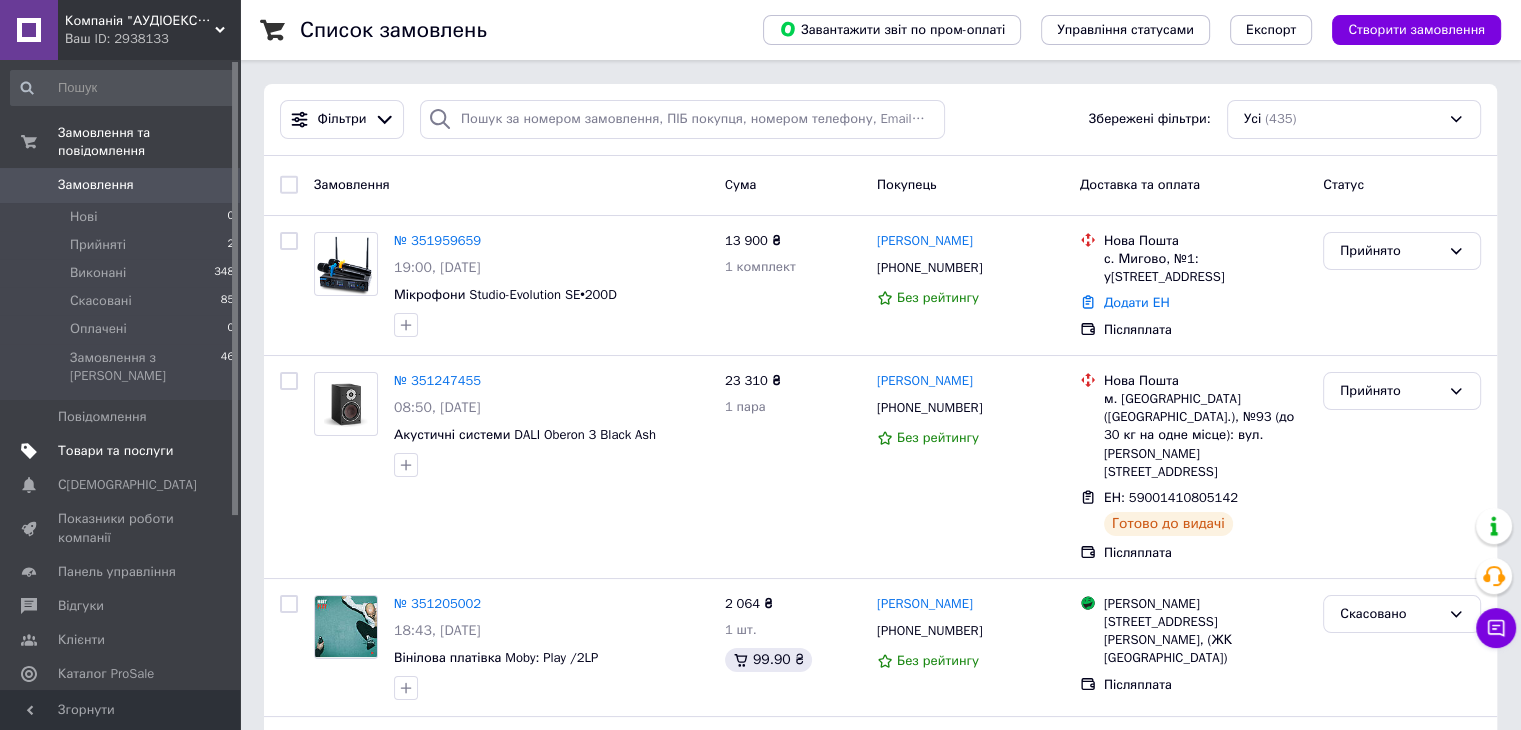 click on "Товари та послуги" at bounding box center [115, 451] 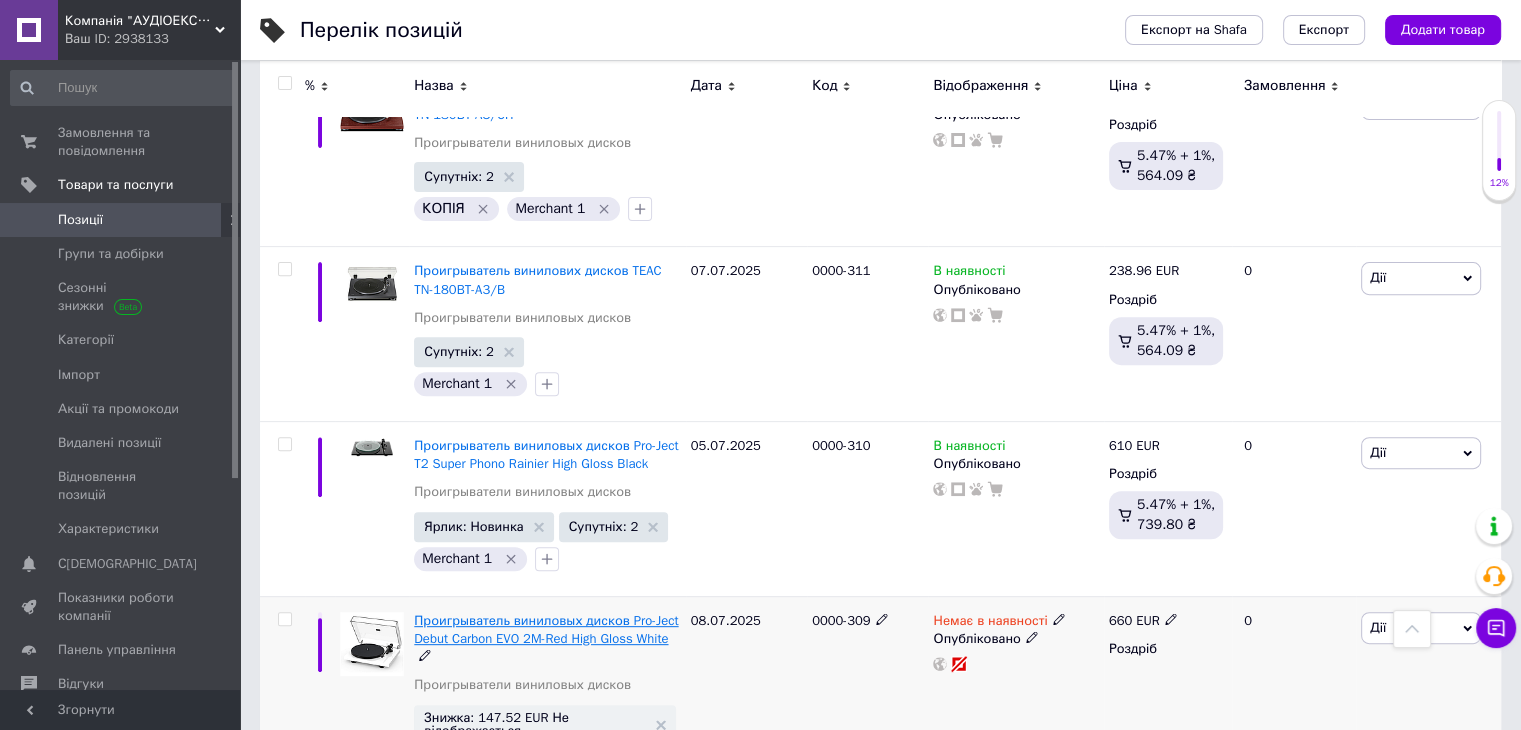 scroll, scrollTop: 900, scrollLeft: 0, axis: vertical 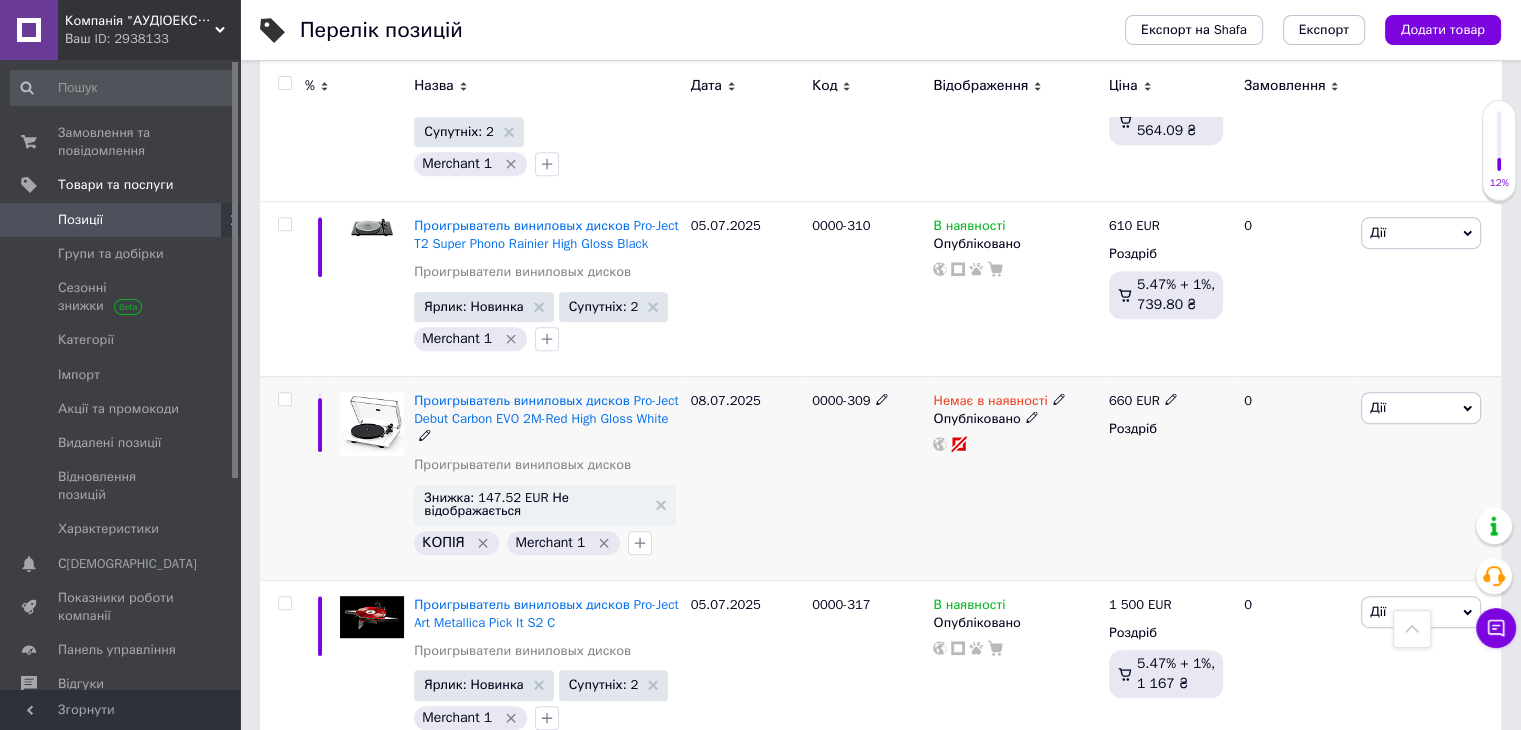 click 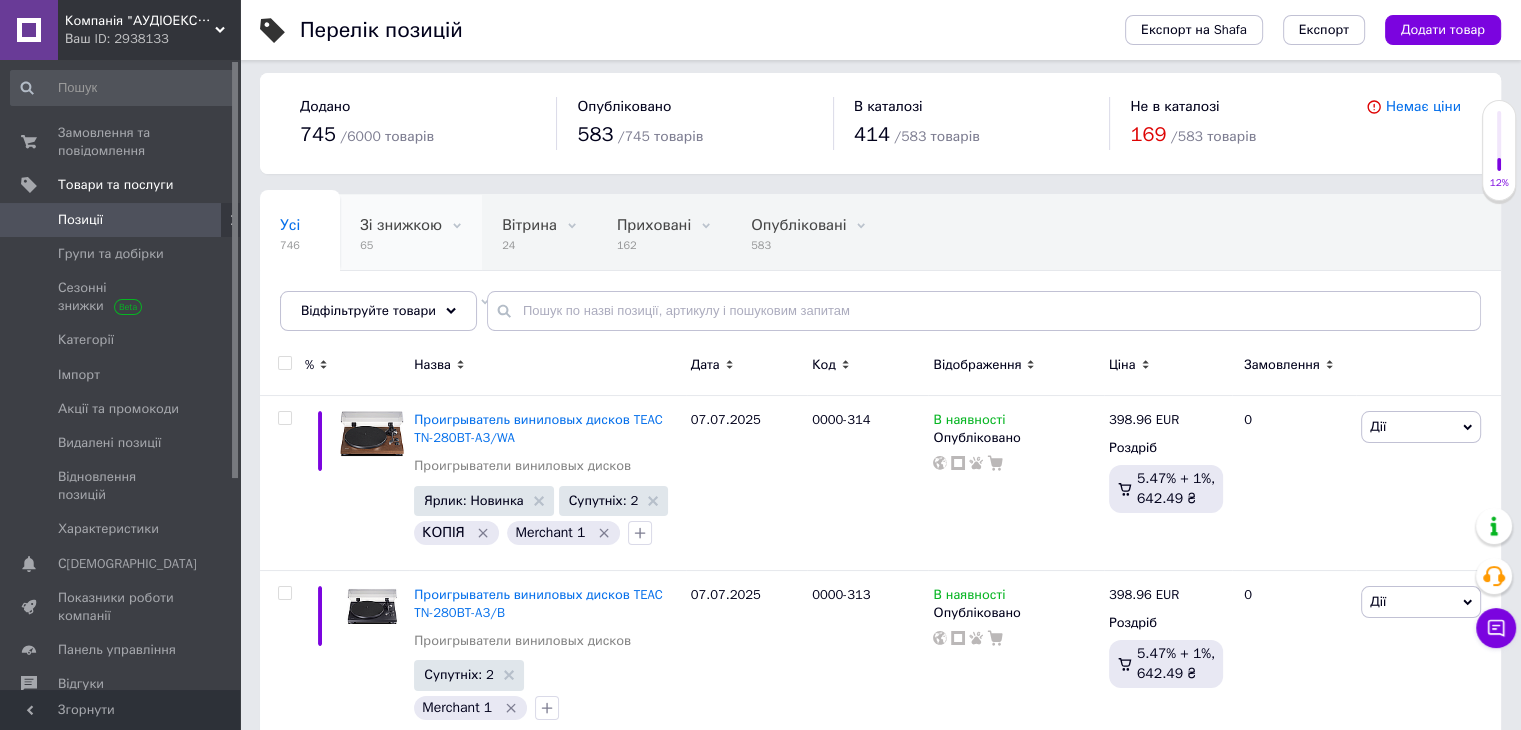 scroll, scrollTop: 0, scrollLeft: 0, axis: both 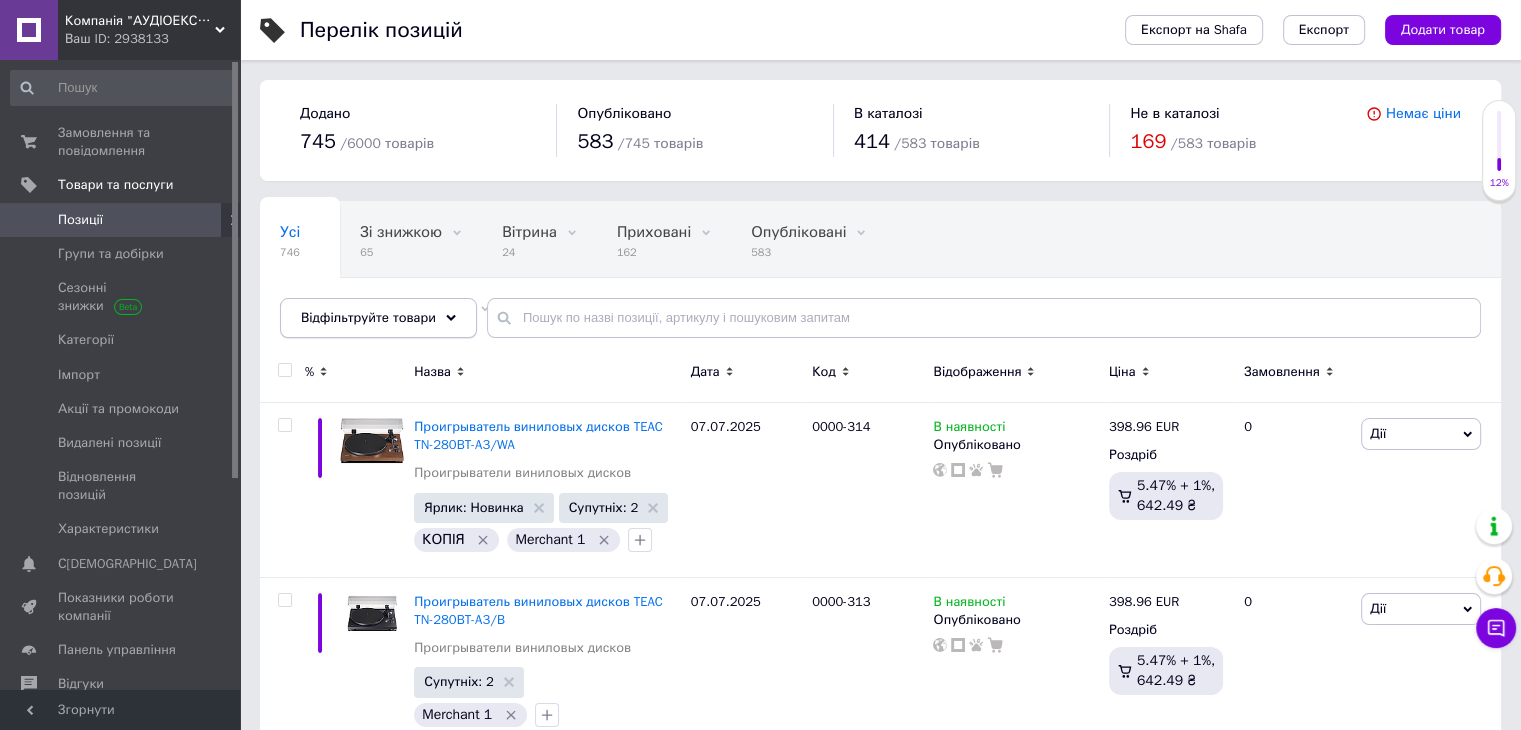 click on "Відфільтруйте товари" at bounding box center (368, 317) 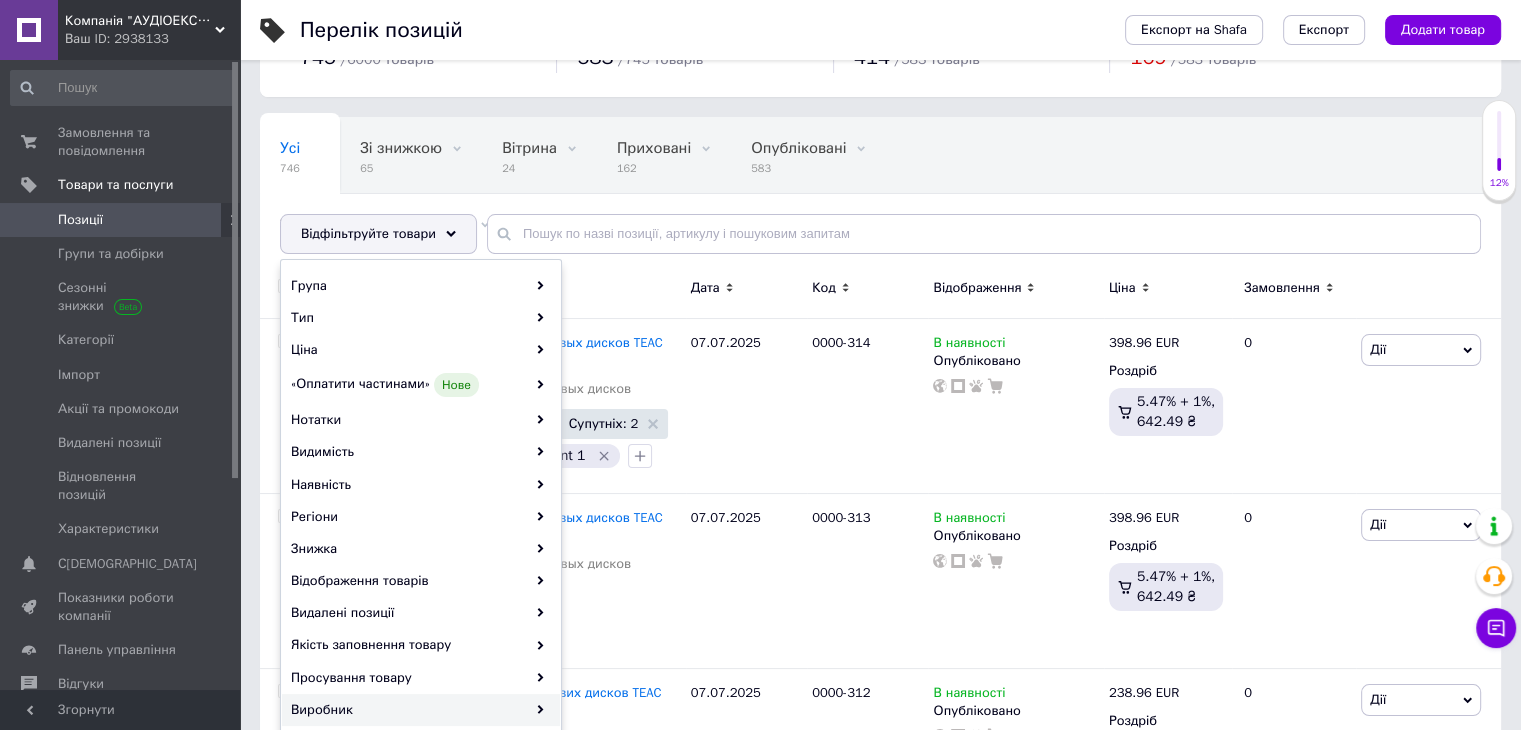 scroll, scrollTop: 200, scrollLeft: 0, axis: vertical 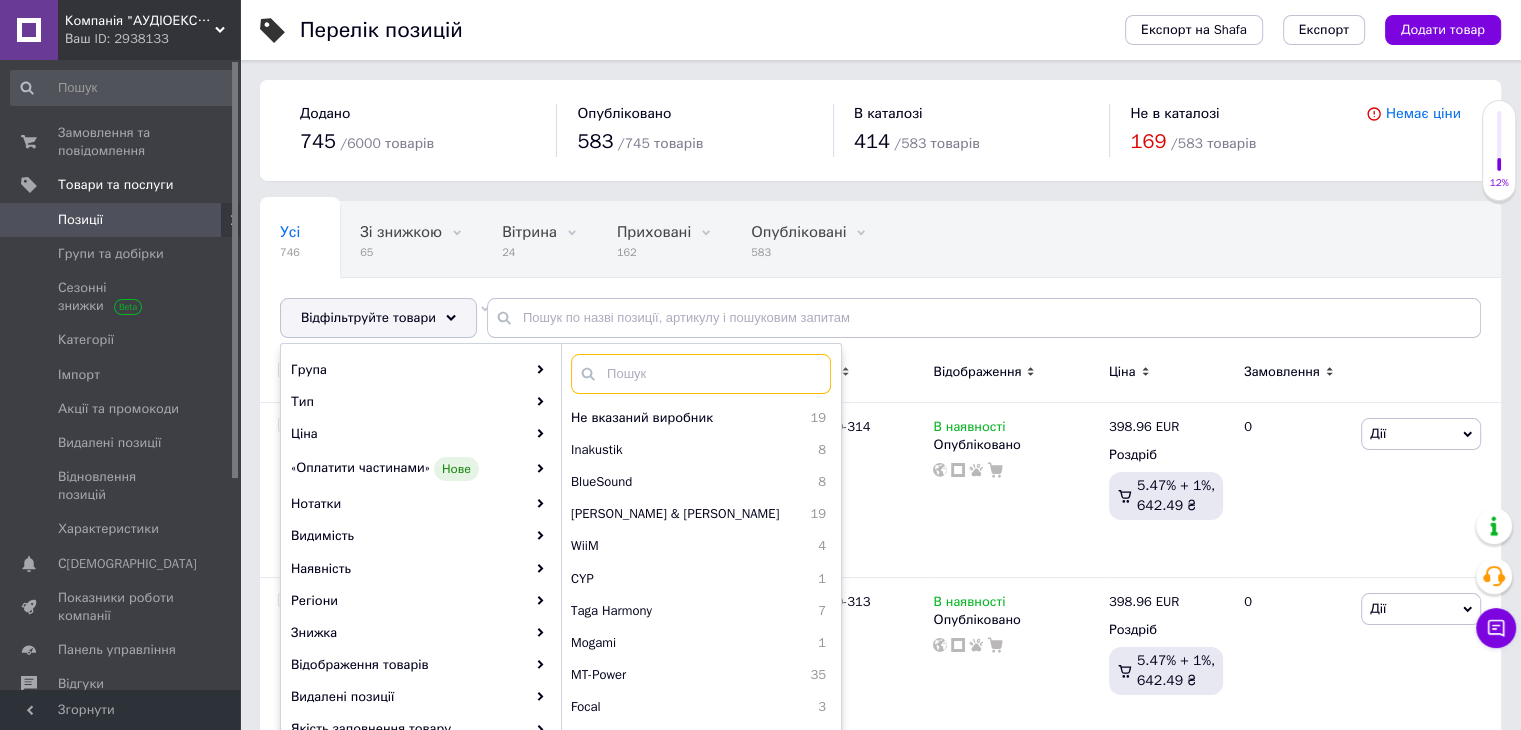 click at bounding box center [701, 374] 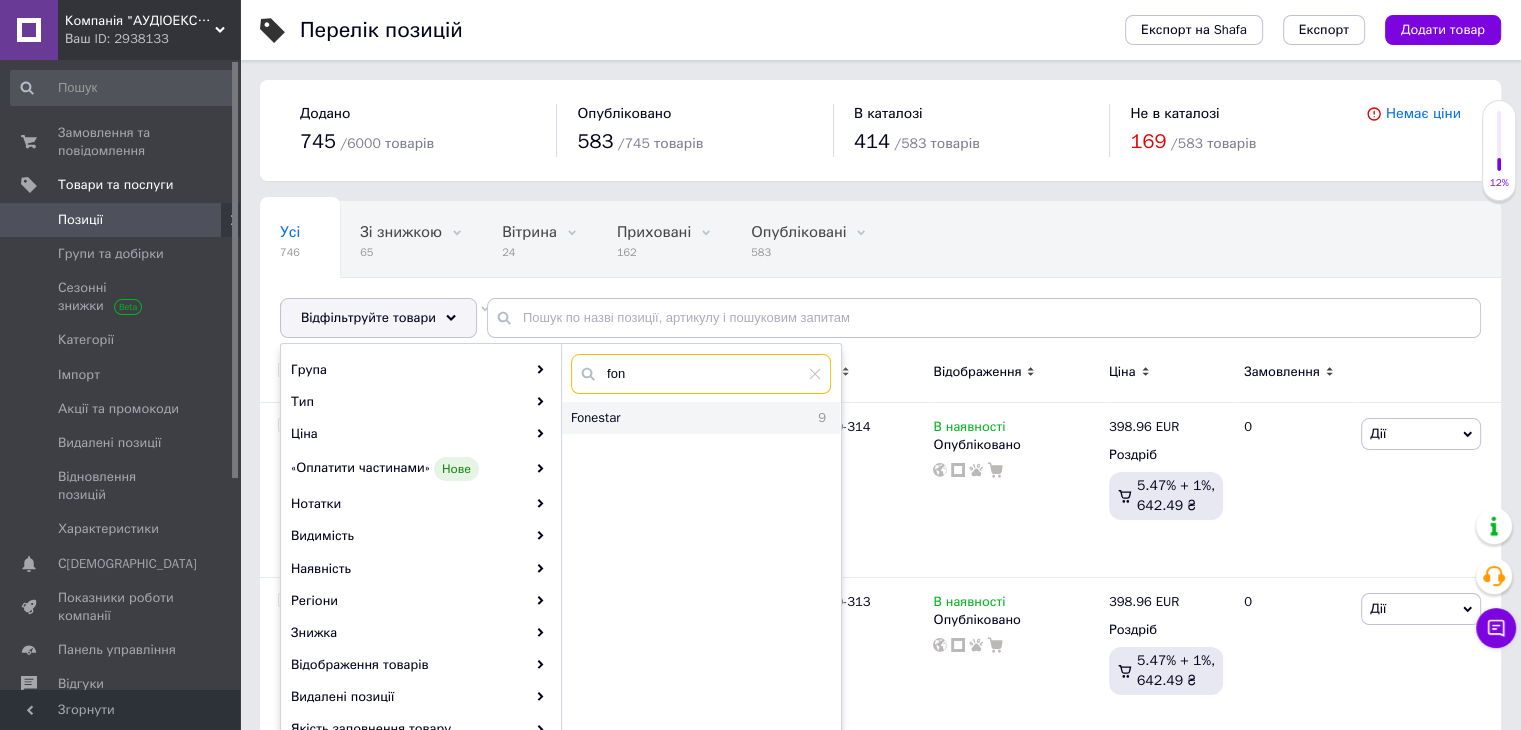 type on "fon" 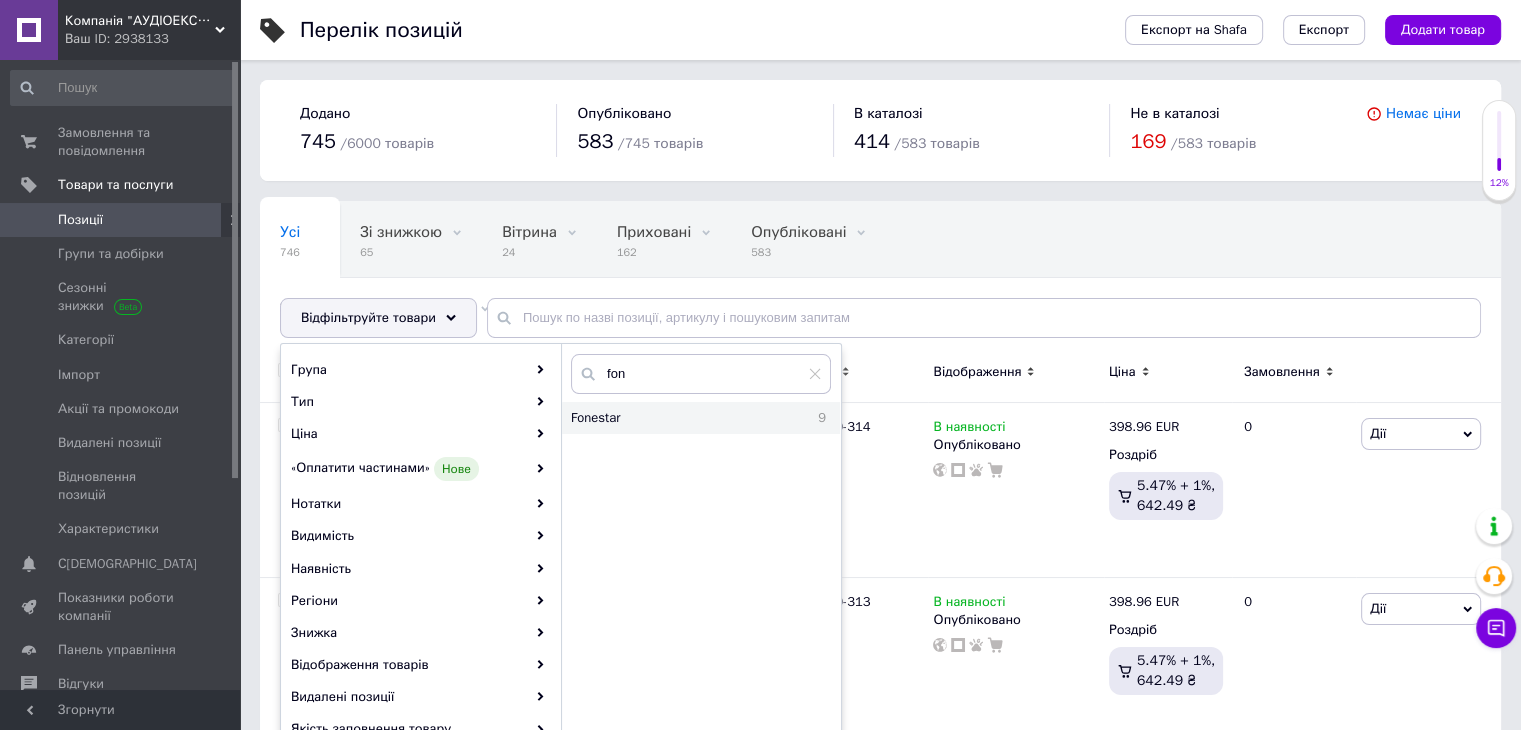 click on "Fonestar" at bounding box center [664, 418] 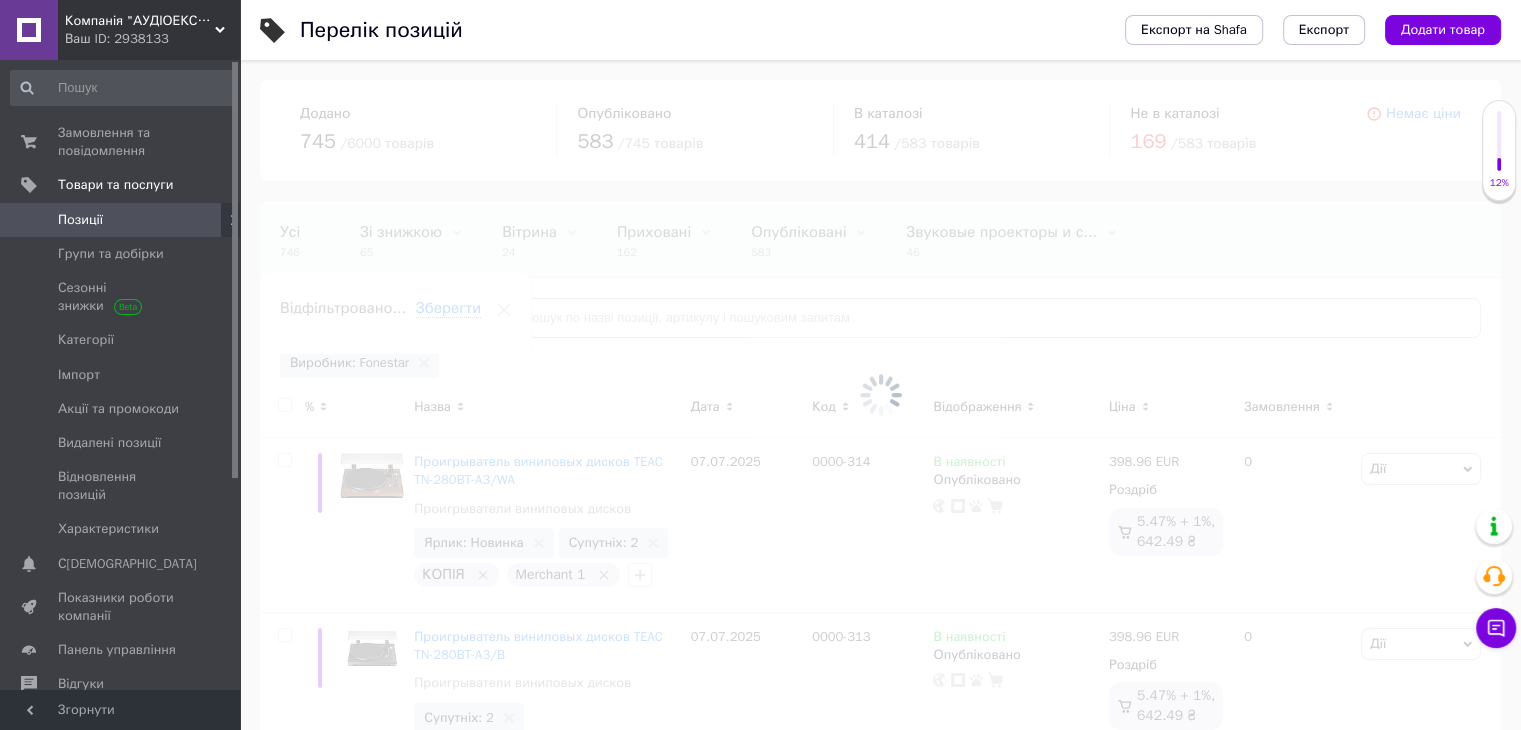 scroll, scrollTop: 0, scrollLeft: 56, axis: horizontal 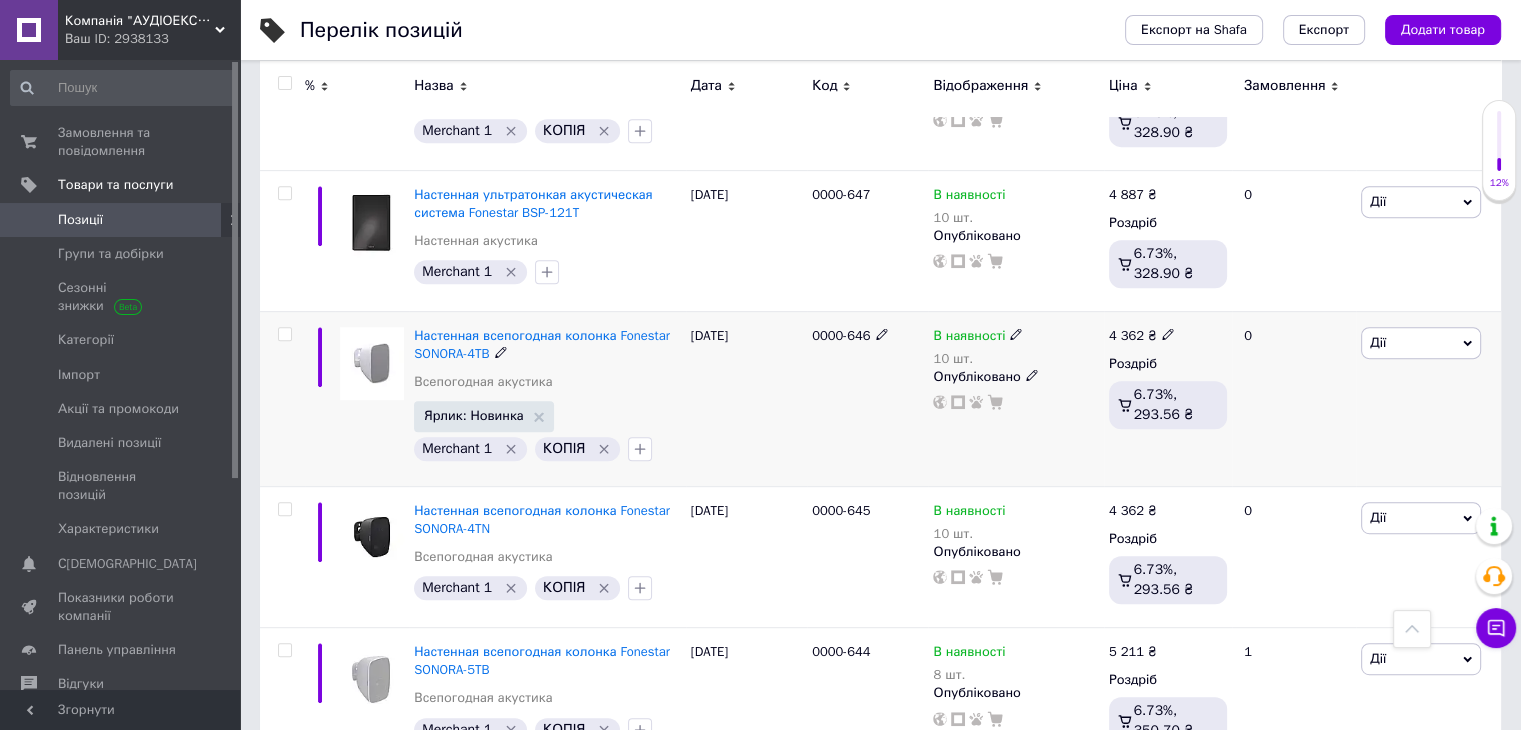 click 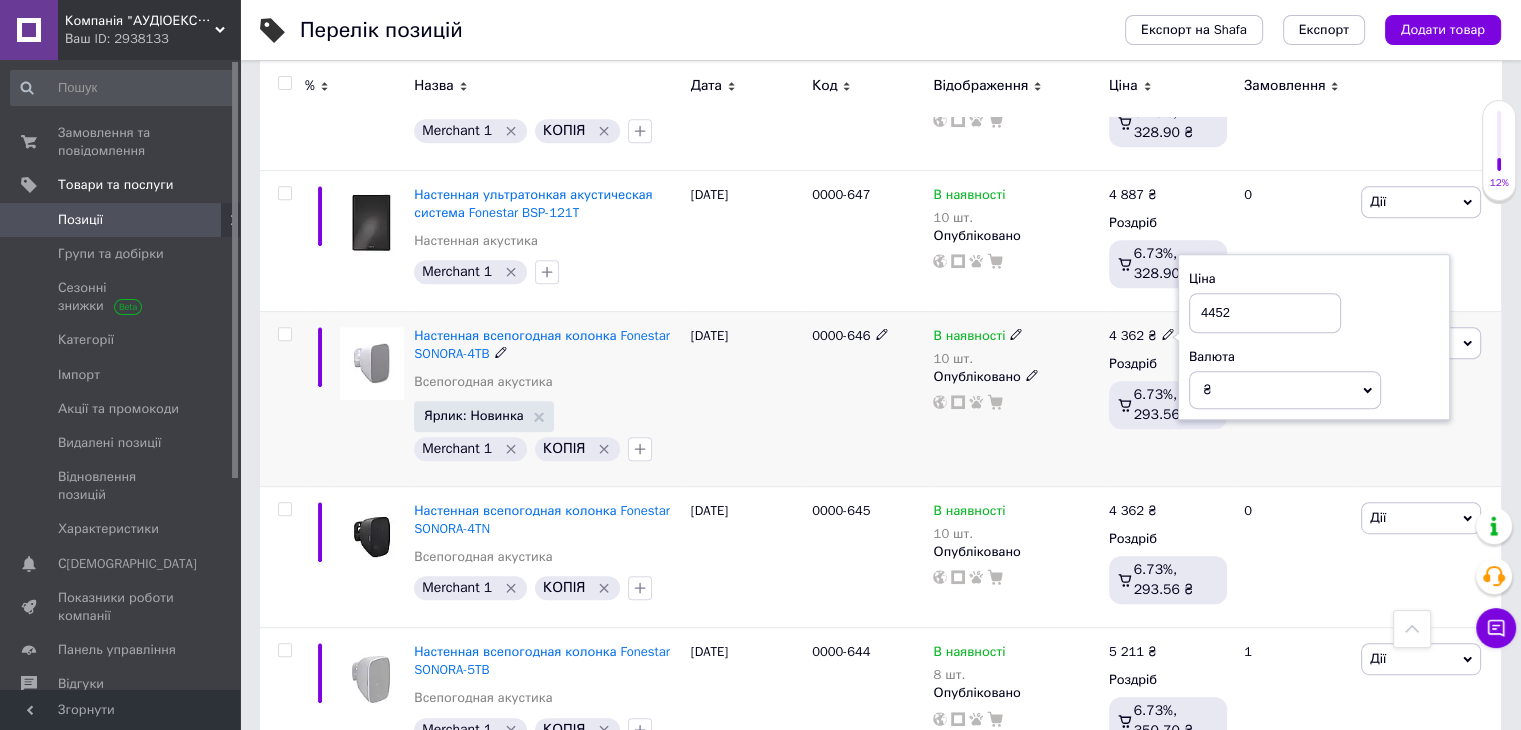 type on "4452" 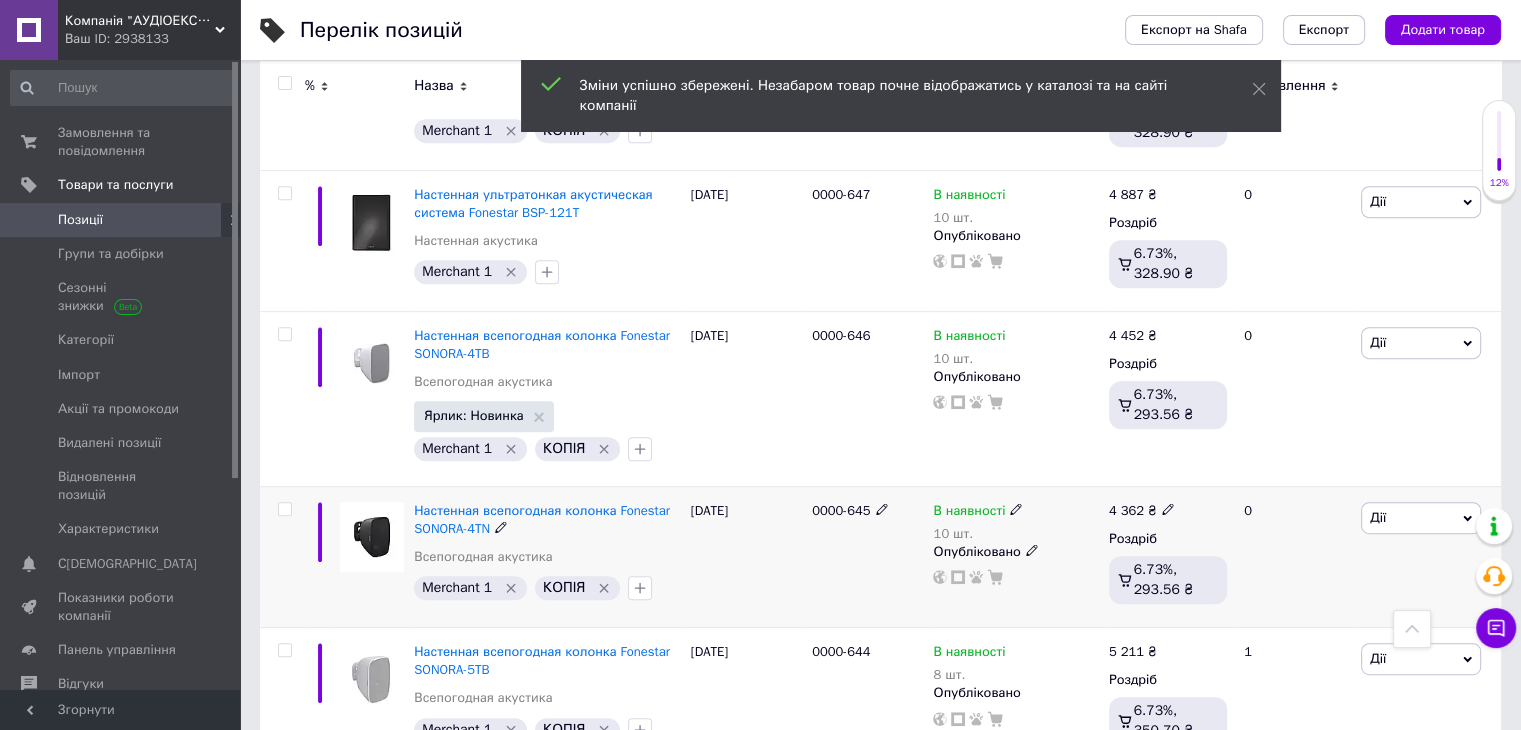 click 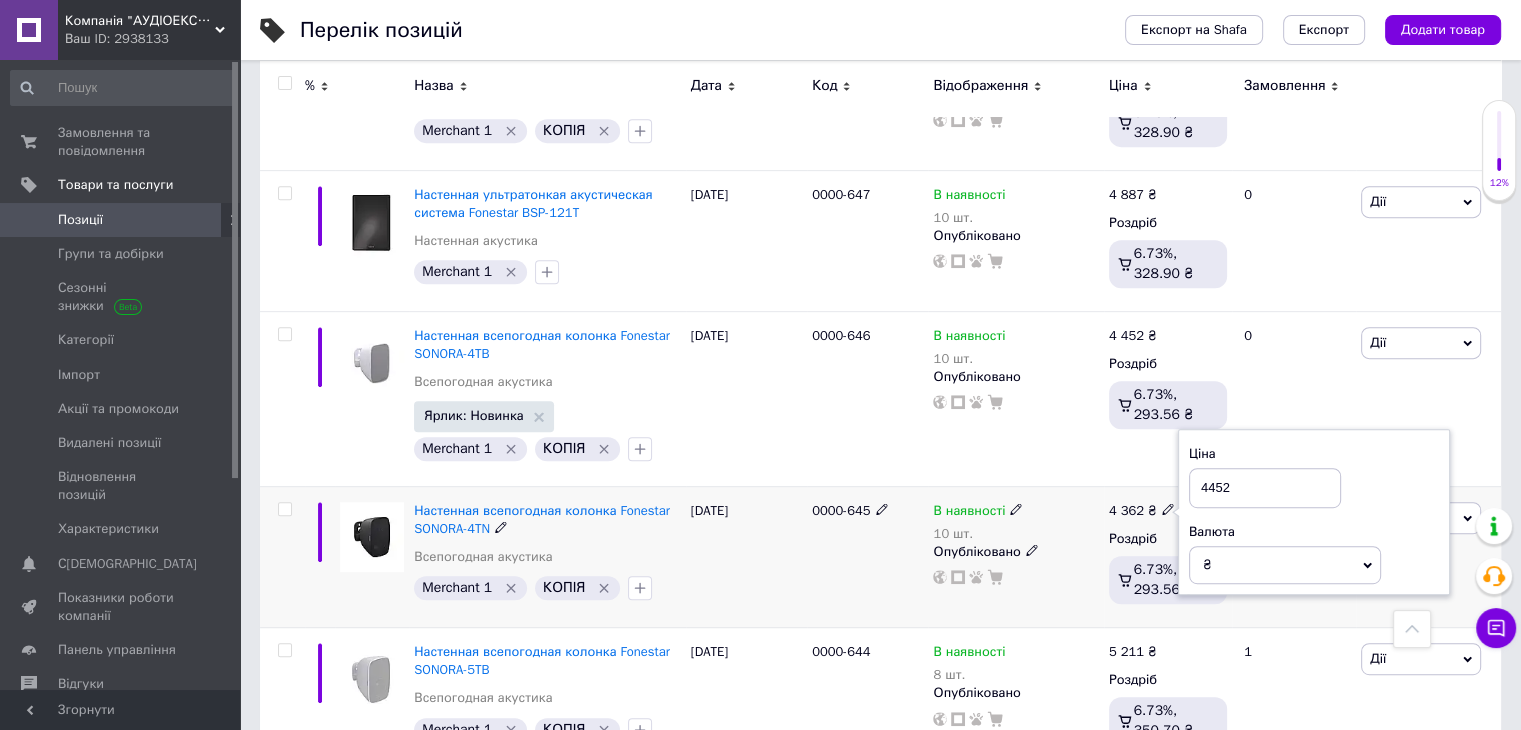 type on "4452" 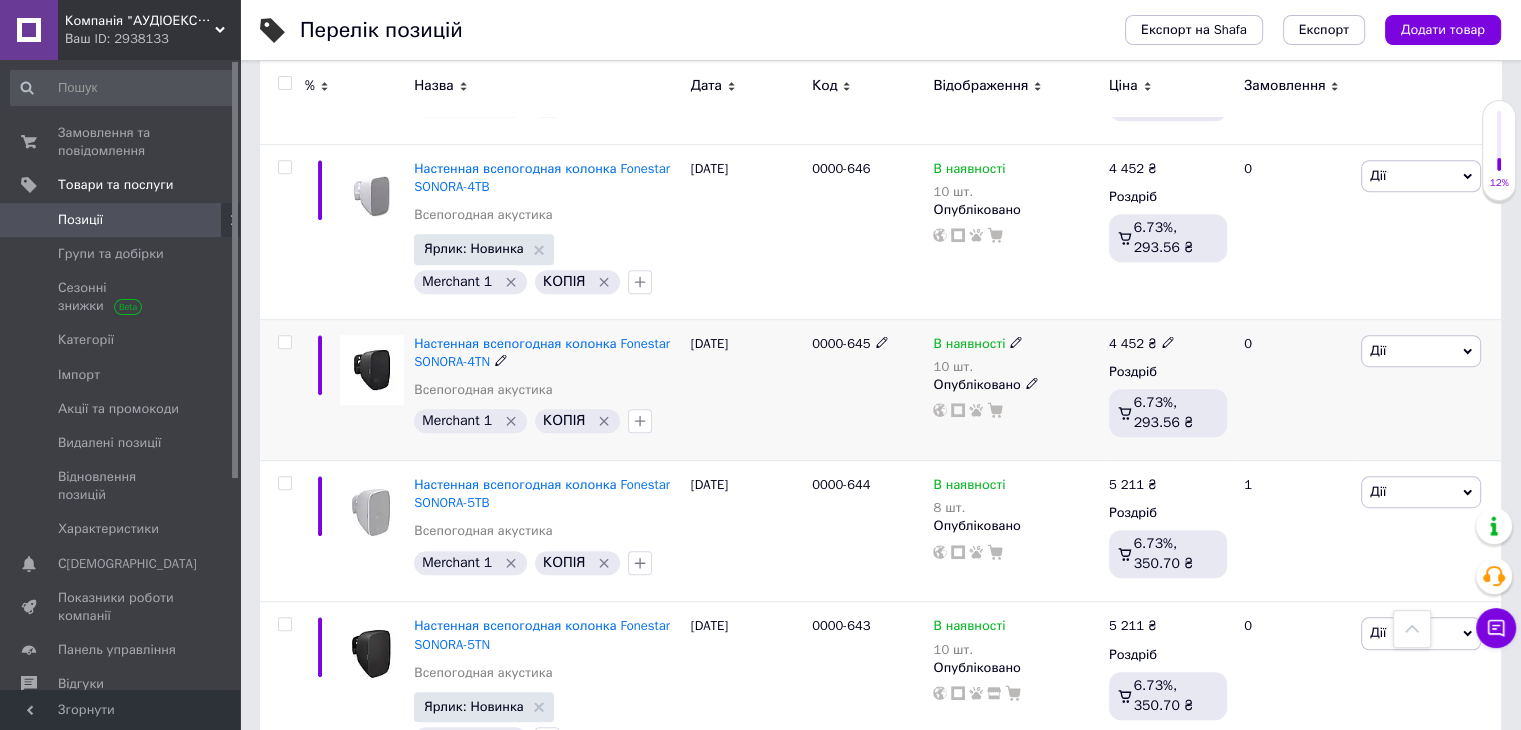 scroll, scrollTop: 1131, scrollLeft: 0, axis: vertical 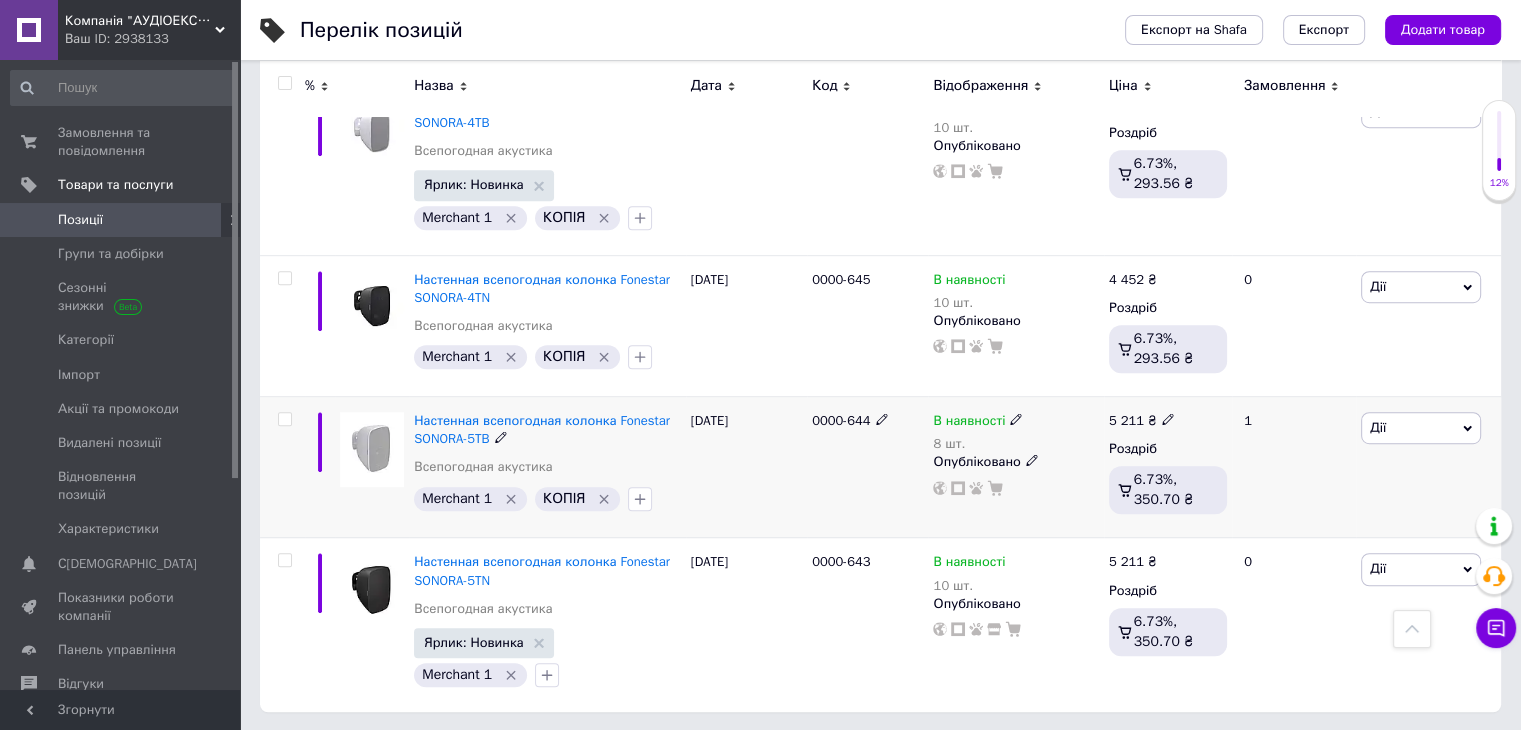 click 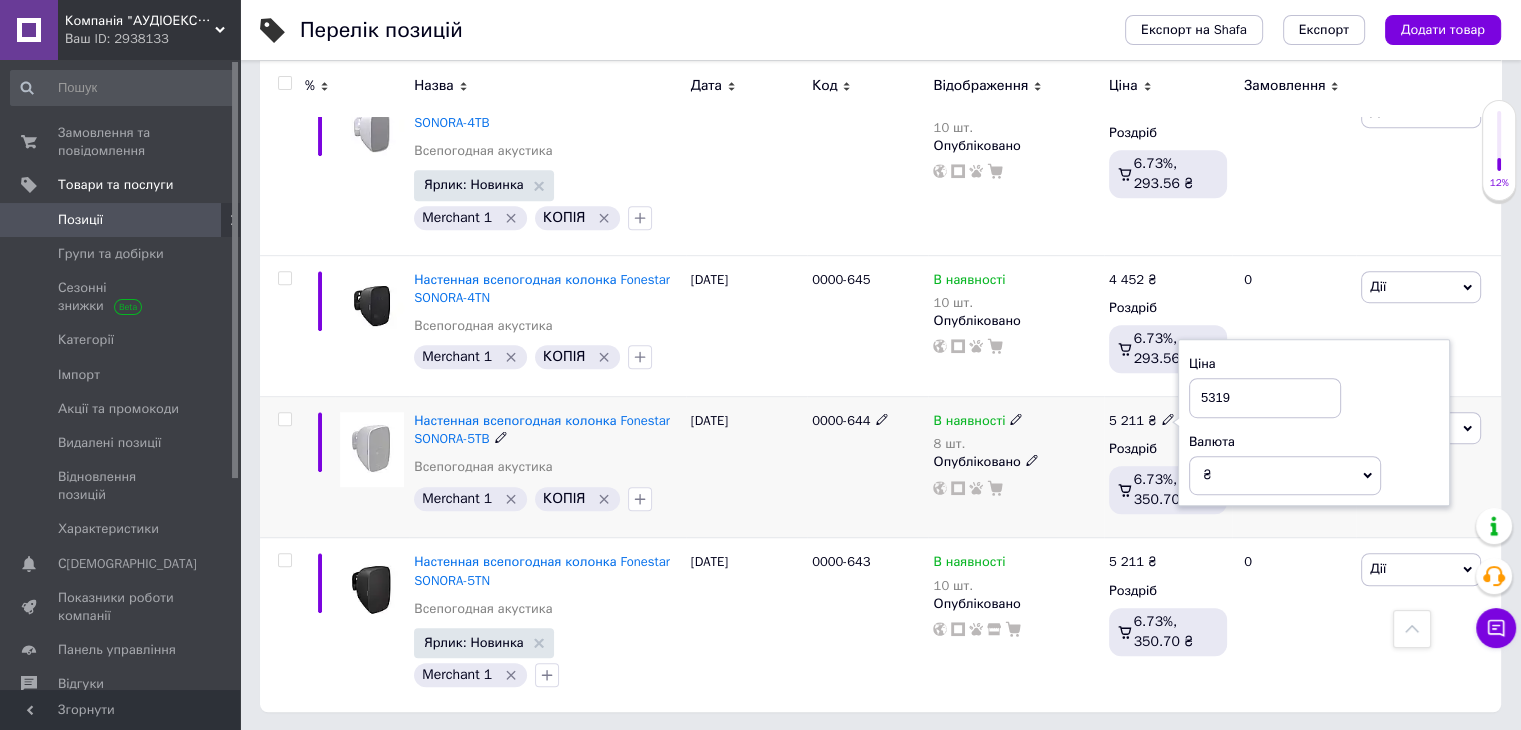 type on "5319" 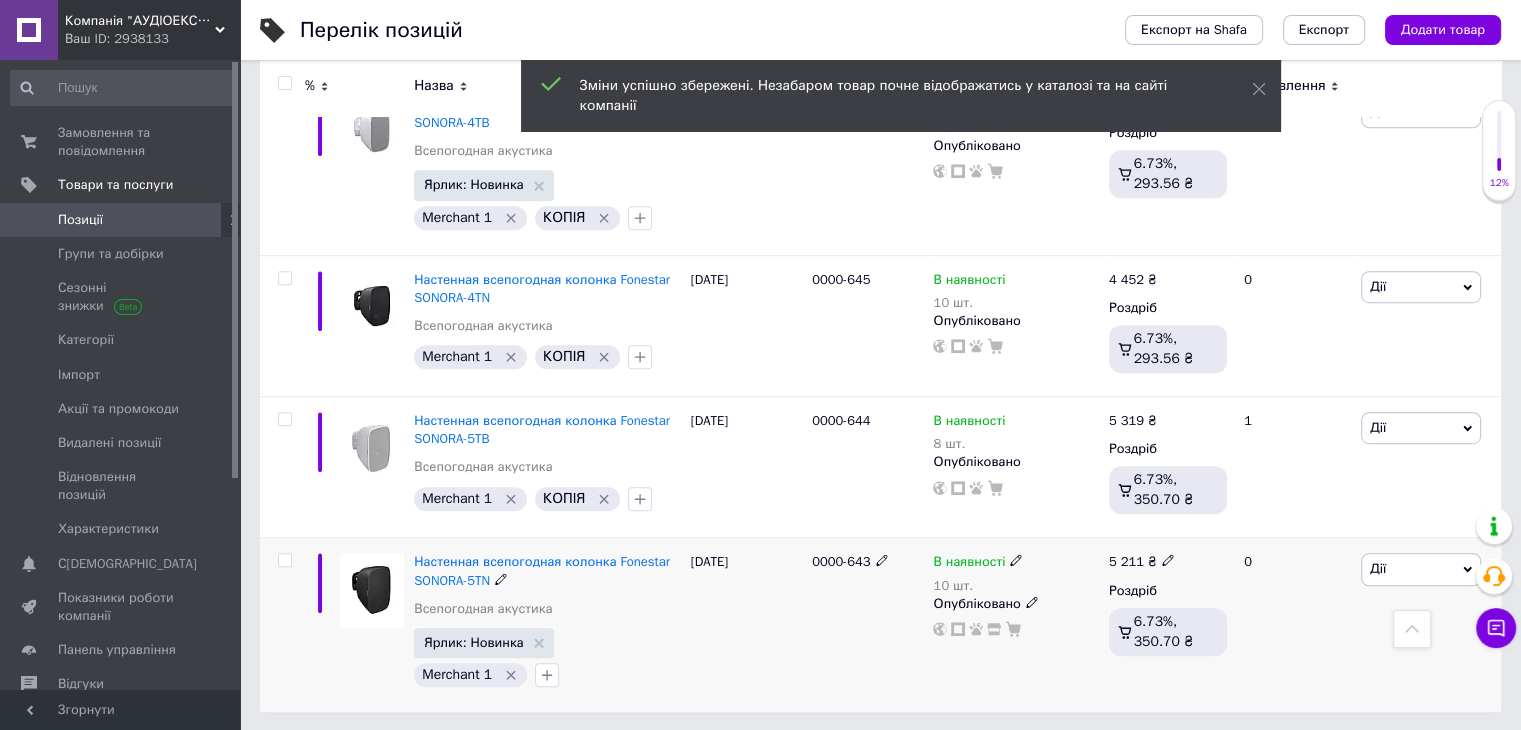 click 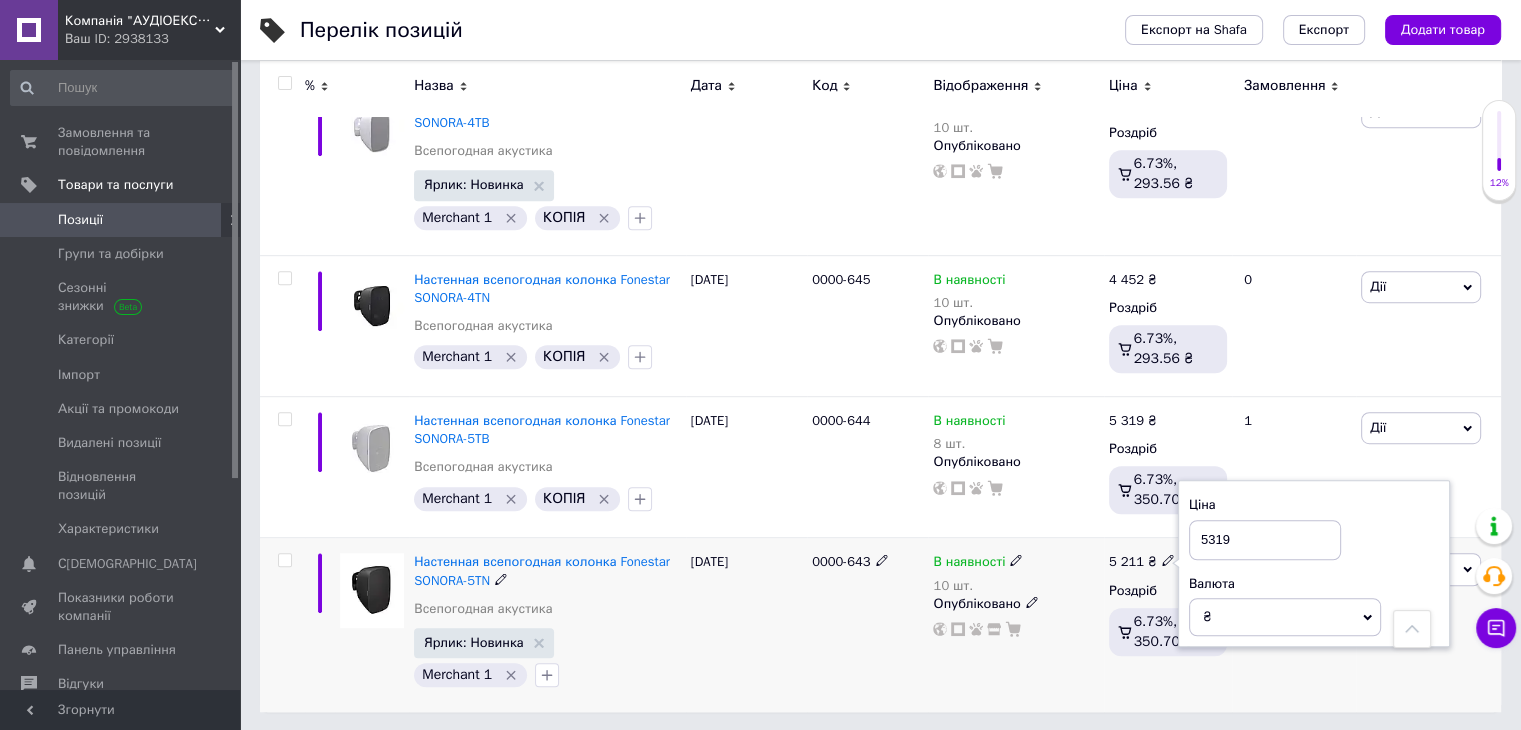 type on "5319" 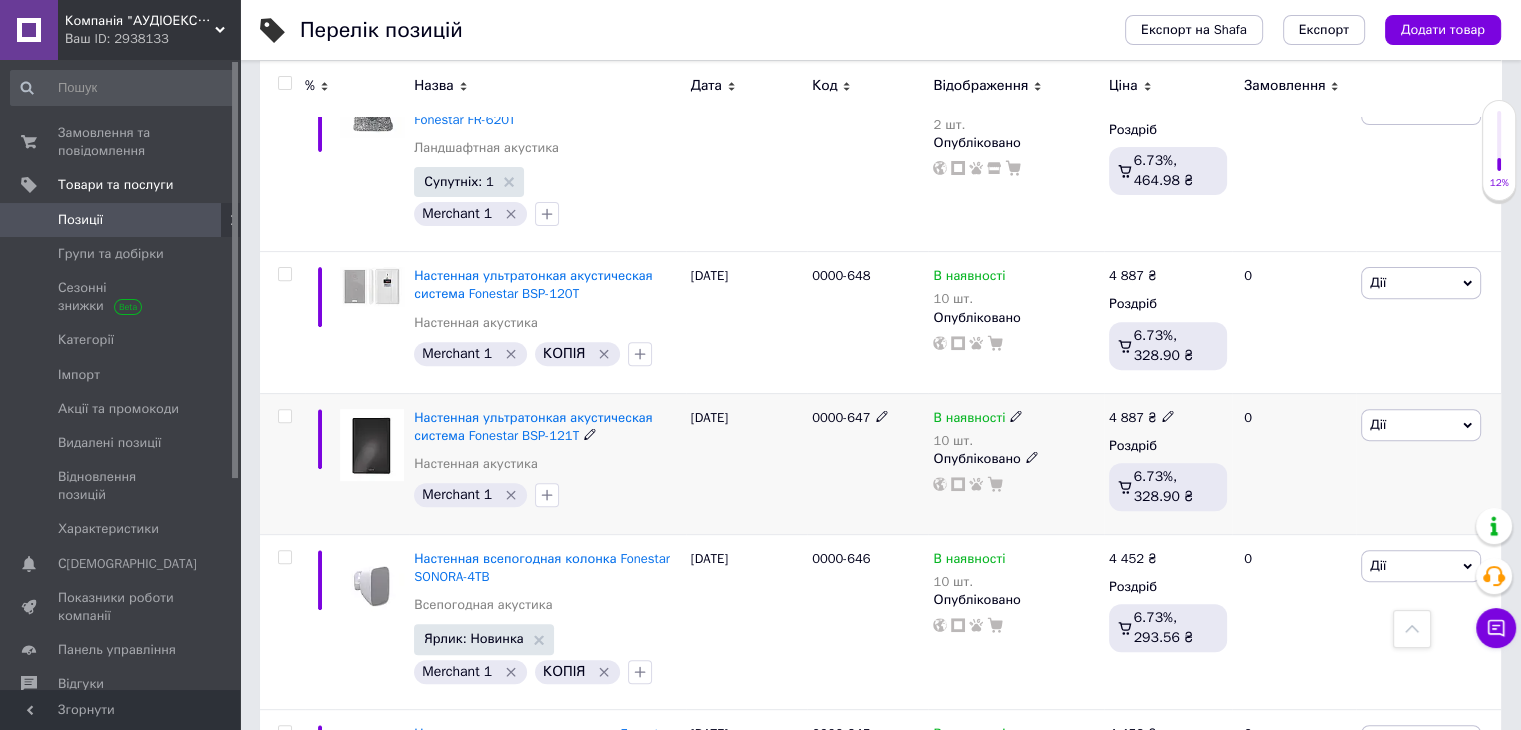 scroll, scrollTop: 631, scrollLeft: 0, axis: vertical 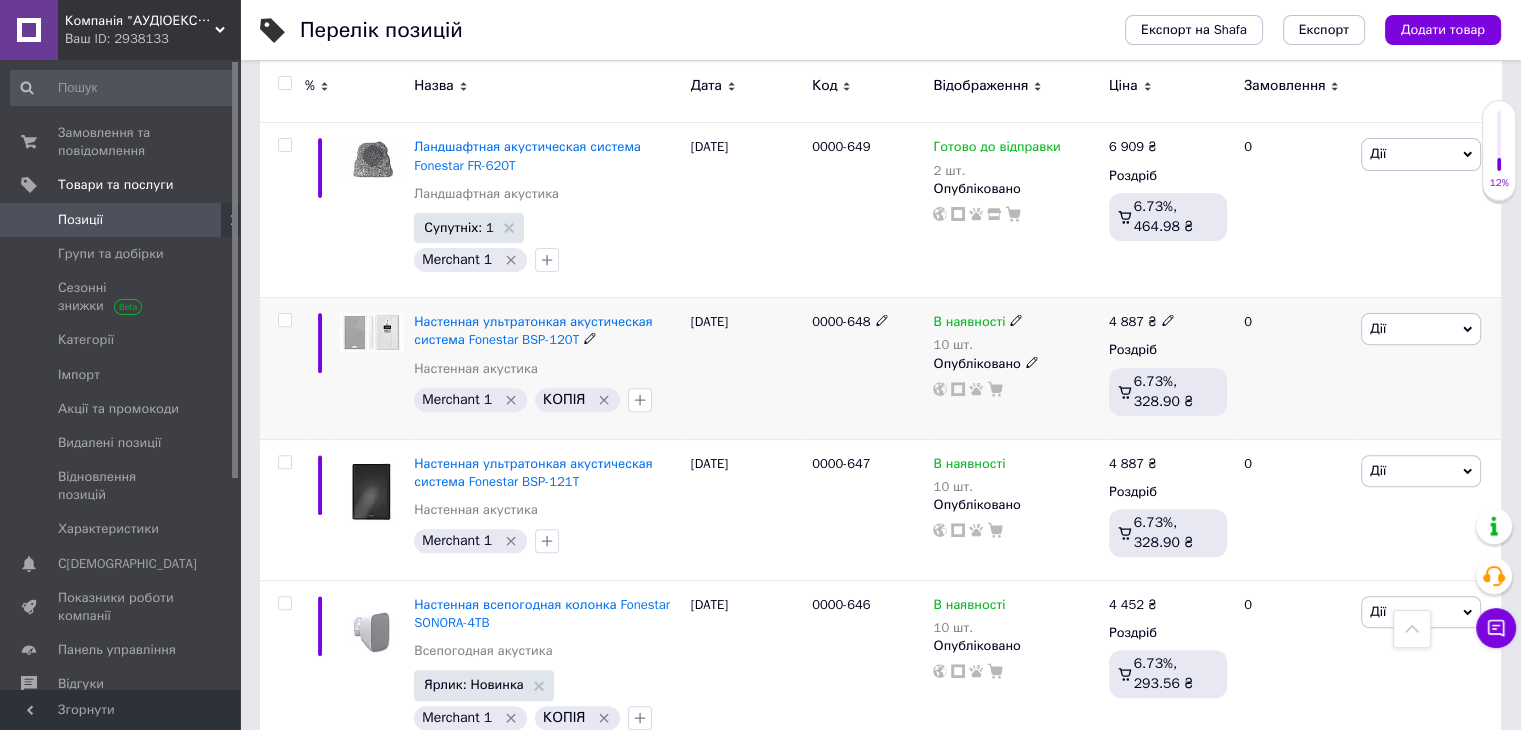 click 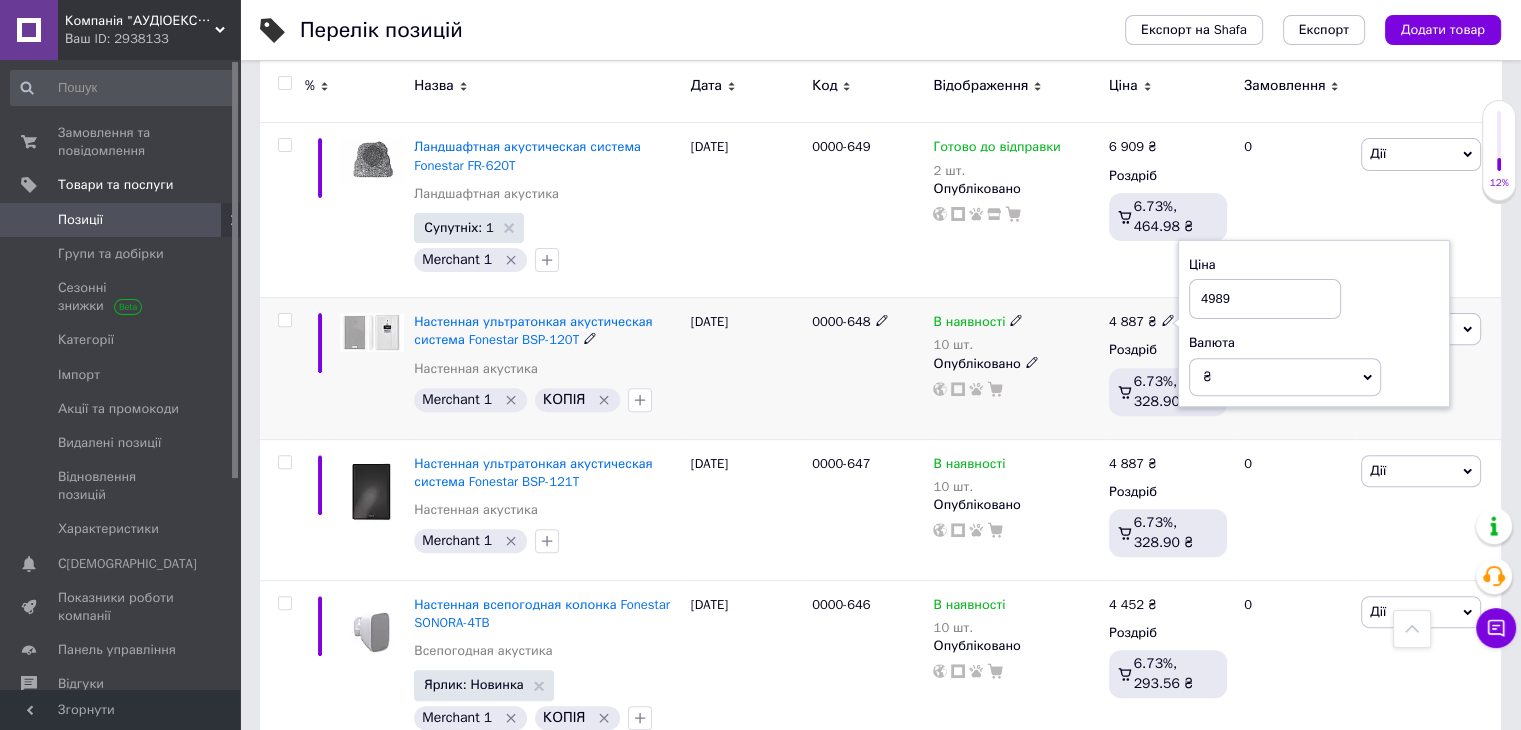 type on "4989" 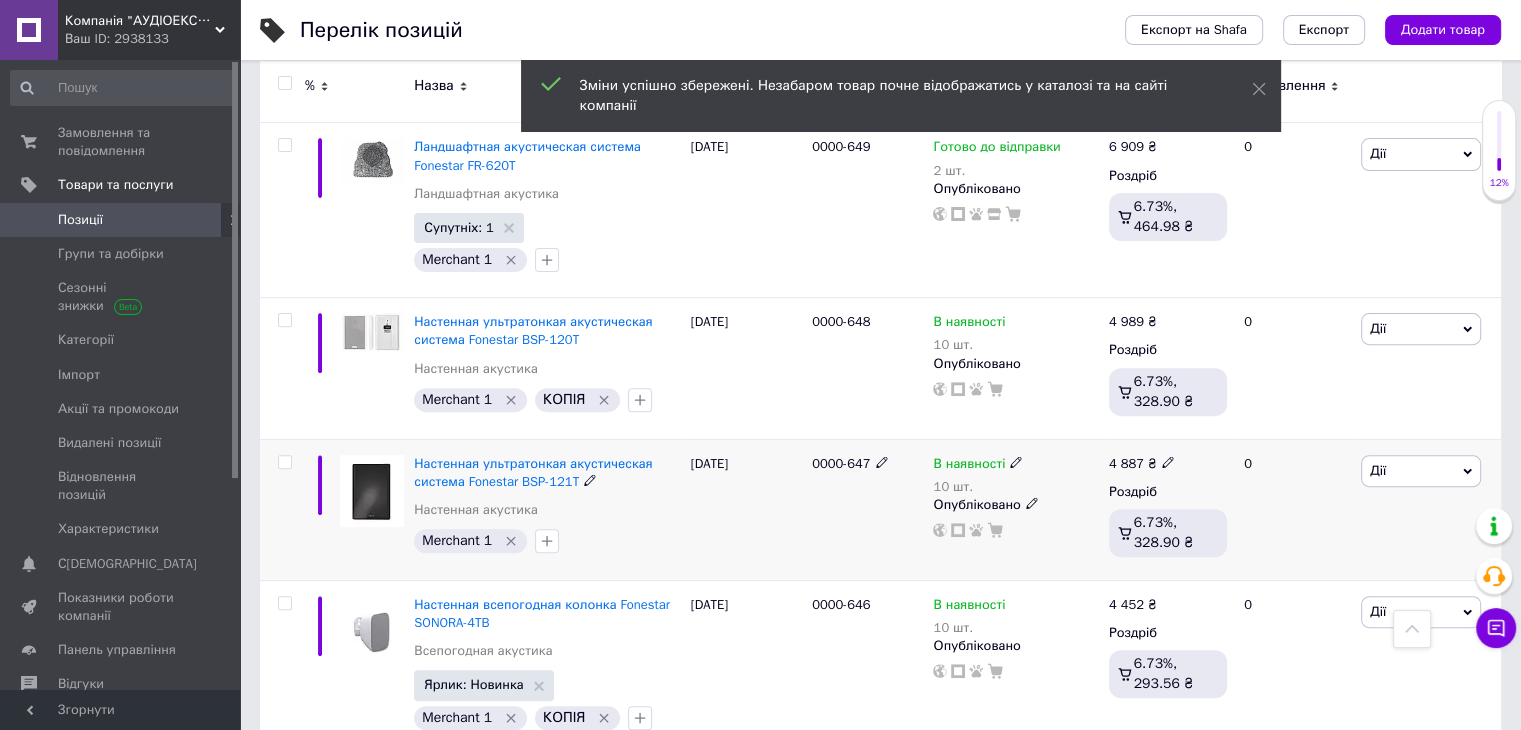 click 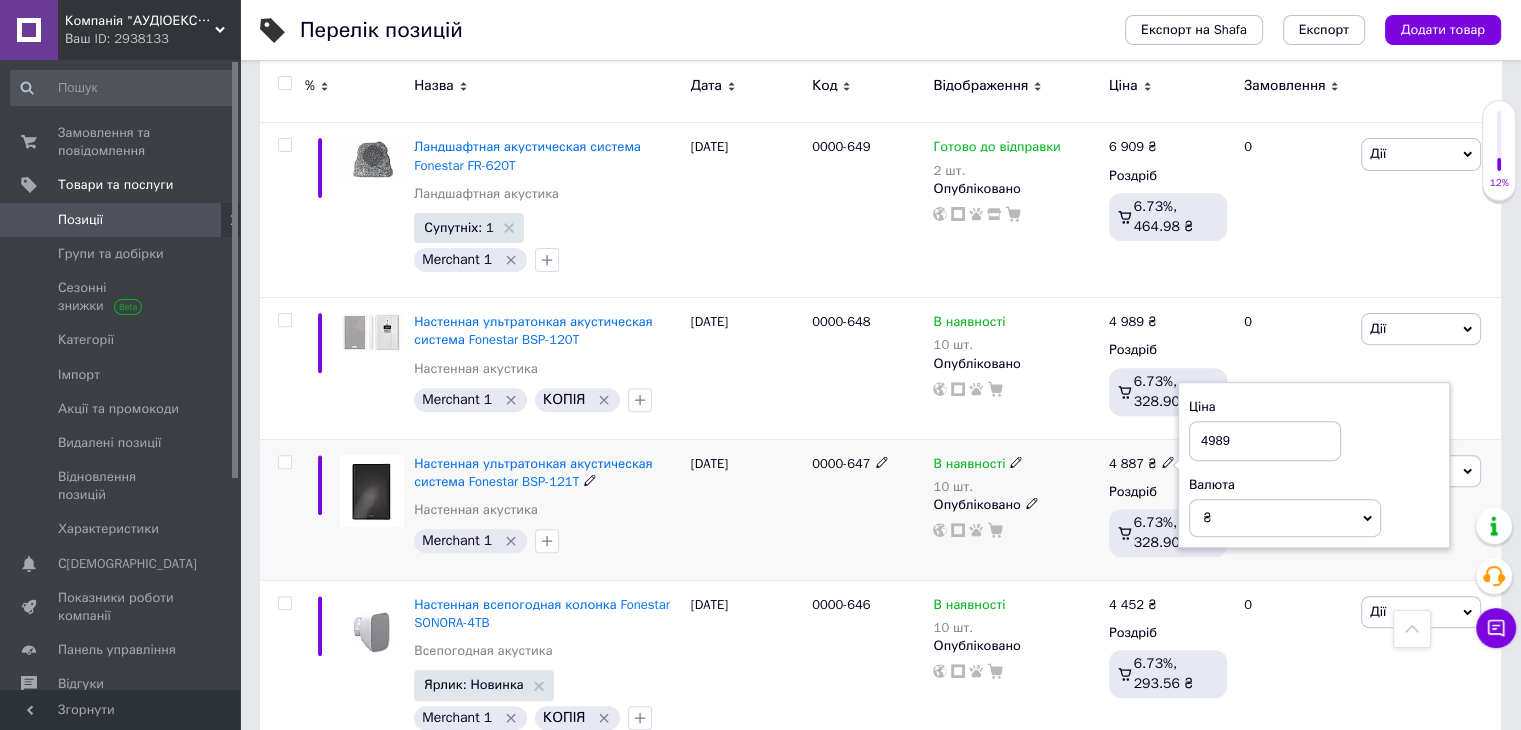 type on "4989" 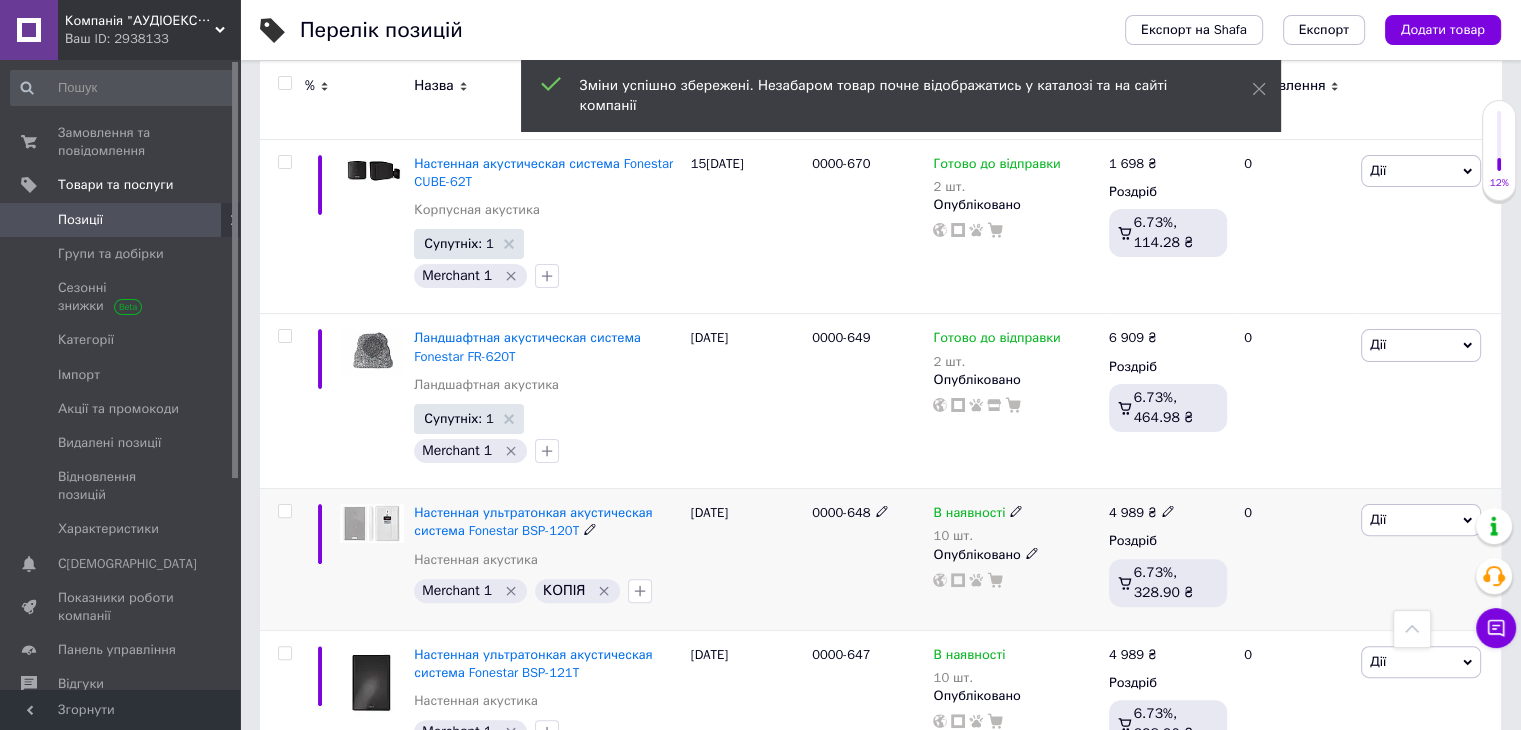scroll, scrollTop: 331, scrollLeft: 0, axis: vertical 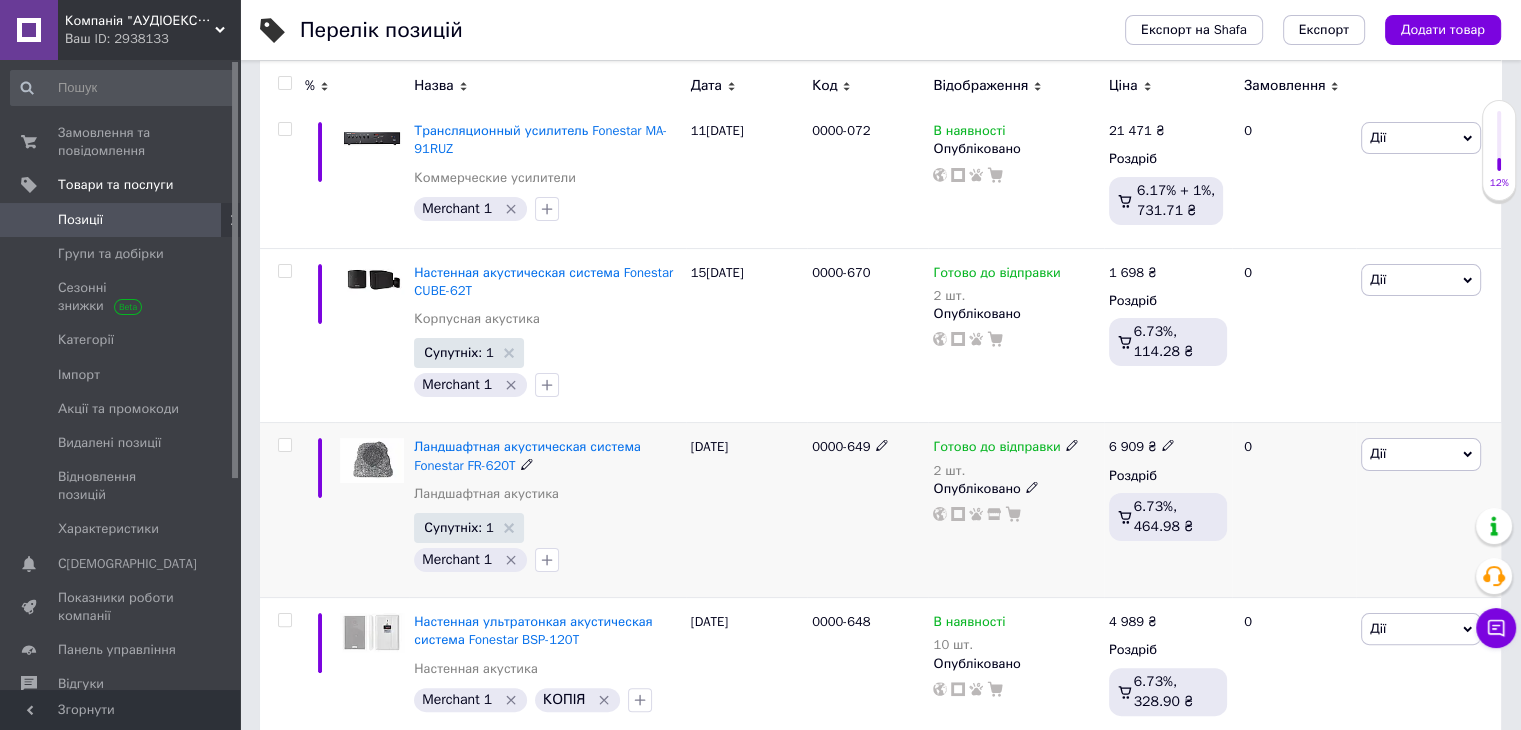 click 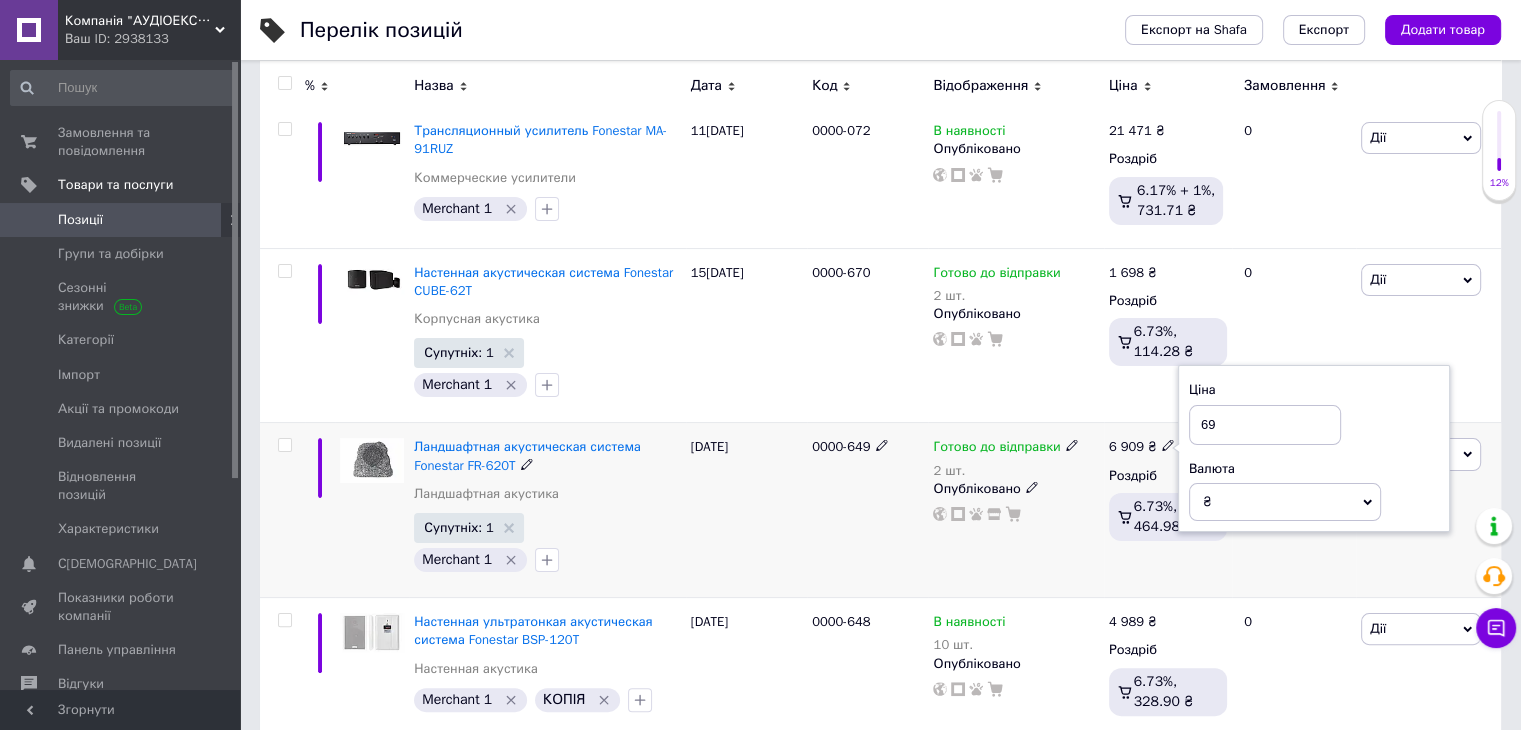 type on "6" 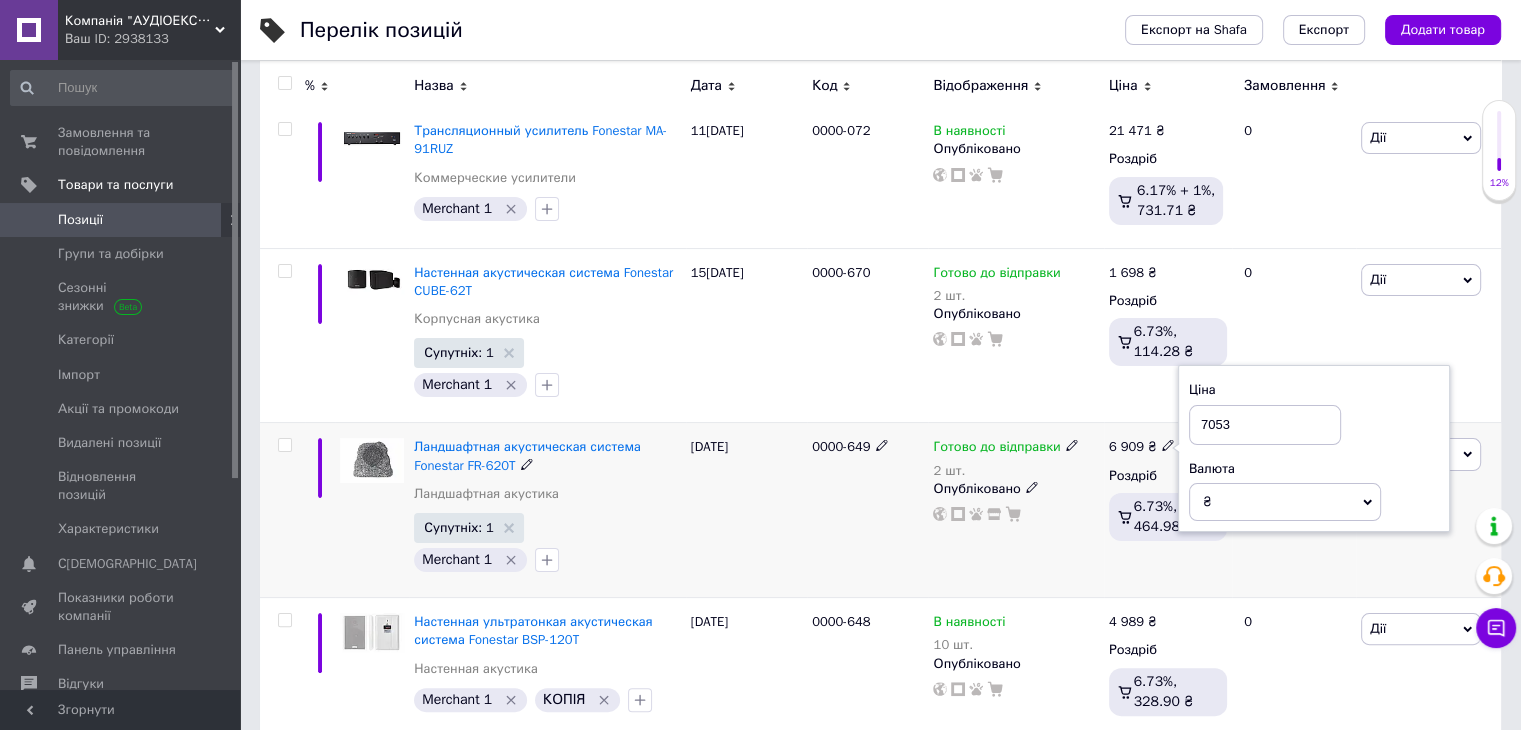 type on "7053" 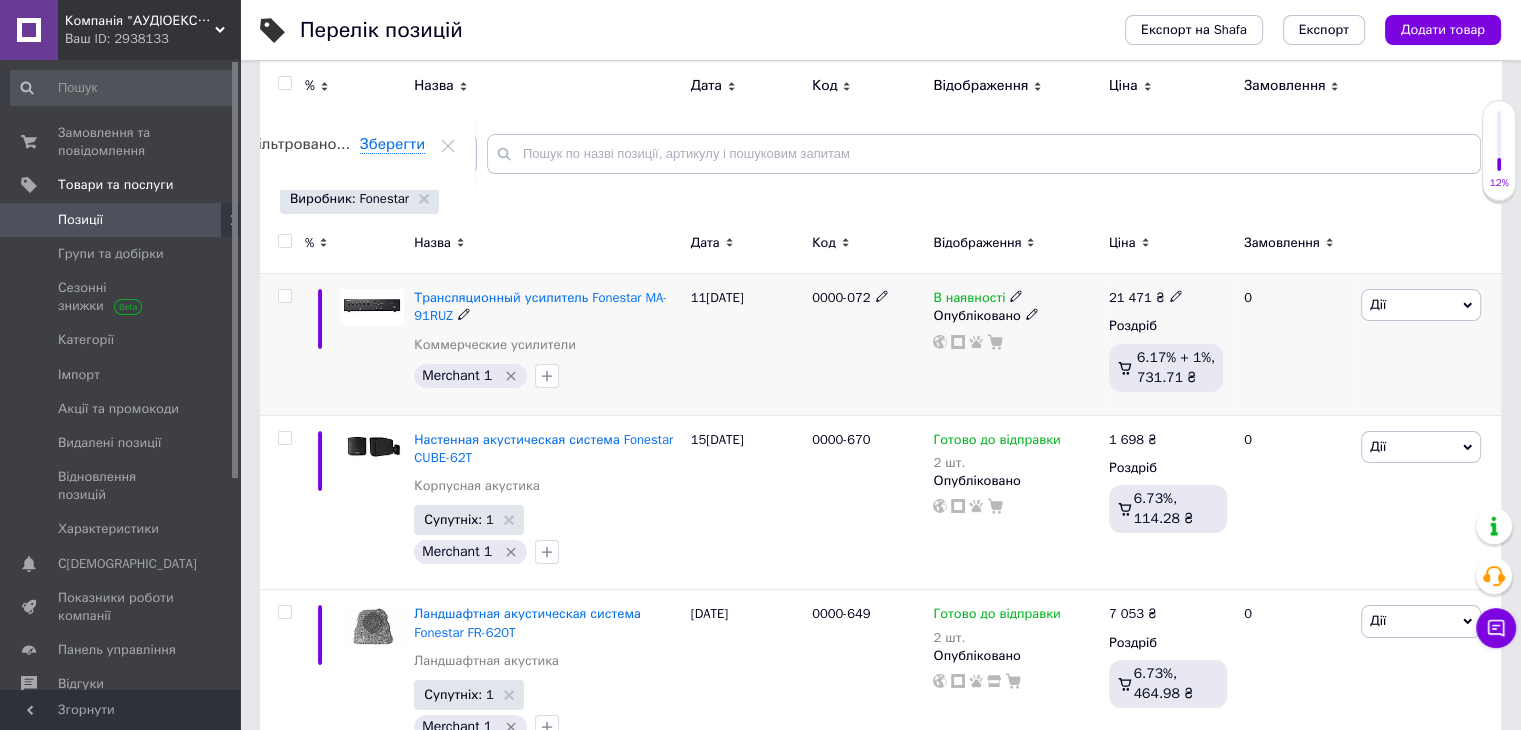 scroll, scrollTop: 131, scrollLeft: 0, axis: vertical 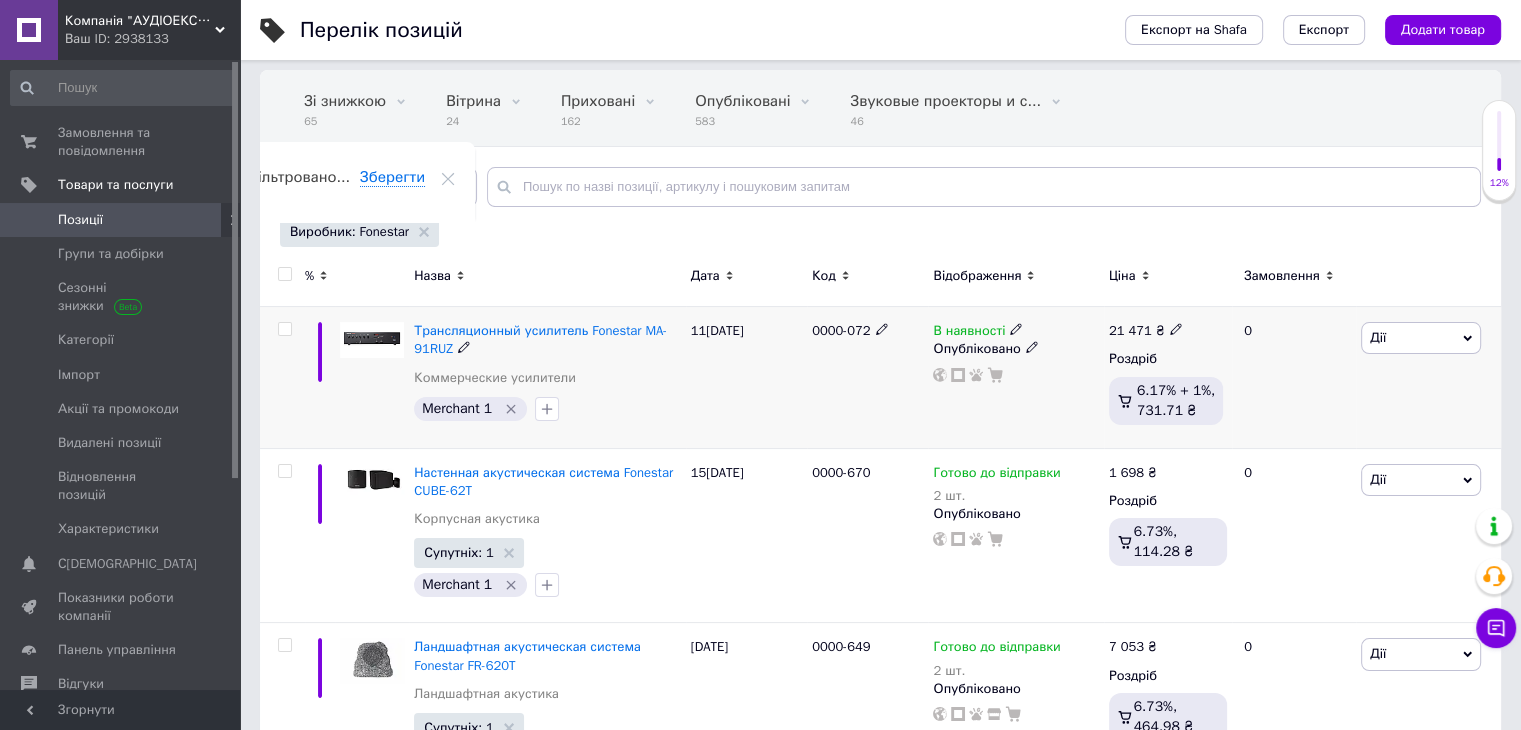 click 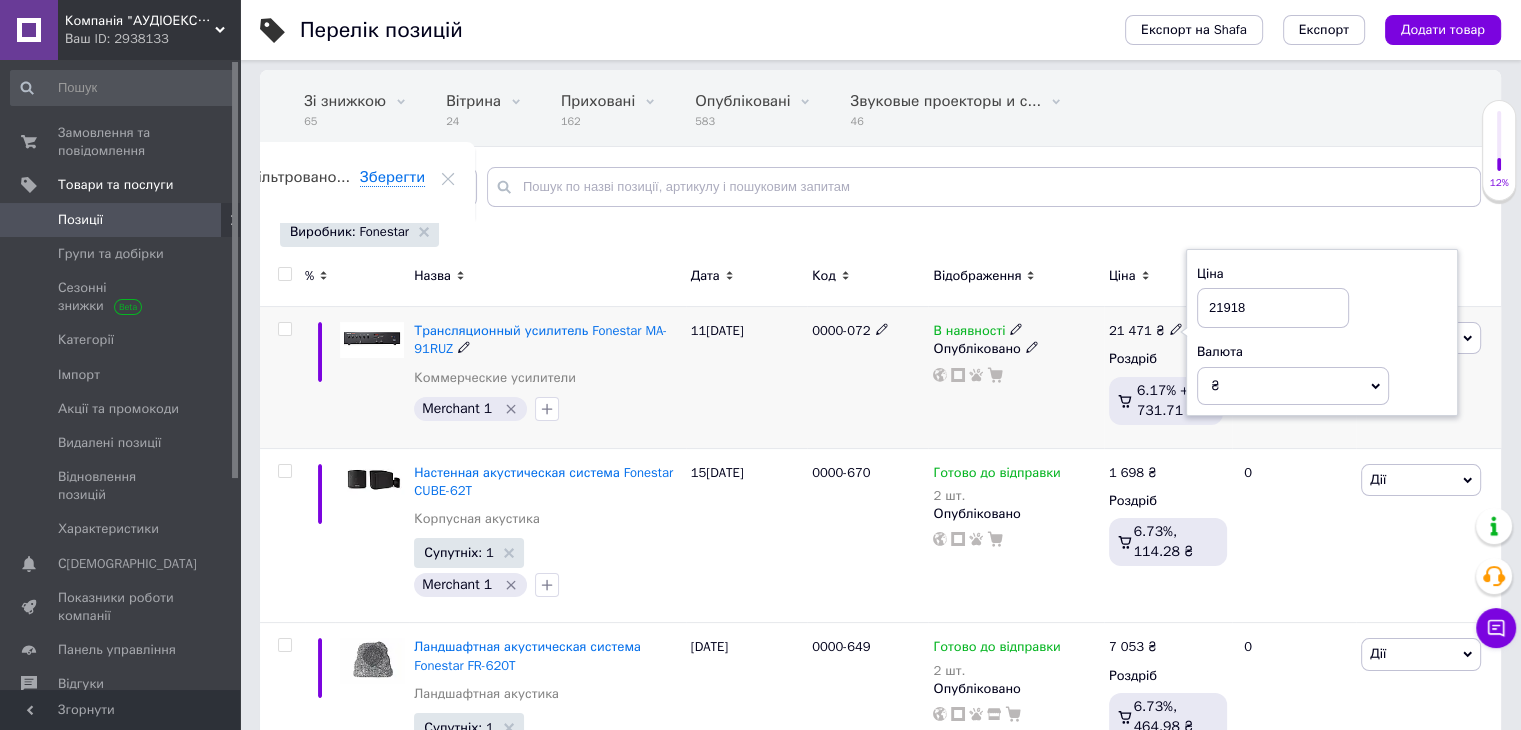type on "21918" 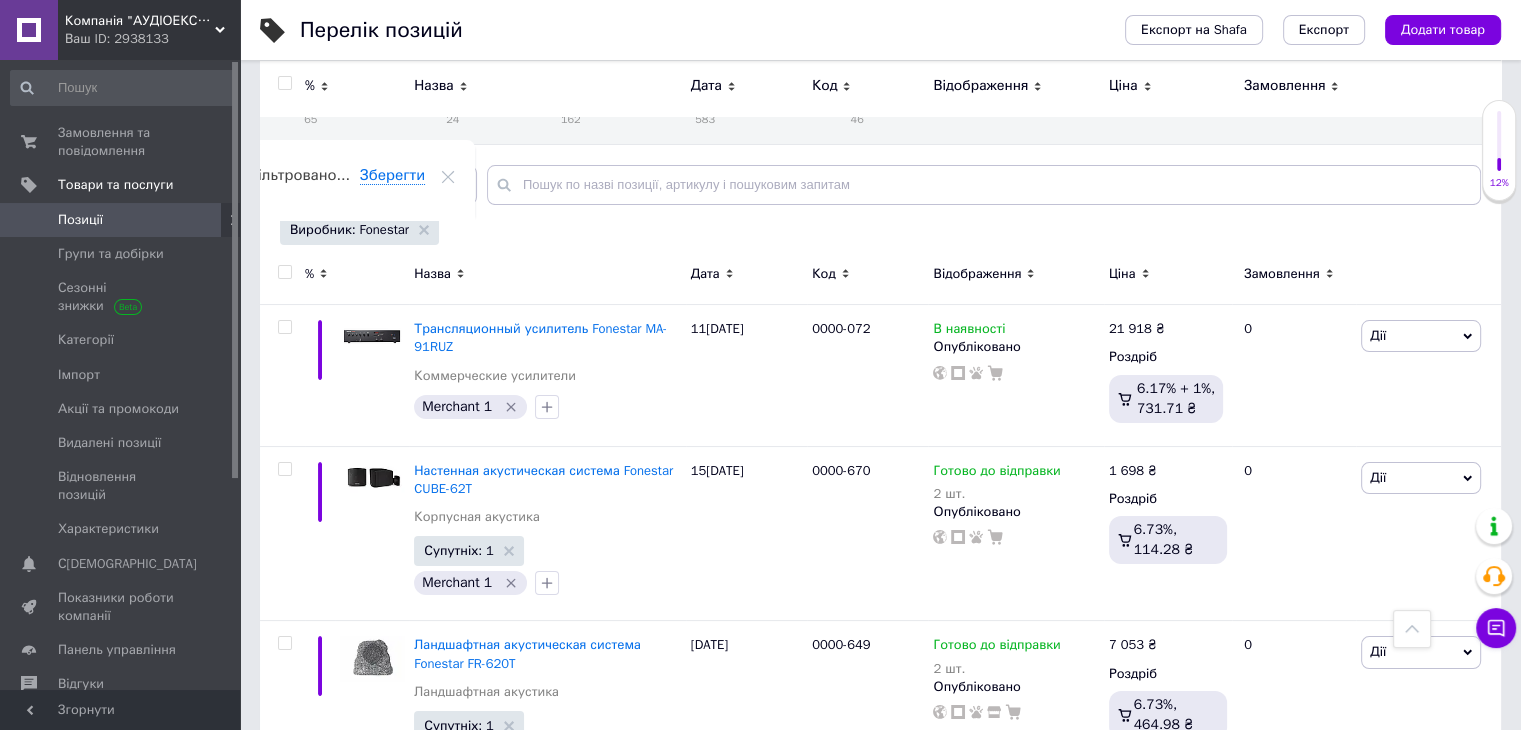 scroll, scrollTop: 0, scrollLeft: 0, axis: both 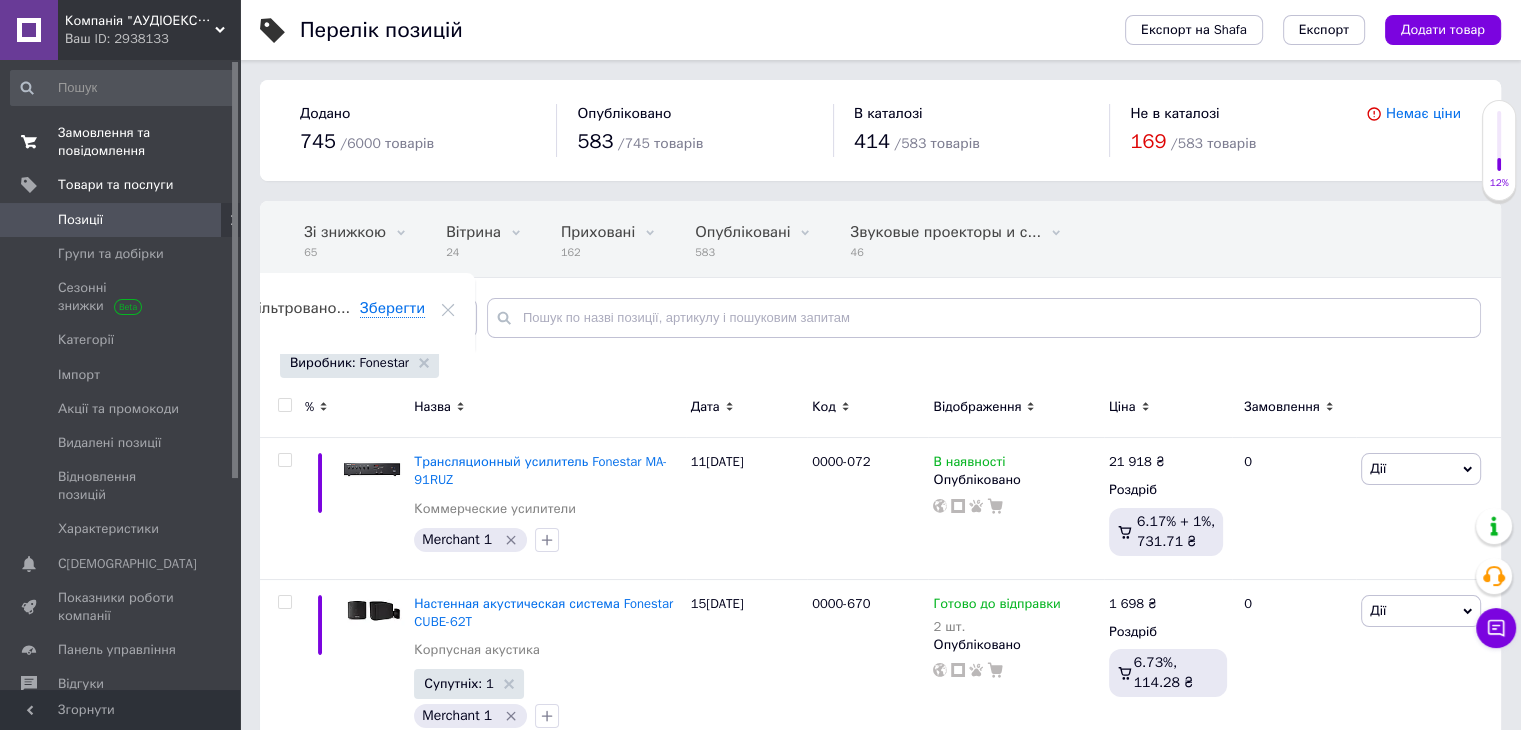 click on "Замовлення та повідомлення" at bounding box center (121, 142) 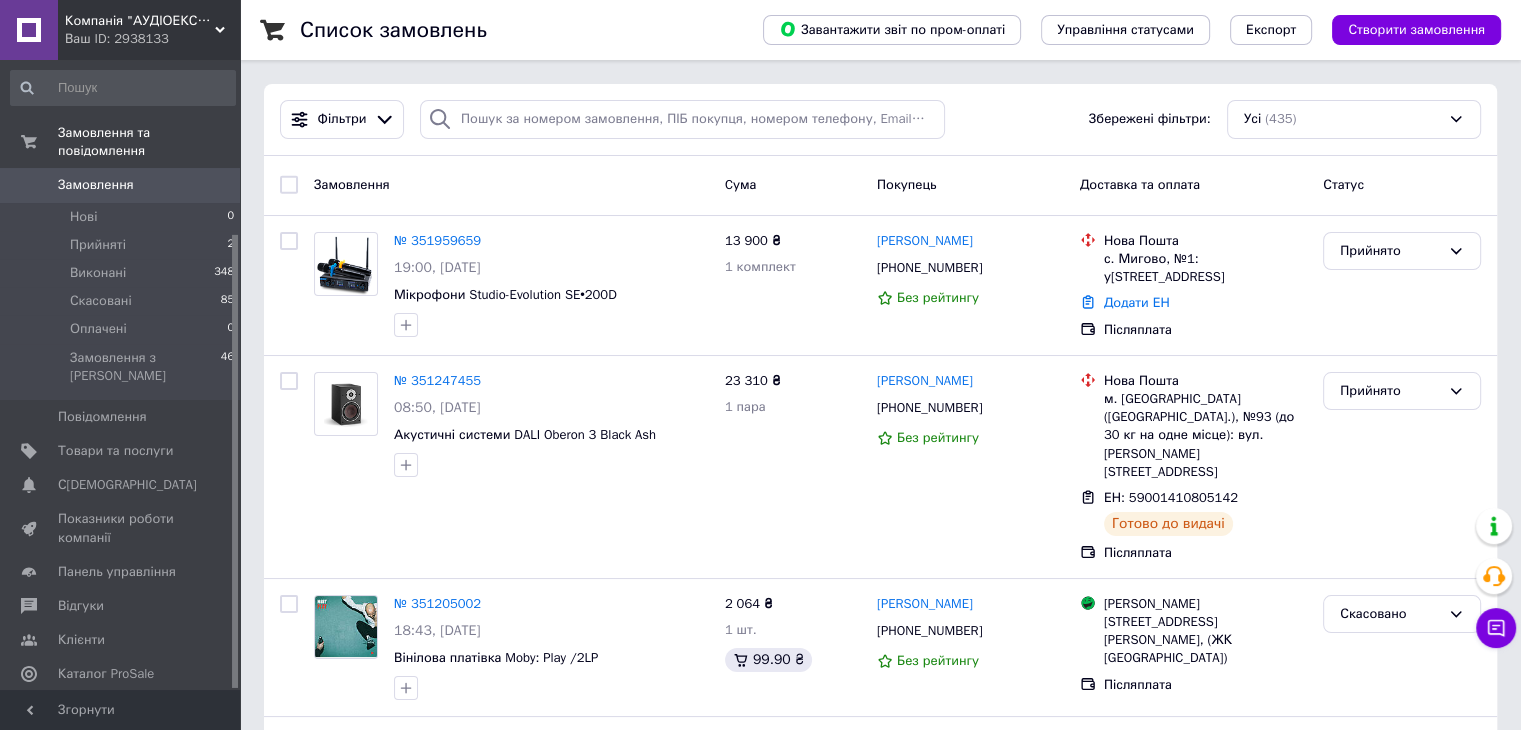 scroll, scrollTop: 240, scrollLeft: 0, axis: vertical 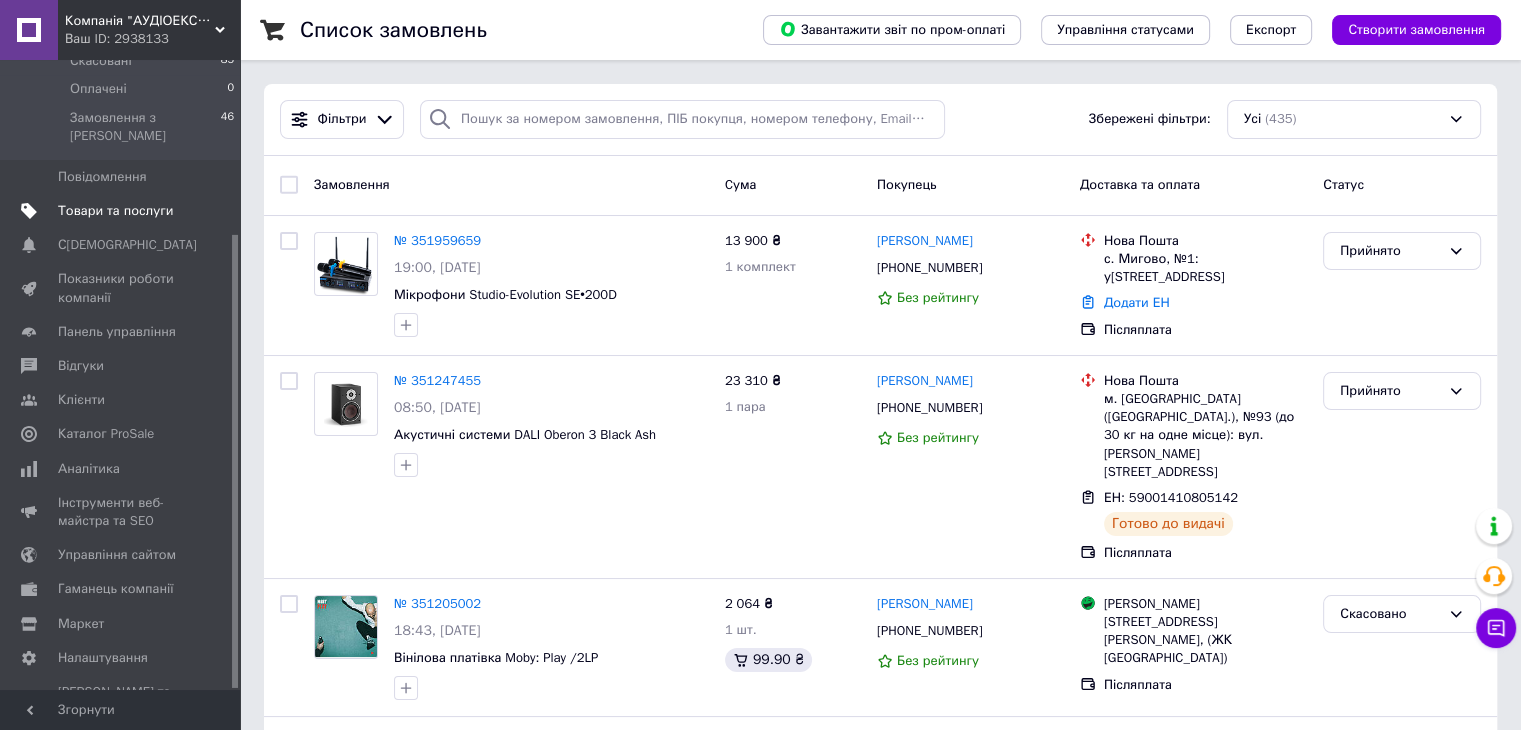 click on "Товари та послуги" at bounding box center (115, 211) 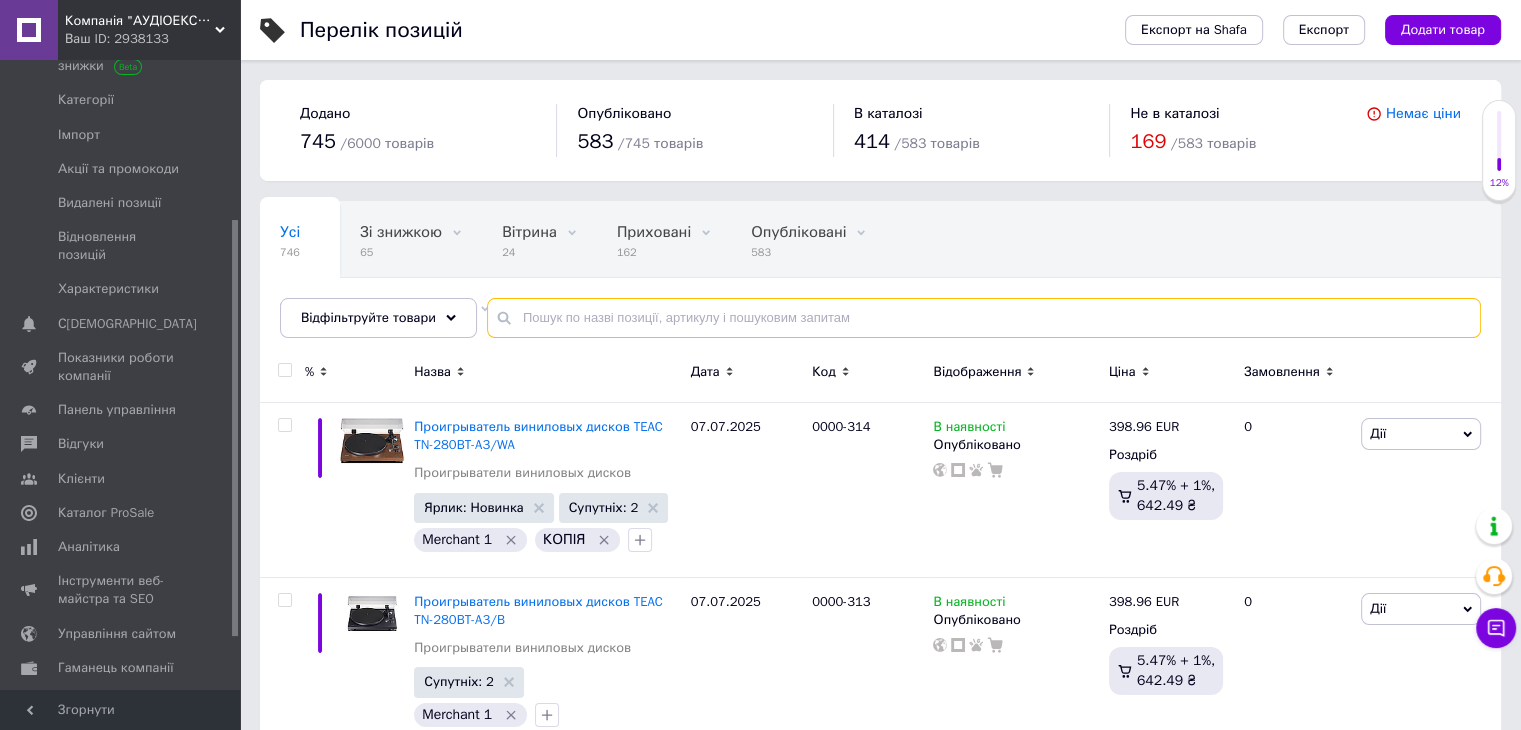 click at bounding box center (984, 318) 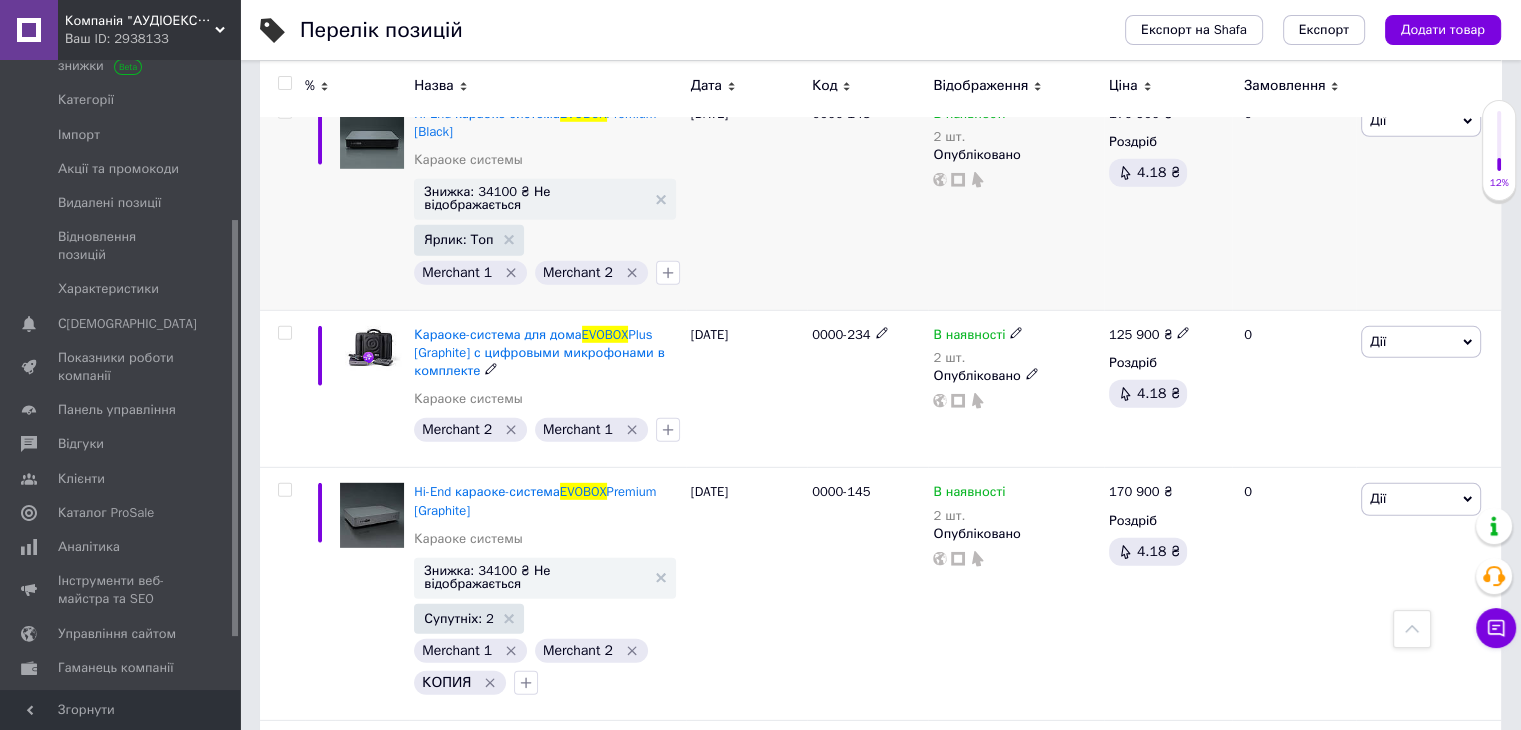 scroll, scrollTop: 5683, scrollLeft: 0, axis: vertical 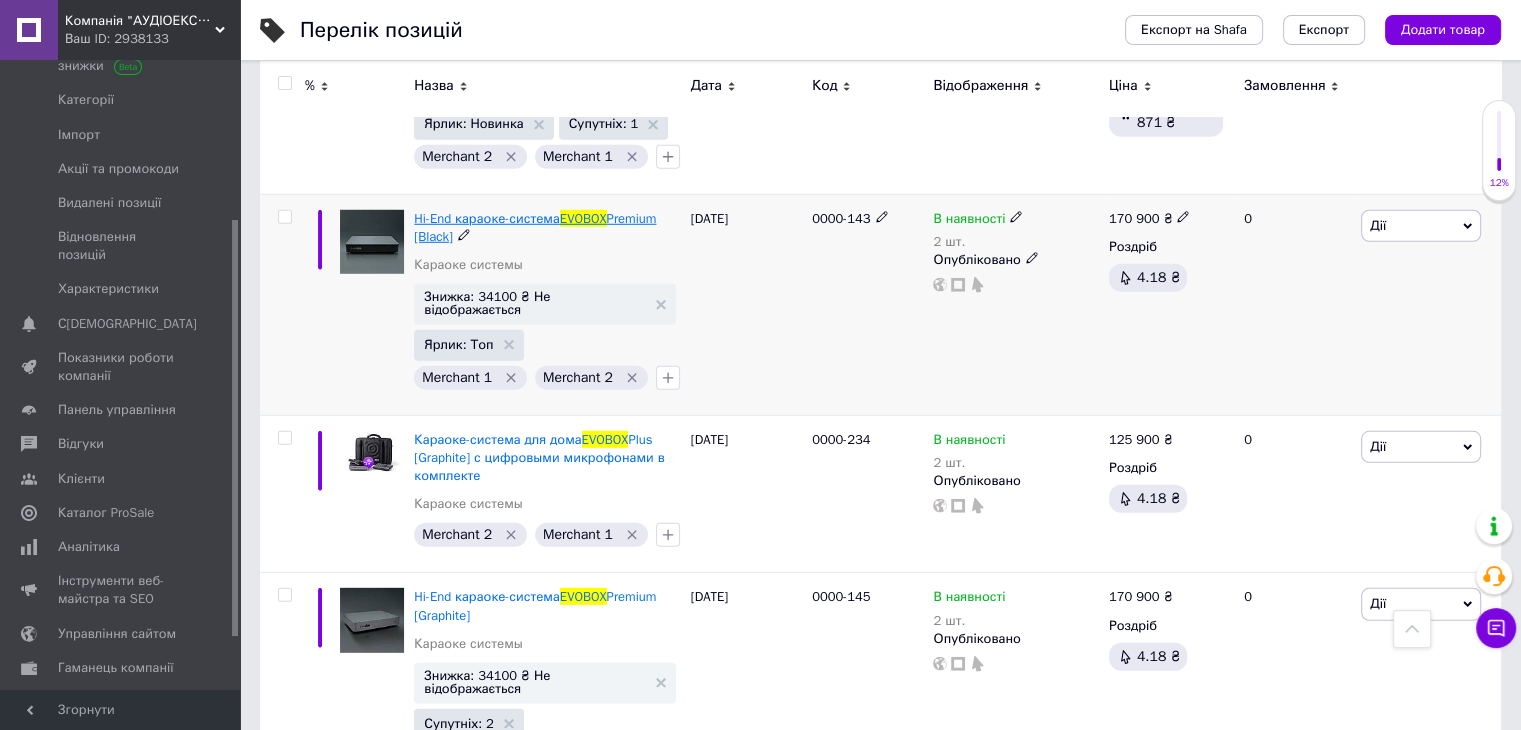 type on "evobox" 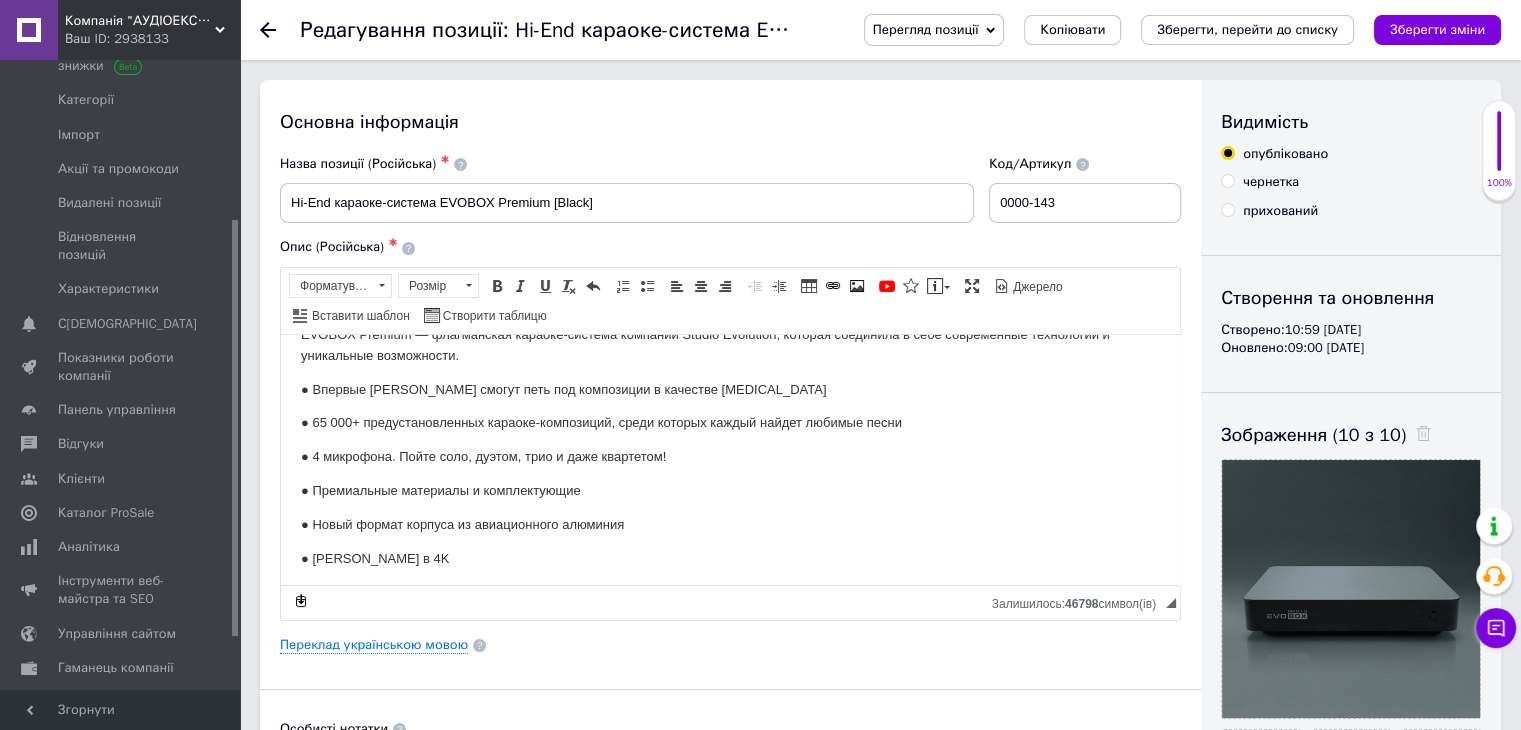 scroll, scrollTop: 300, scrollLeft: 0, axis: vertical 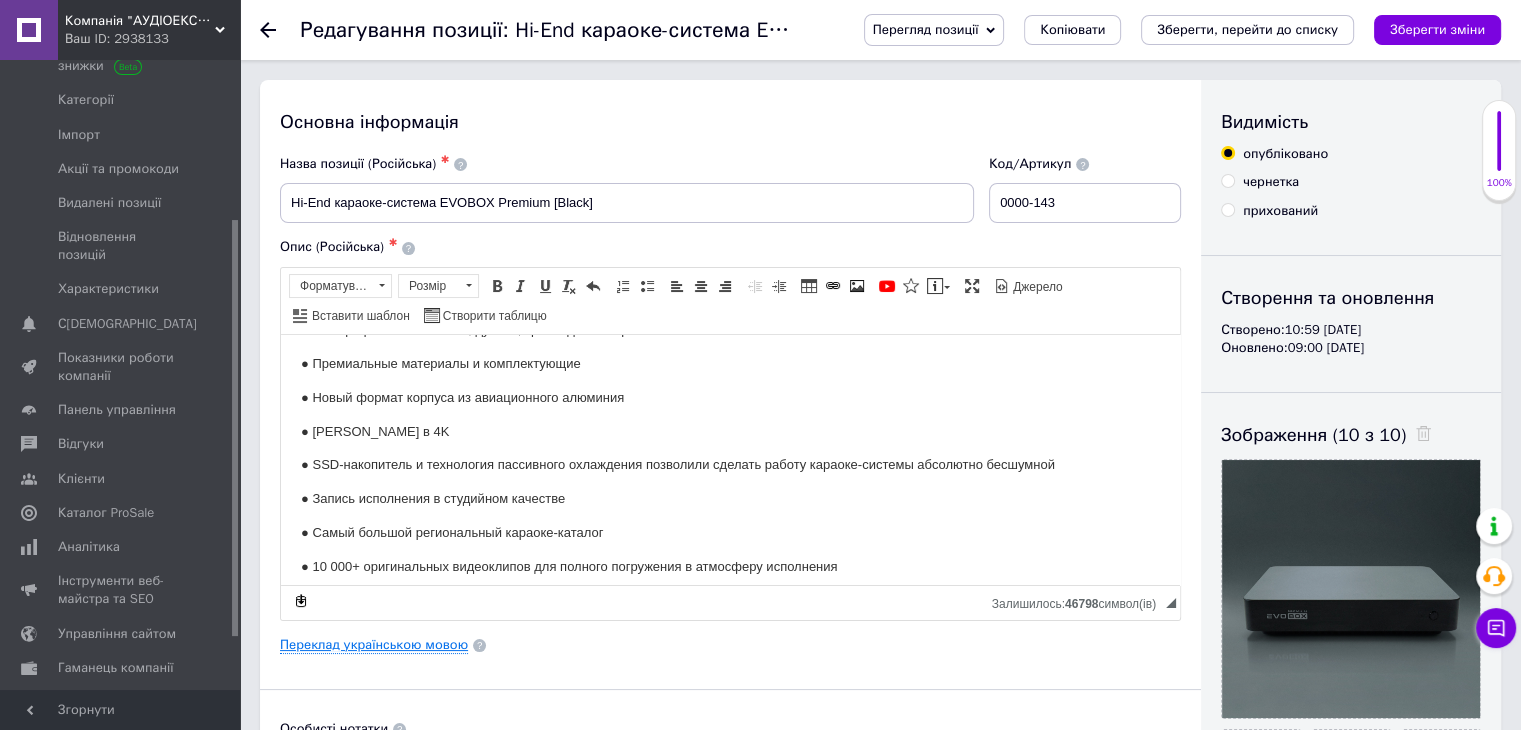 click on "Переклад українською мовою" at bounding box center [374, 645] 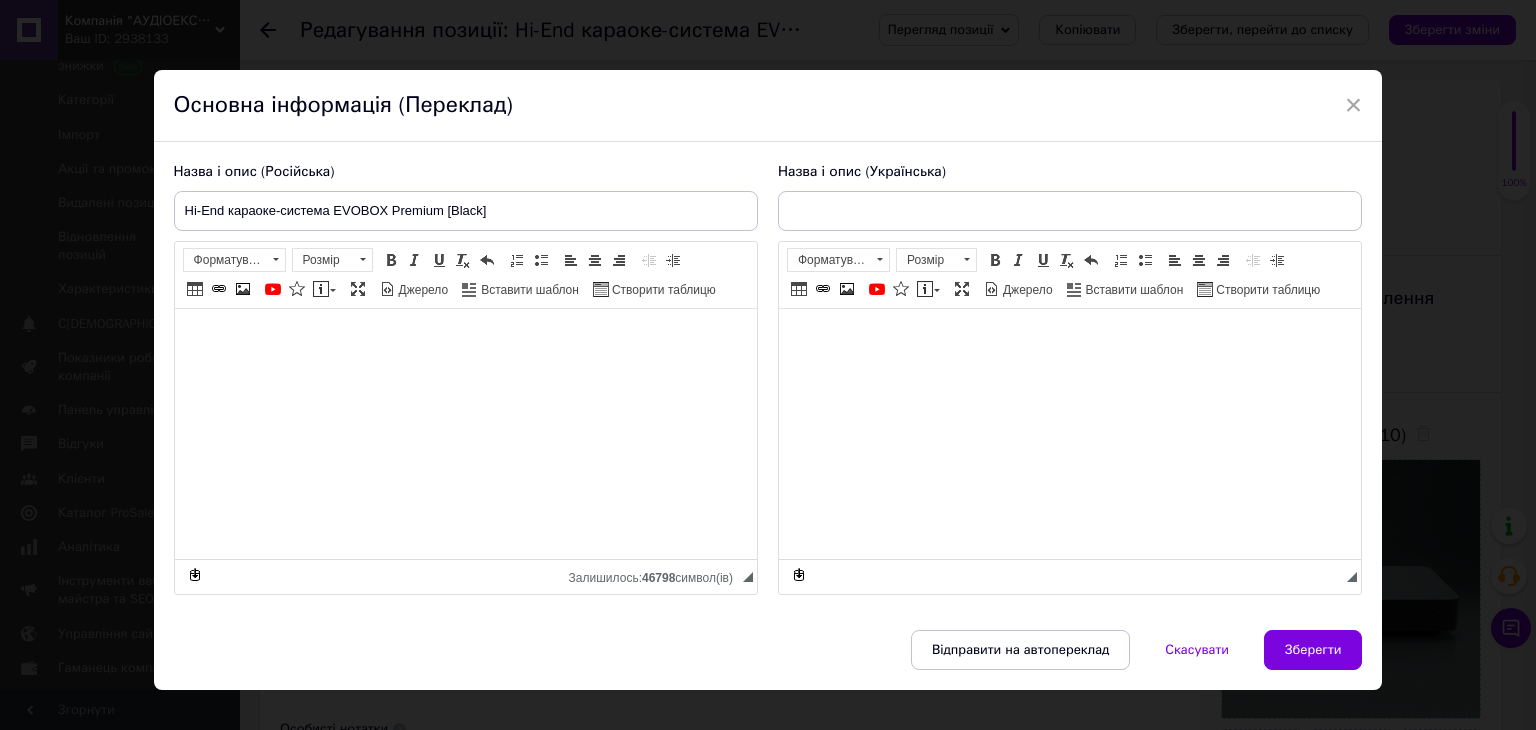 checkbox on "true" 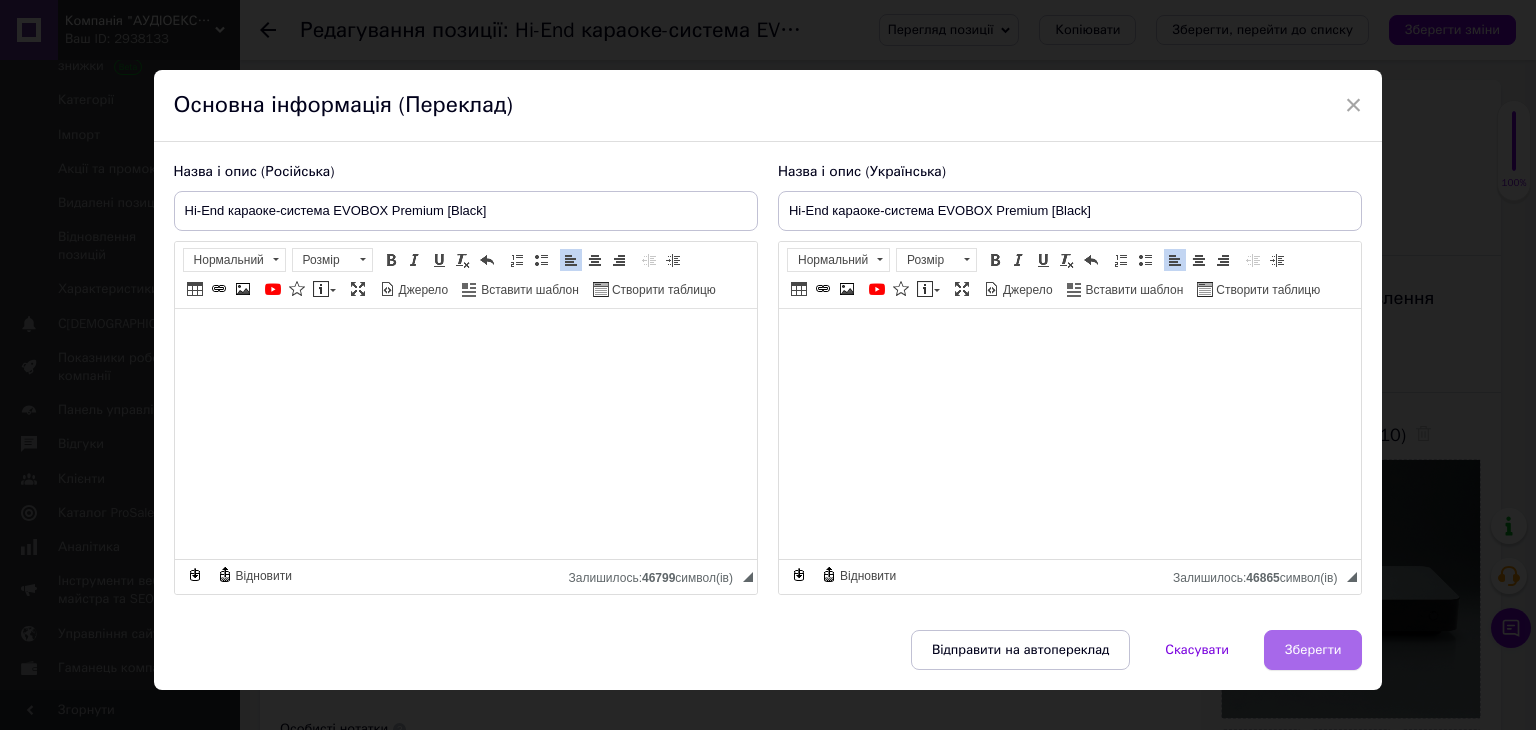 click on "Зберегти" at bounding box center [1313, 650] 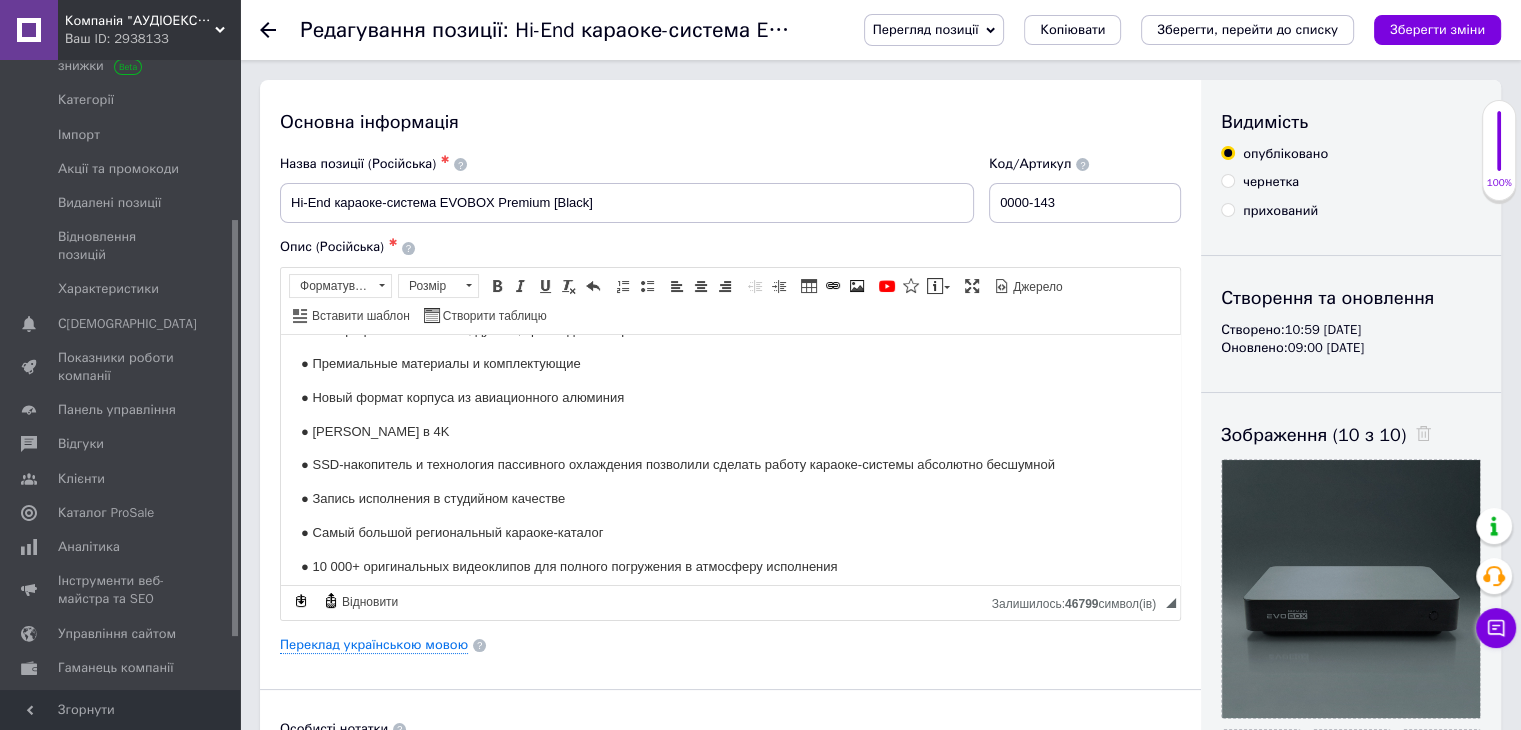 scroll, scrollTop: 300, scrollLeft: 0, axis: vertical 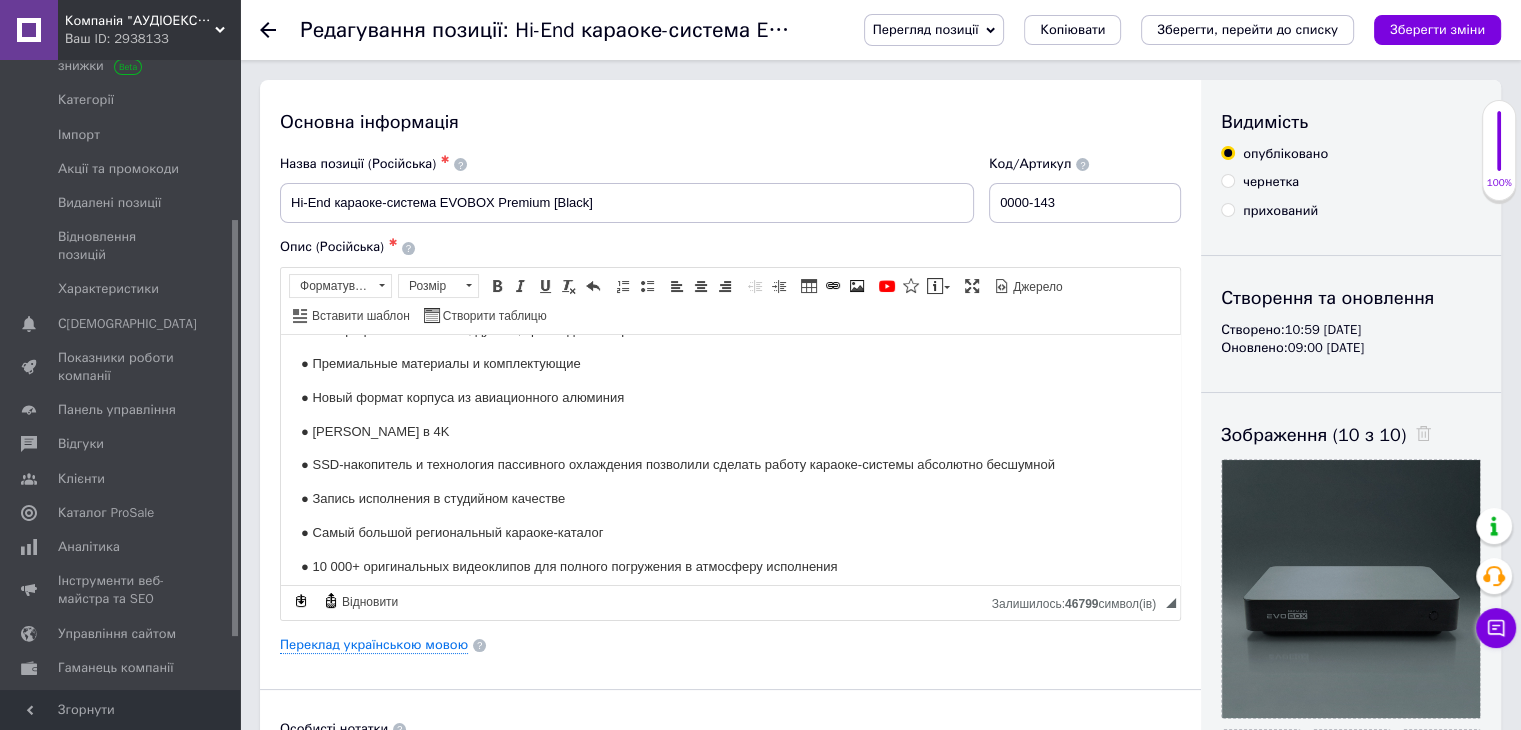 click on "Зберегти зміни" at bounding box center [1437, 29] 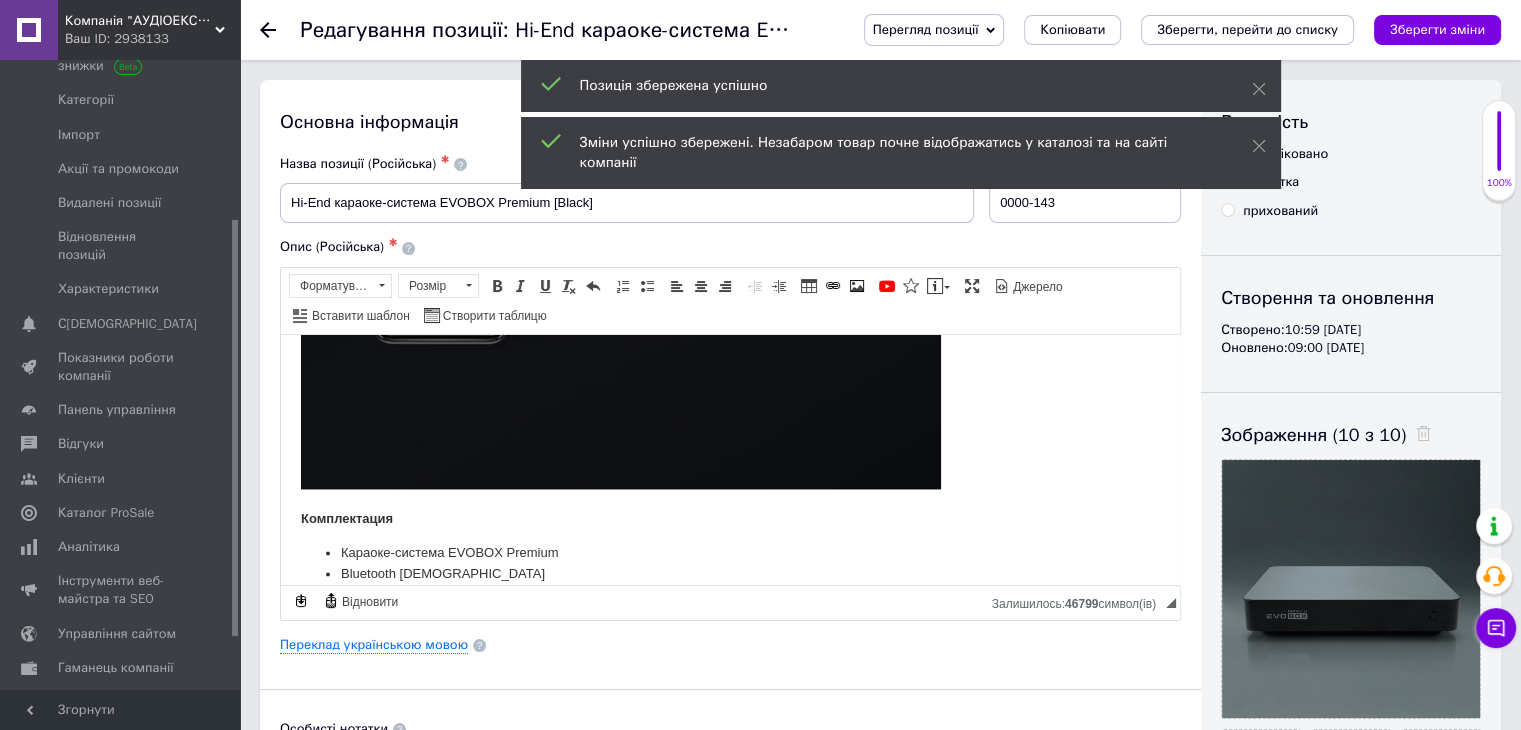 scroll, scrollTop: 3439, scrollLeft: 0, axis: vertical 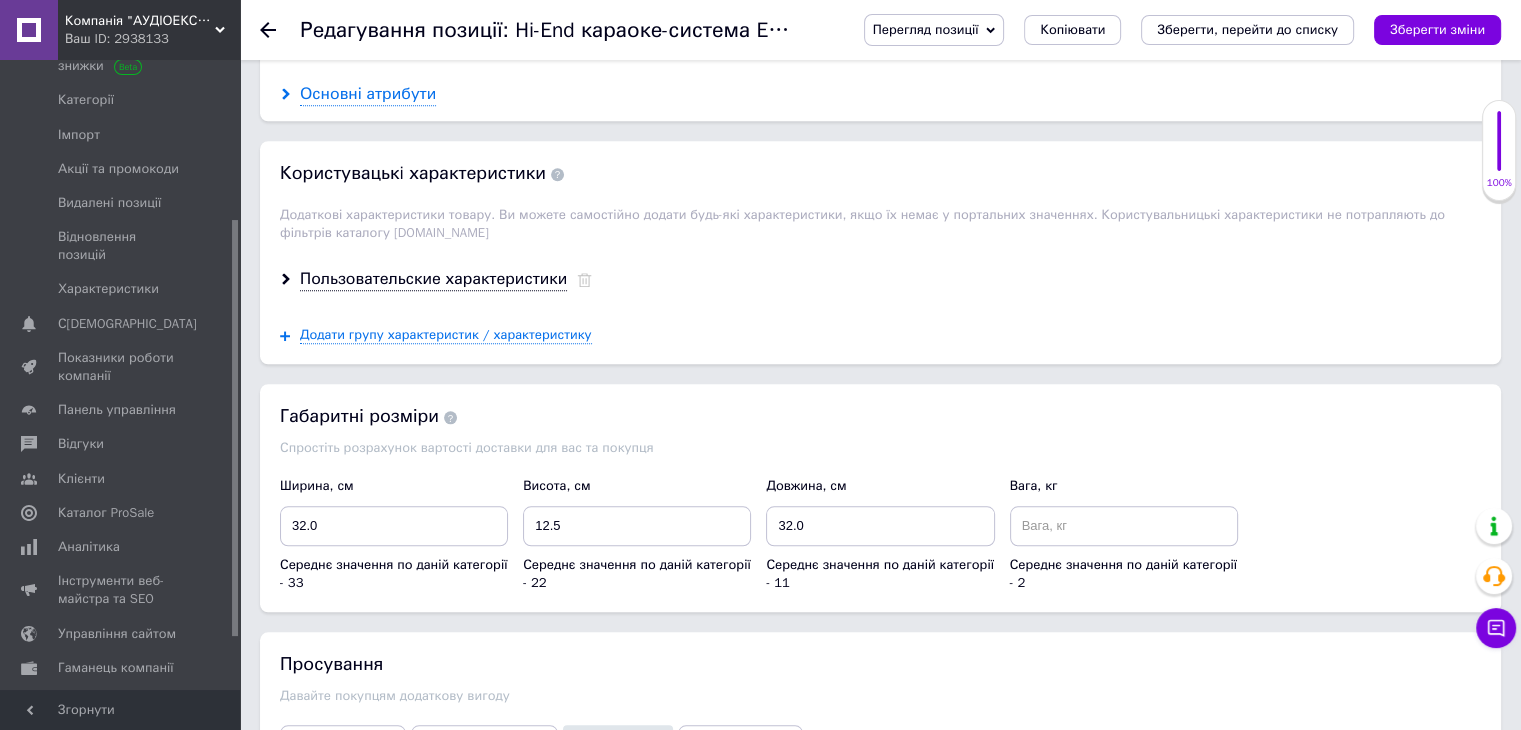 click on "Основні атрибути" at bounding box center (368, 94) 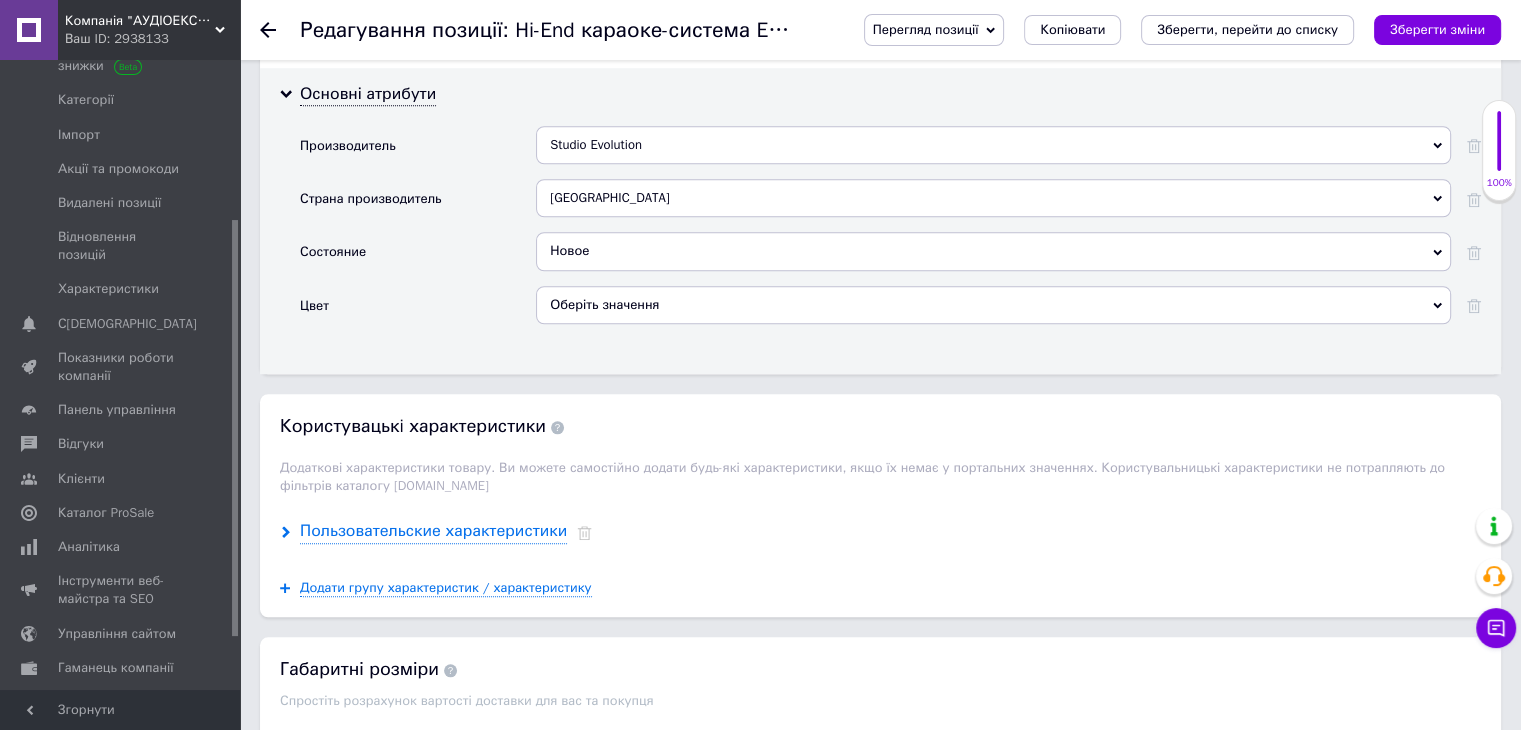 click on "Пользовательские характеристики" at bounding box center [433, 531] 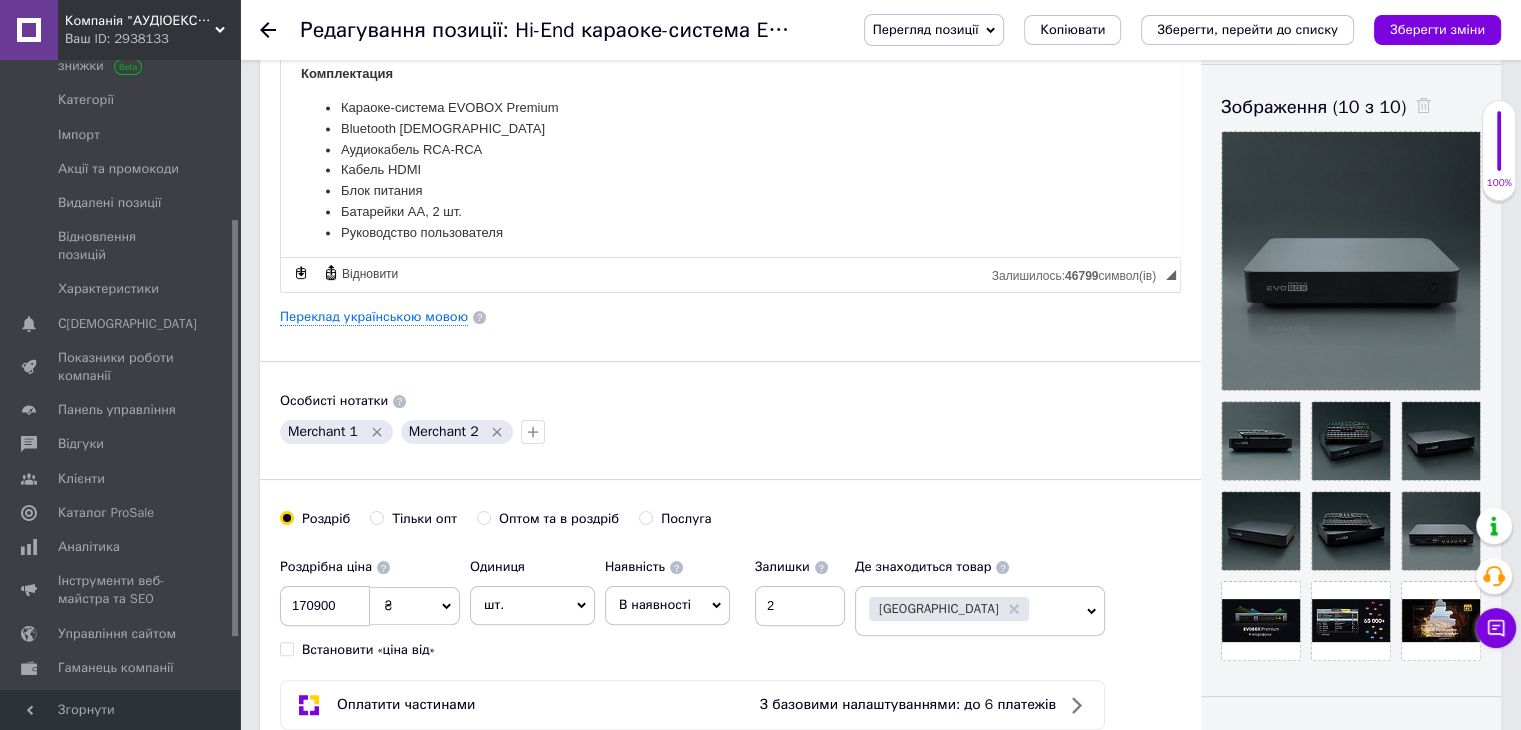 scroll, scrollTop: 0, scrollLeft: 0, axis: both 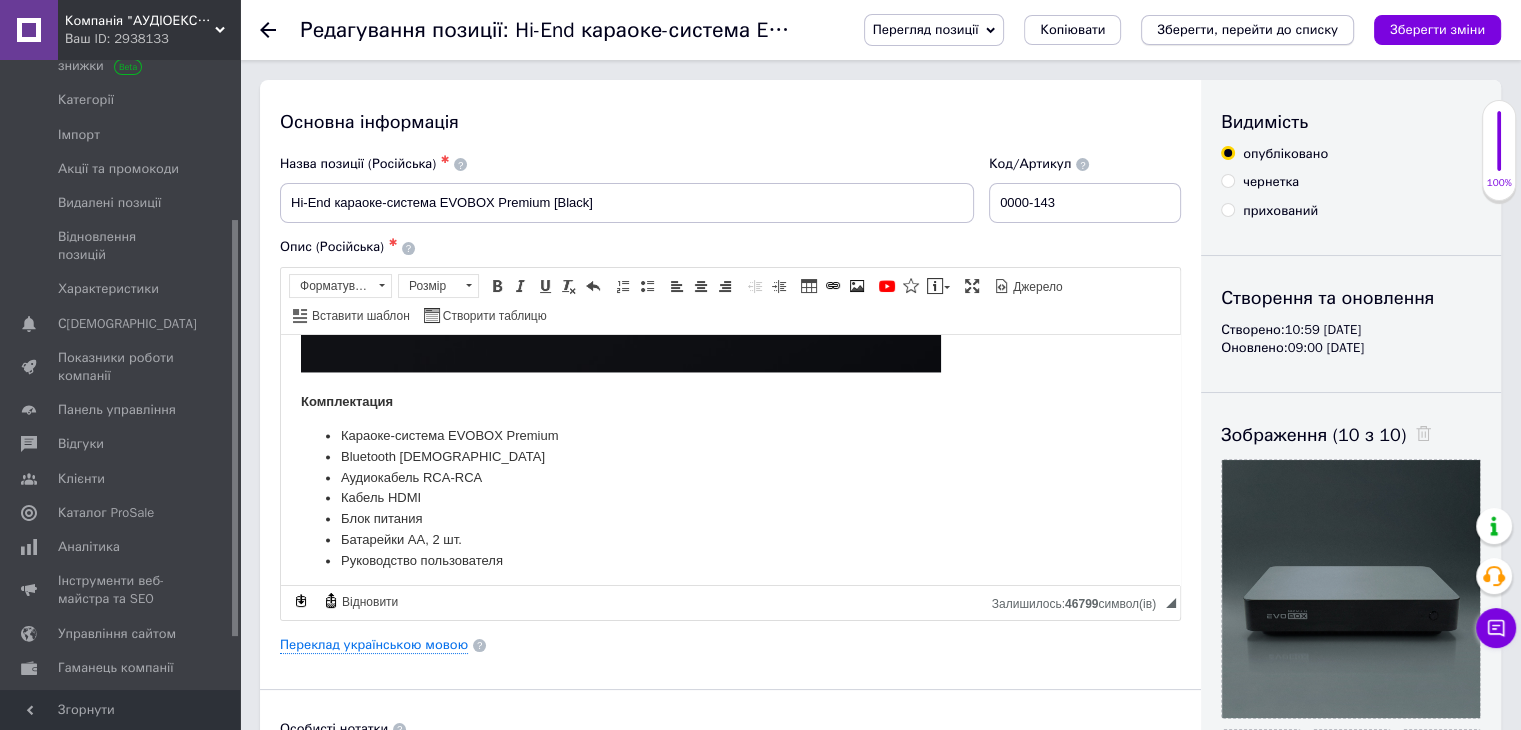 click on "Зберегти, перейти до списку" at bounding box center (1247, 29) 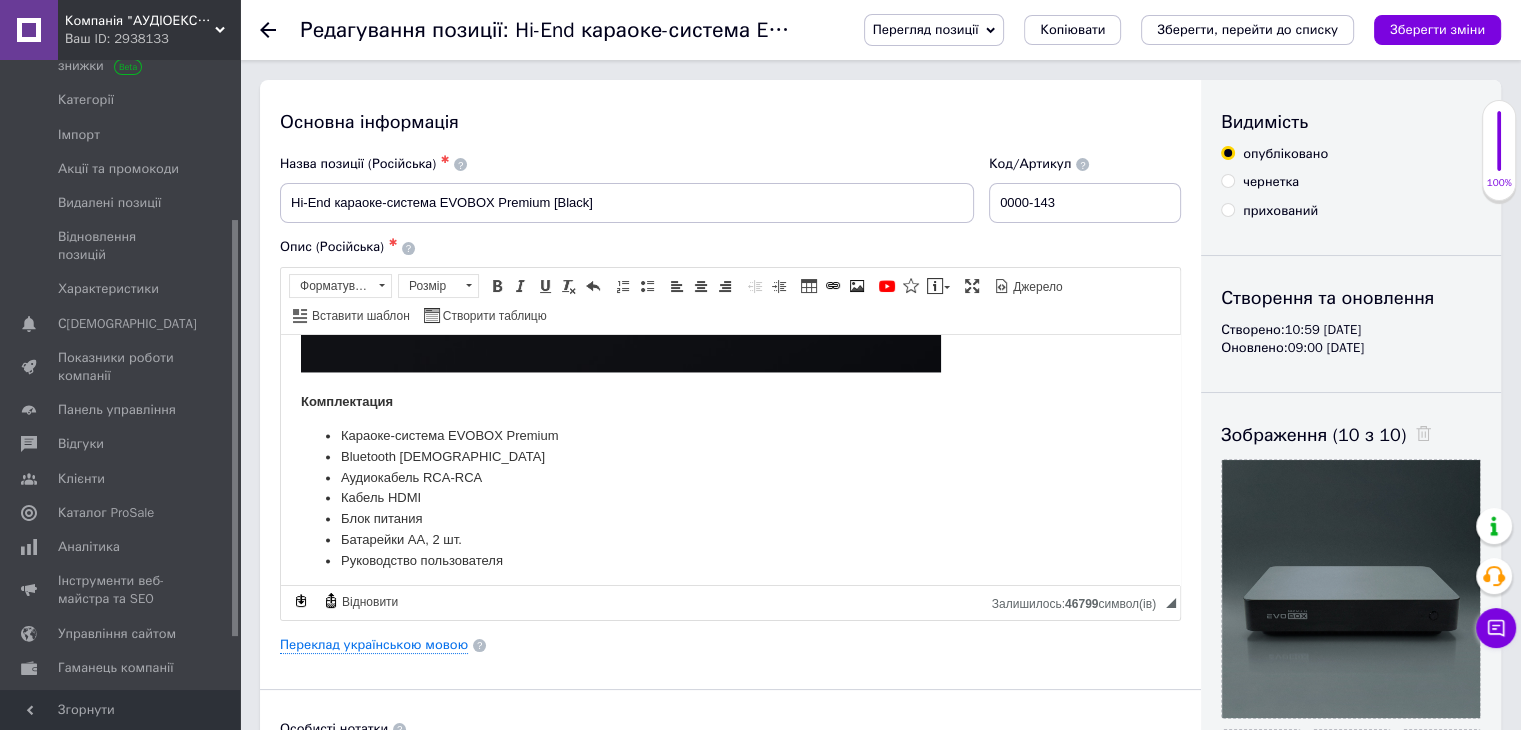 checkbox on "true" 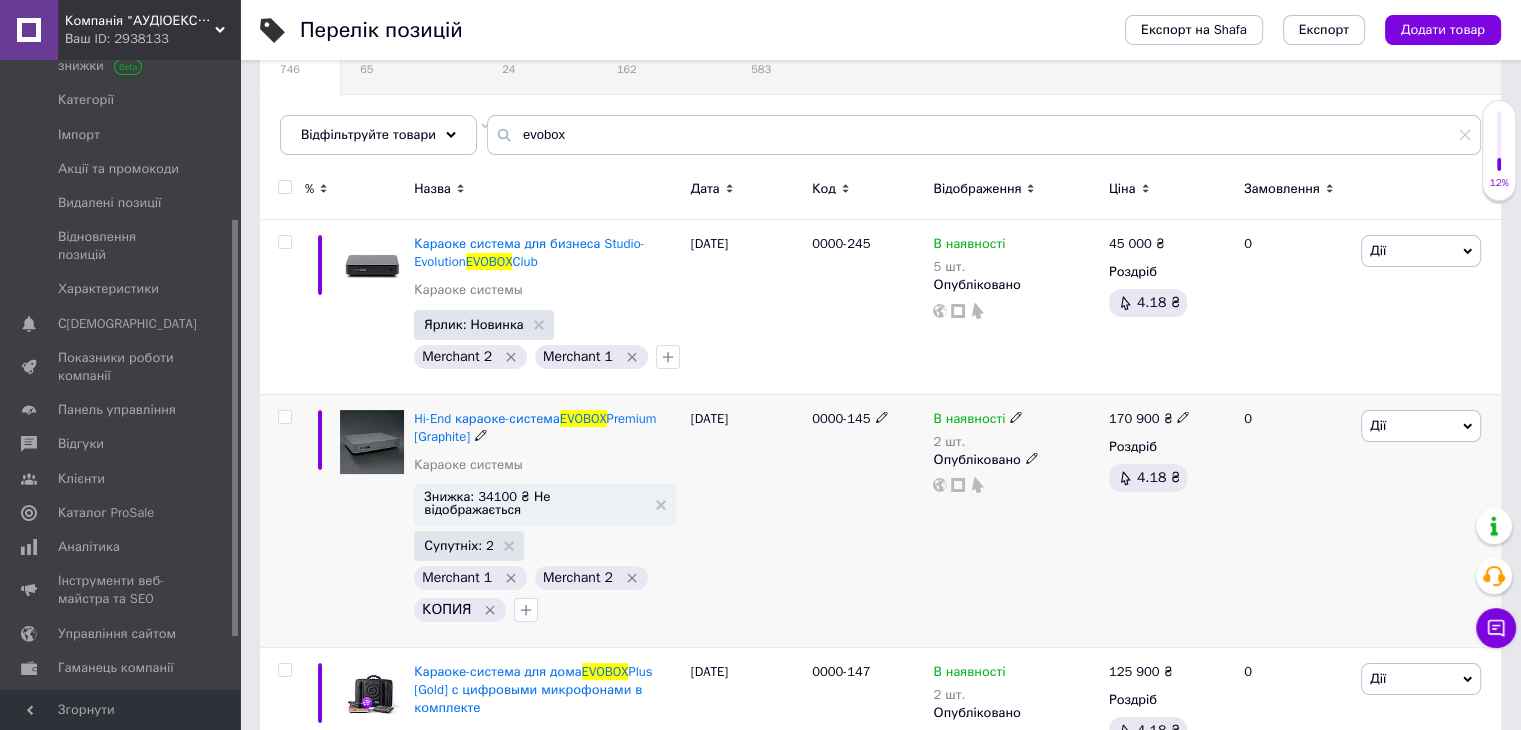 scroll, scrollTop: 212, scrollLeft: 0, axis: vertical 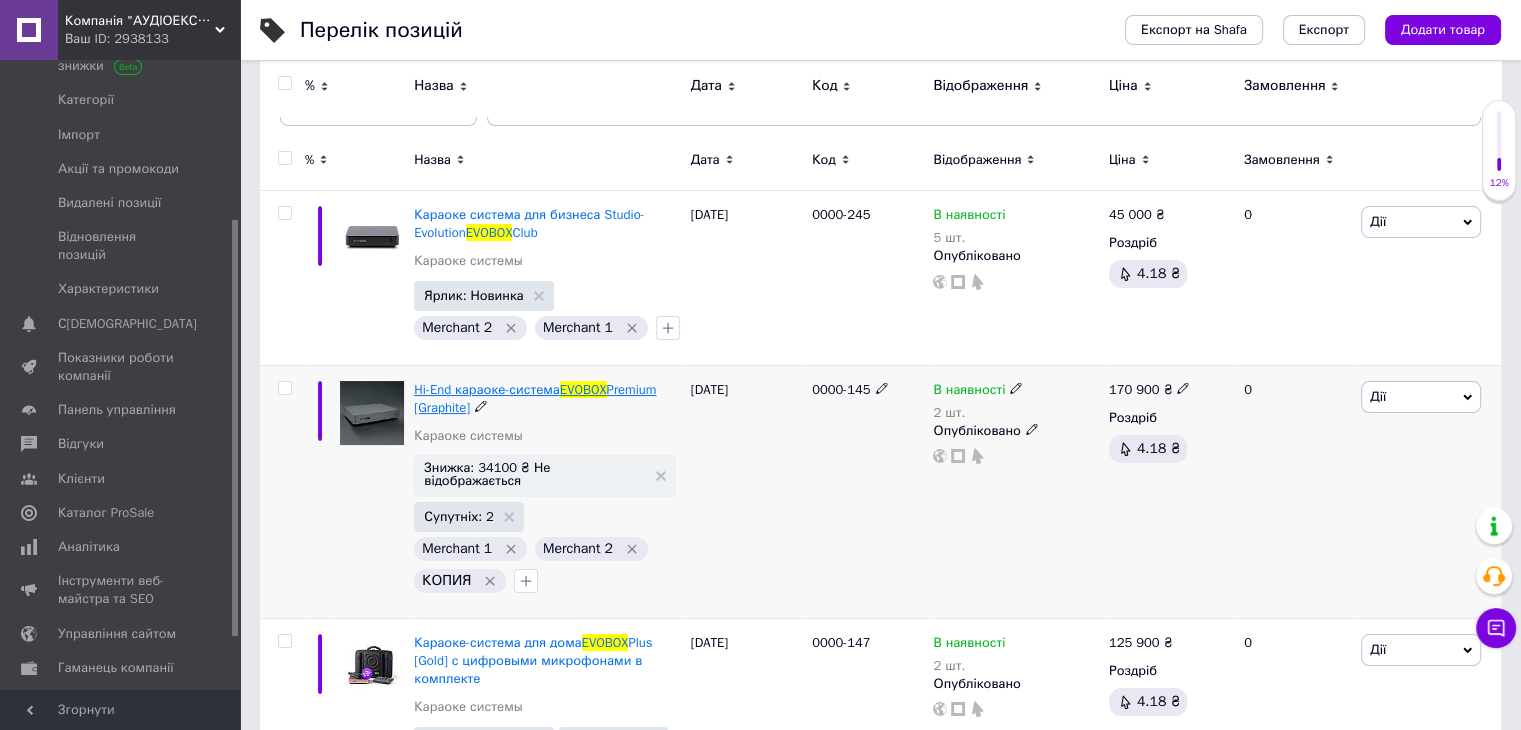 click on "Hi-End караоке-система" at bounding box center [487, 389] 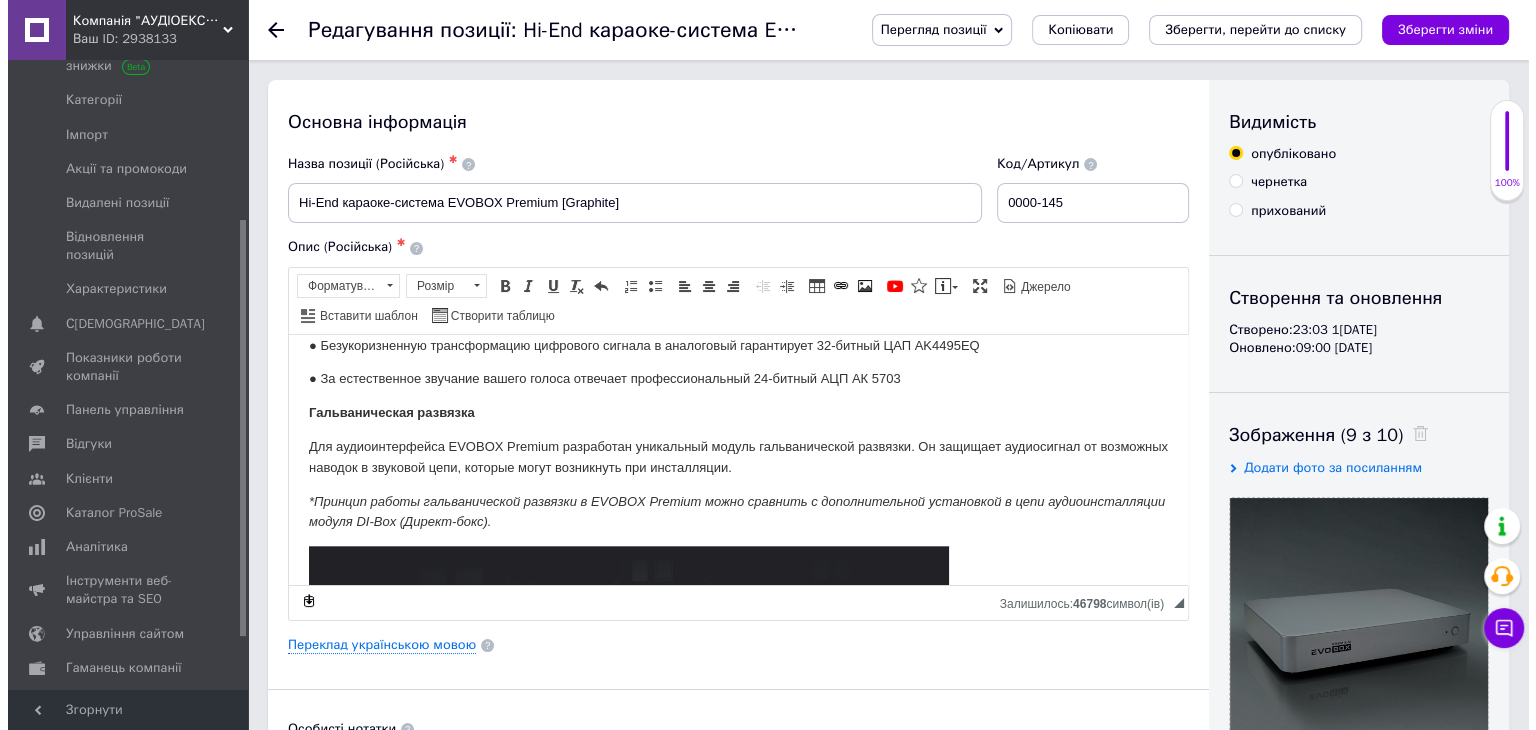 scroll, scrollTop: 2400, scrollLeft: 0, axis: vertical 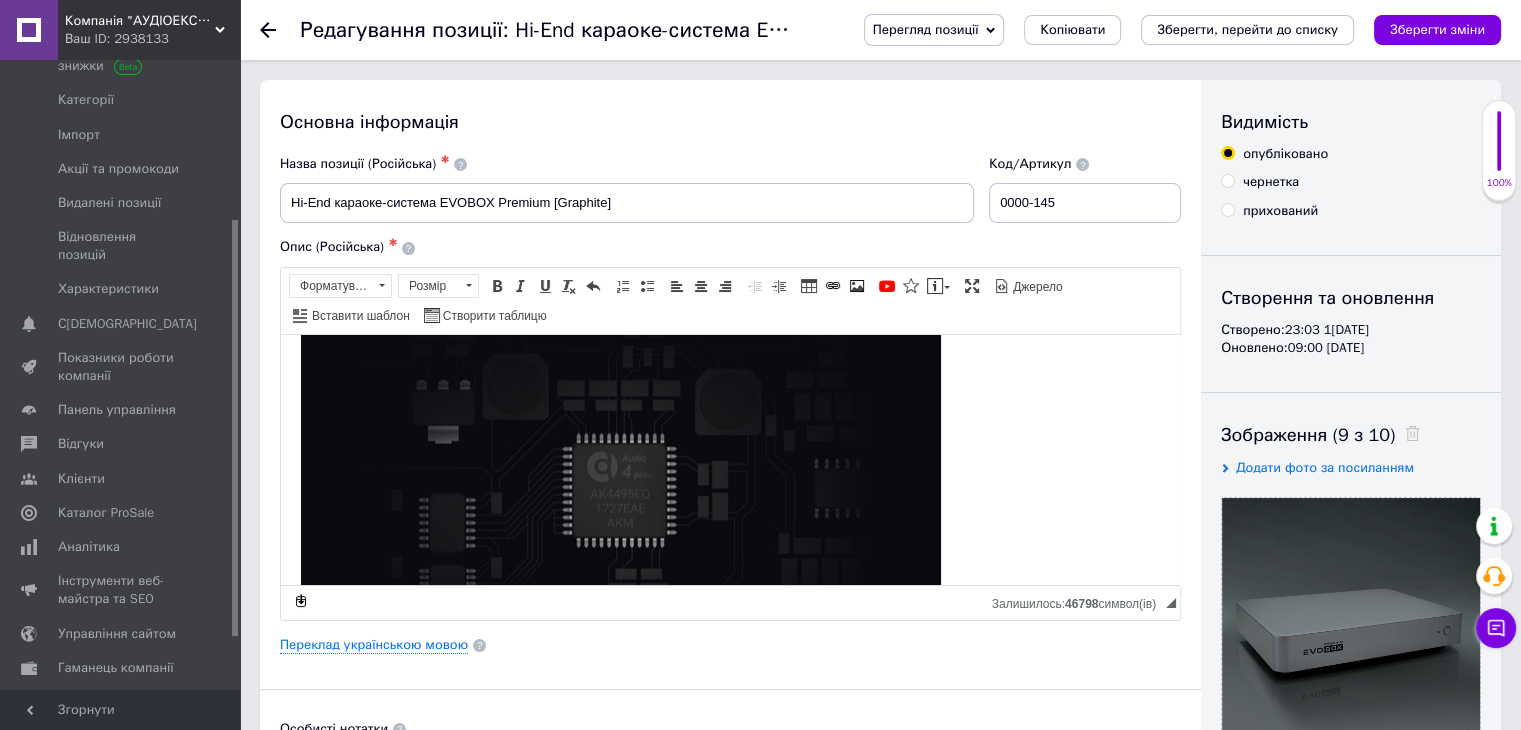click on "Основна інформація Назва позиції (Російська) ✱ Hi-End караоке-система EVOBOX Premium [Graphite] Код/Артикул 0000-145 Опис (Російська) ✱ EVOBOX Premium — Hi-End караоке-система с премиальными комплектующими, возможностью подключения четырех микрофонов и непревзойденным звучанием композиций в качестве [MEDICAL_DATA] (впервые в караоке). Все достижения компании Studio Evolution как в инженерных решениях, так и в работе с караоке-контентом собраны в EVOBOX Premium.
EVOBOX Premium
Hi-End караоке
● Впервые караокеры смогут петь под композиции в качестве [MEDICAL_DATA]
● Премиальные материалы и комплектующие" at bounding box center [730, 638] 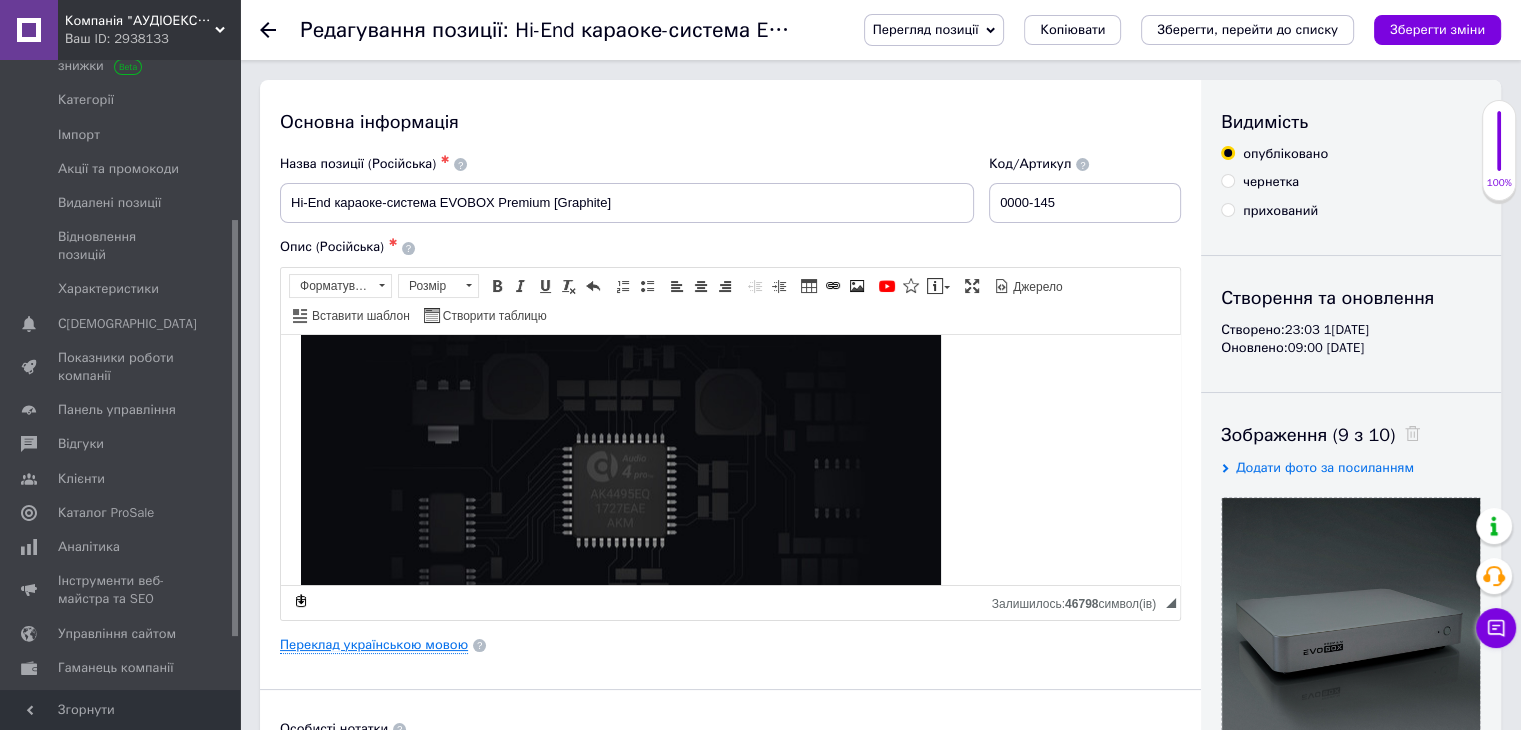 click on "Переклад українською мовою" at bounding box center [374, 645] 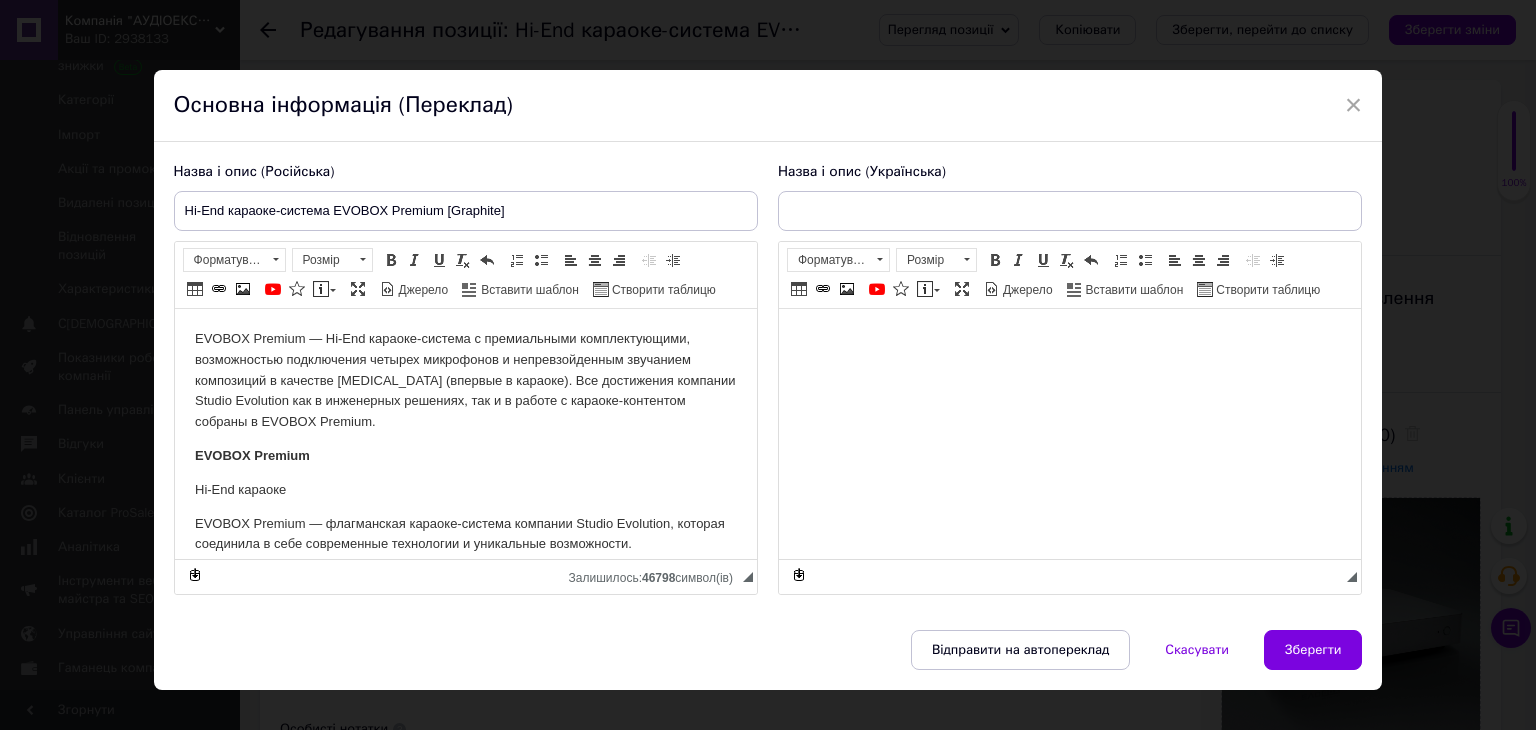 scroll, scrollTop: 0, scrollLeft: 0, axis: both 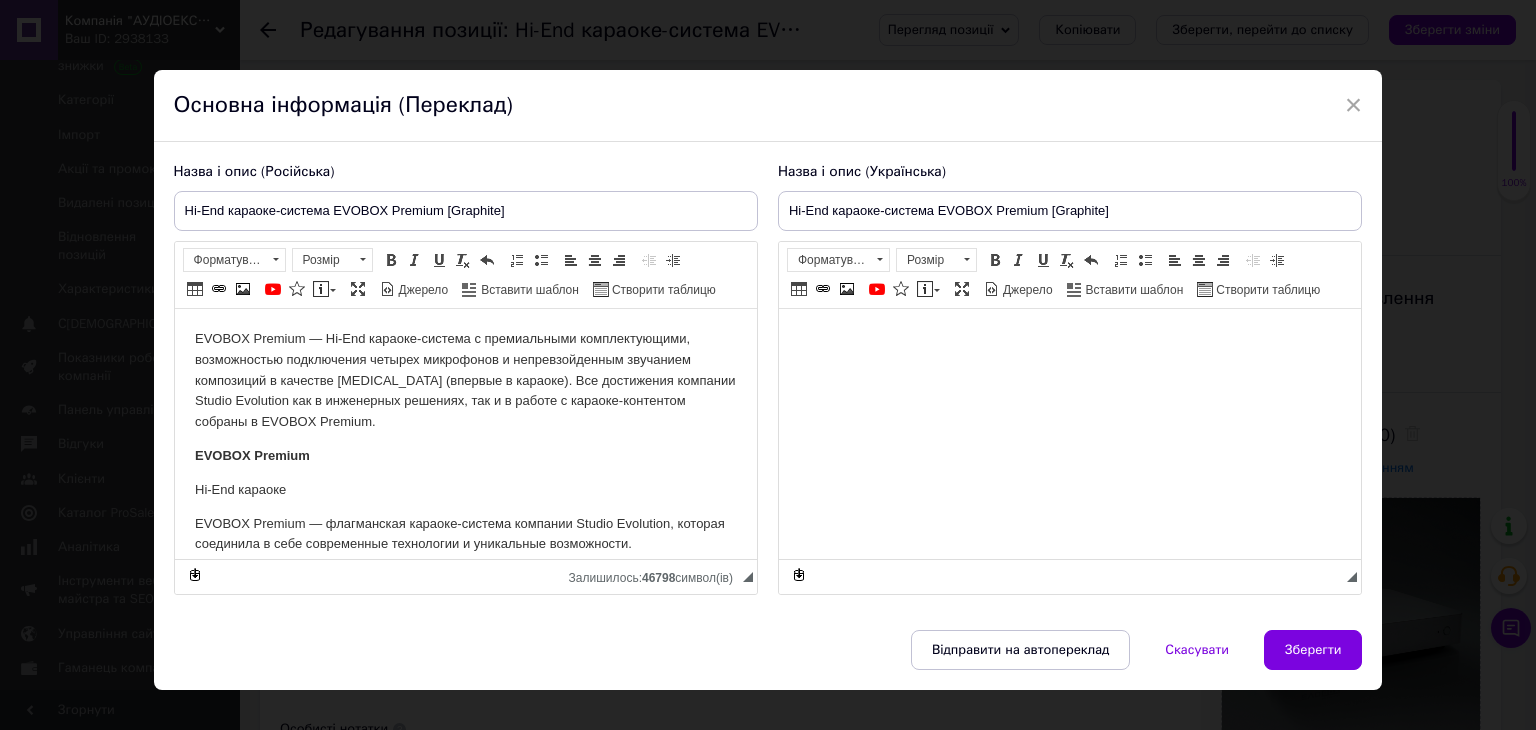 checkbox on "true" 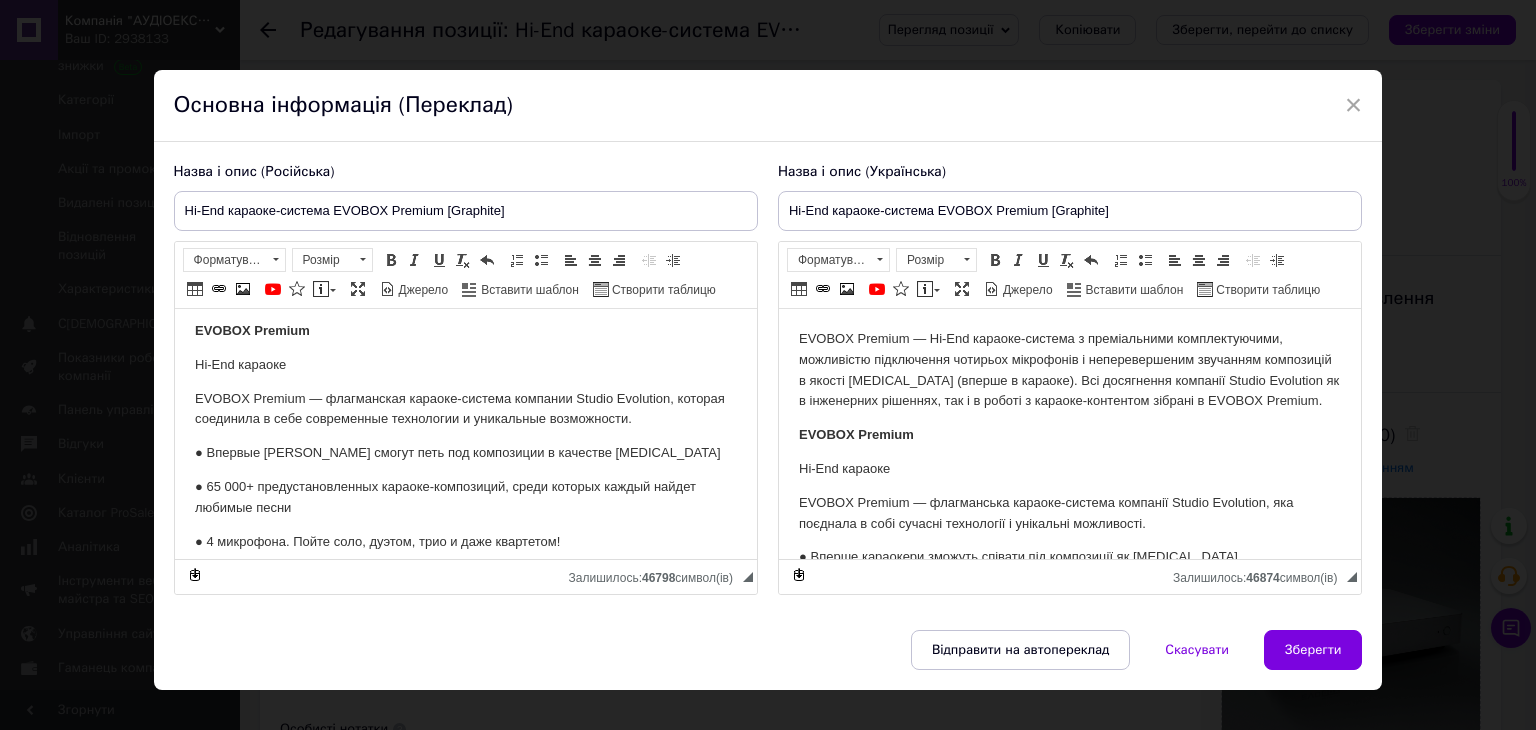 scroll, scrollTop: 200, scrollLeft: 0, axis: vertical 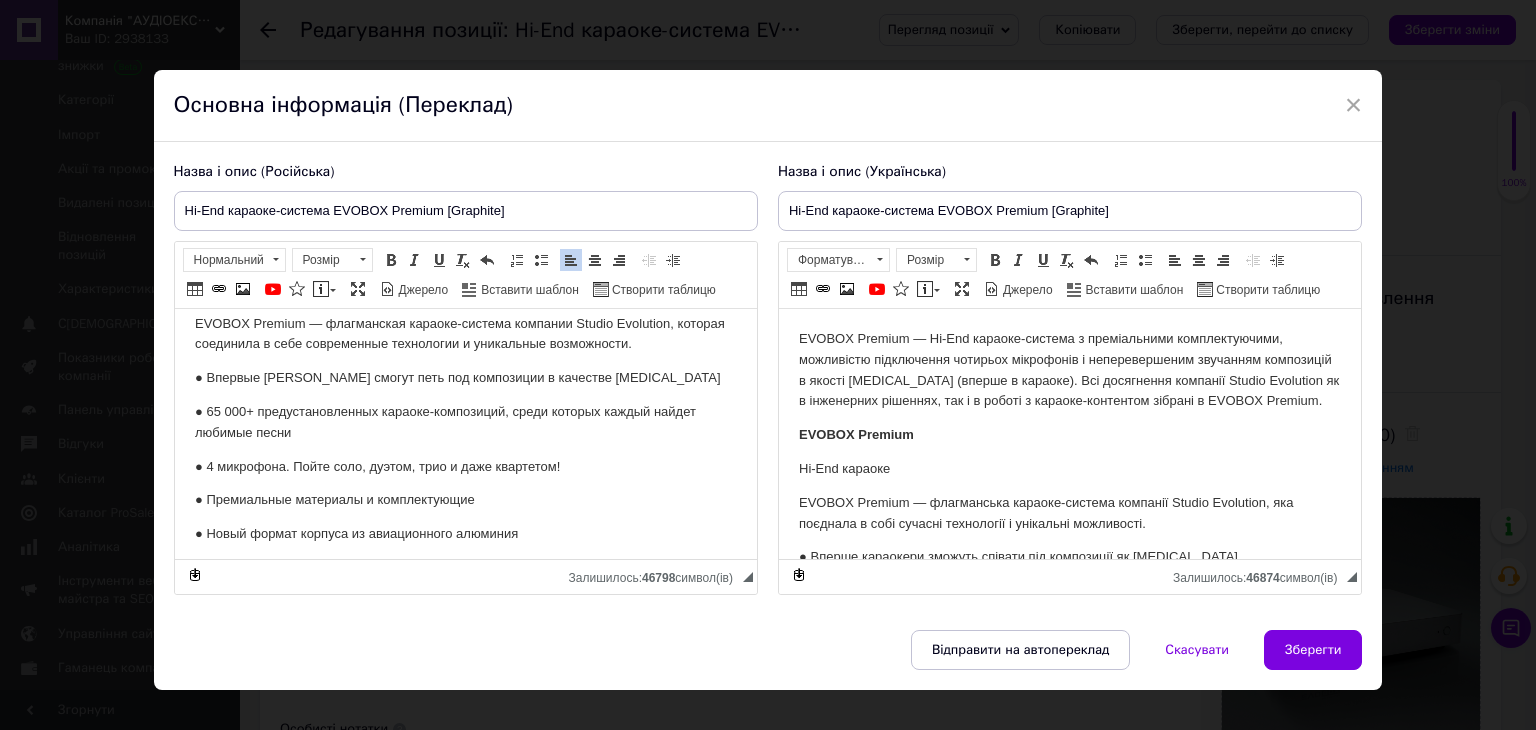 click on "● 65 000+ предустановленных караоке-композиций, среди которых каждый найдет любимые песни" at bounding box center (465, 423) 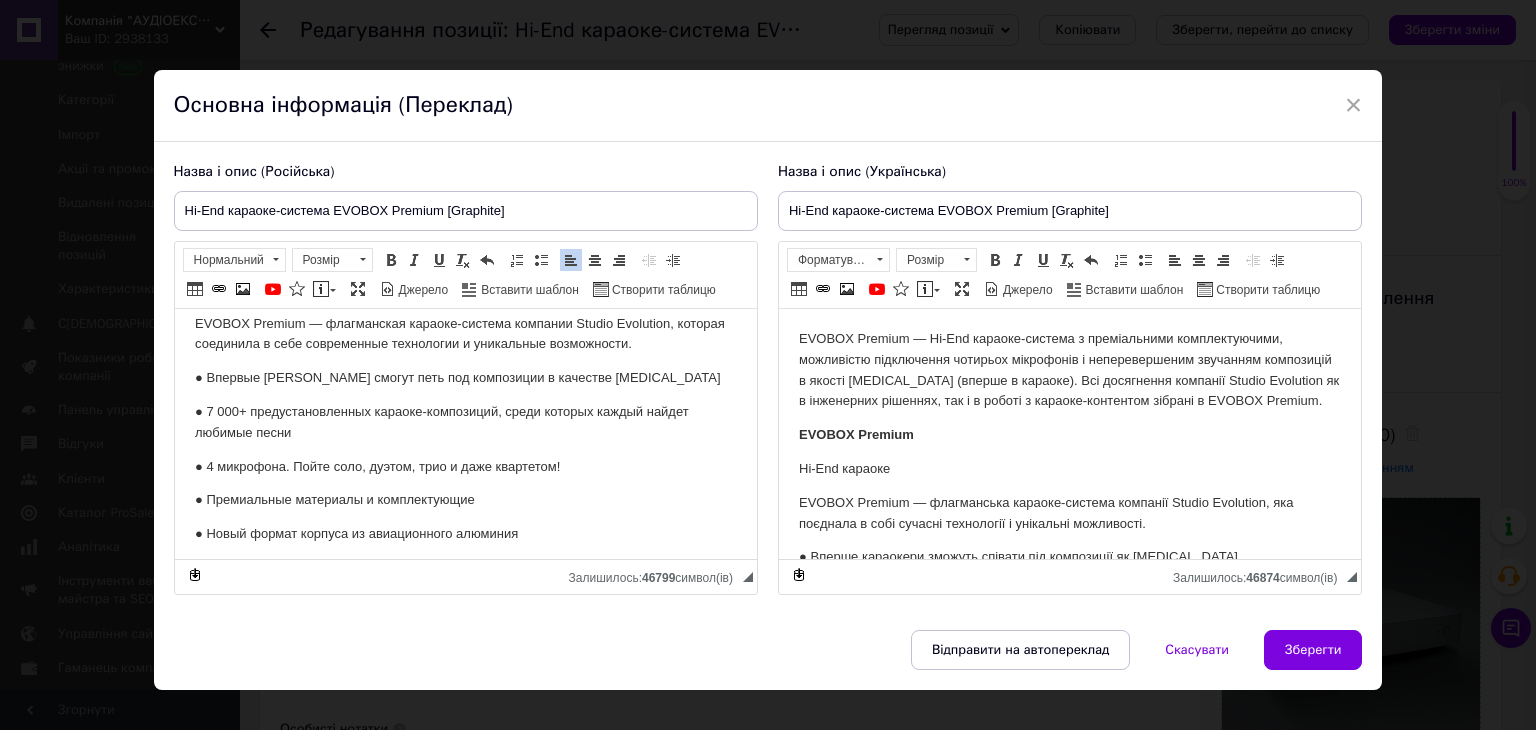 checkbox on "true" 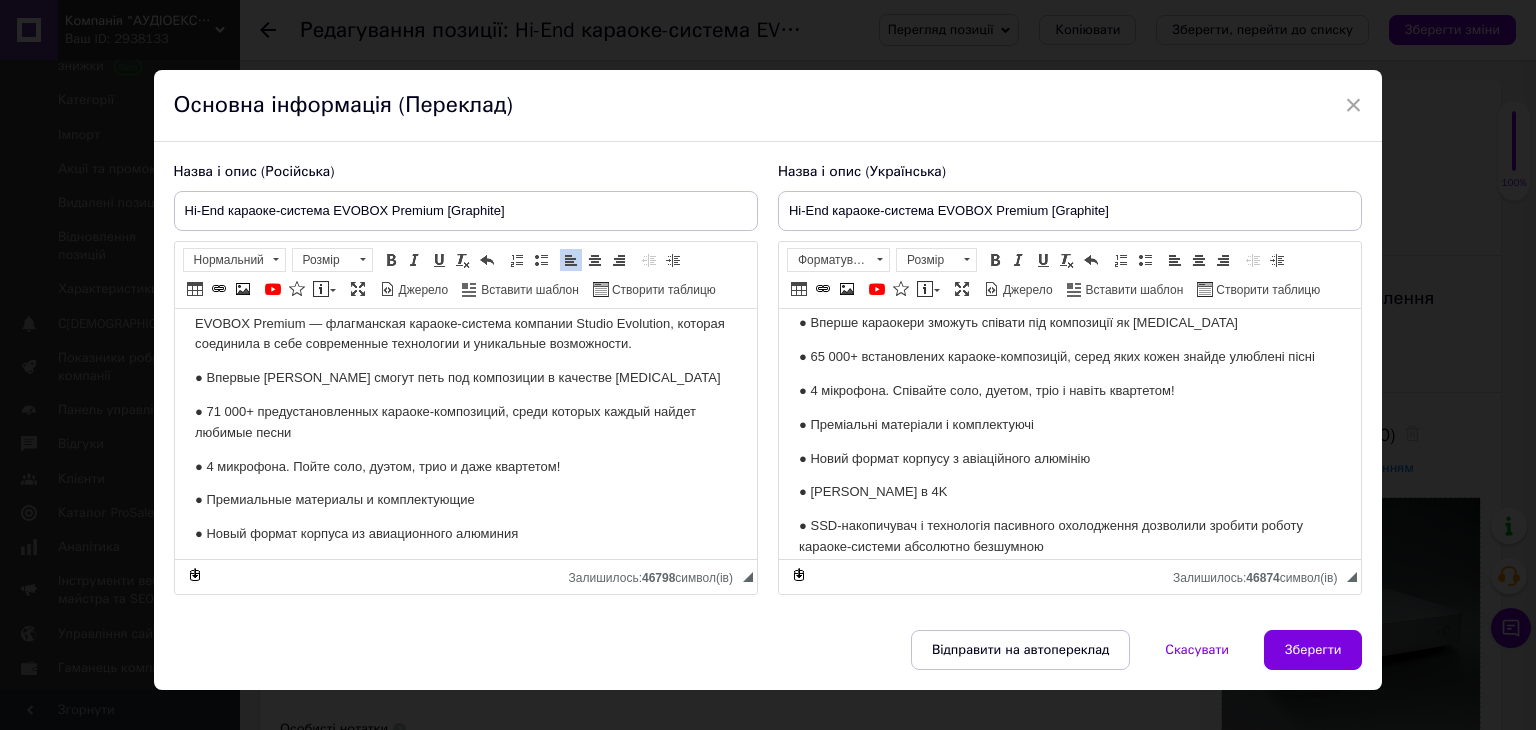 scroll, scrollTop: 200, scrollLeft: 0, axis: vertical 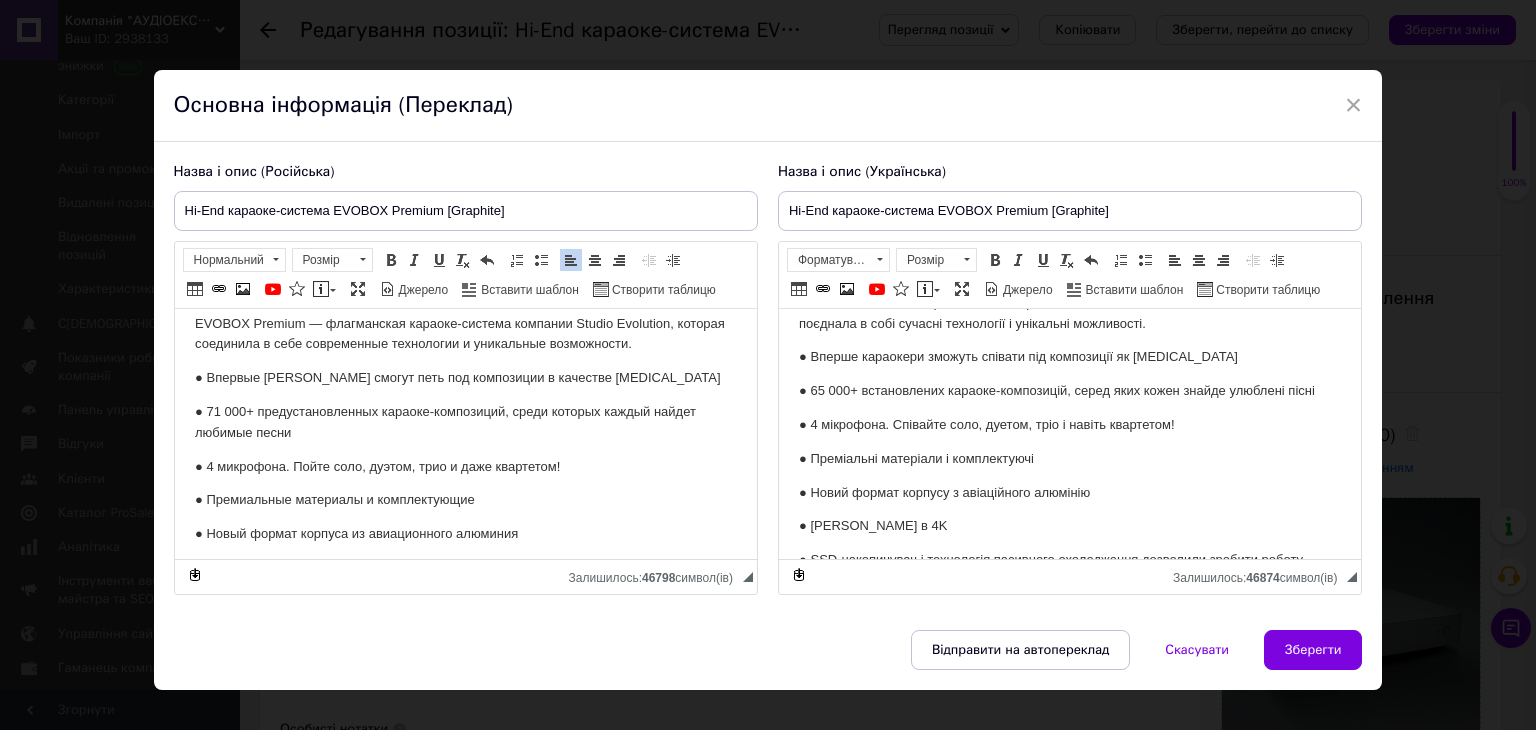 click on "● 65 000+ встановлених караоке-композицій, серед яких кожен знайде улюблені пісні" at bounding box center (1069, 391) 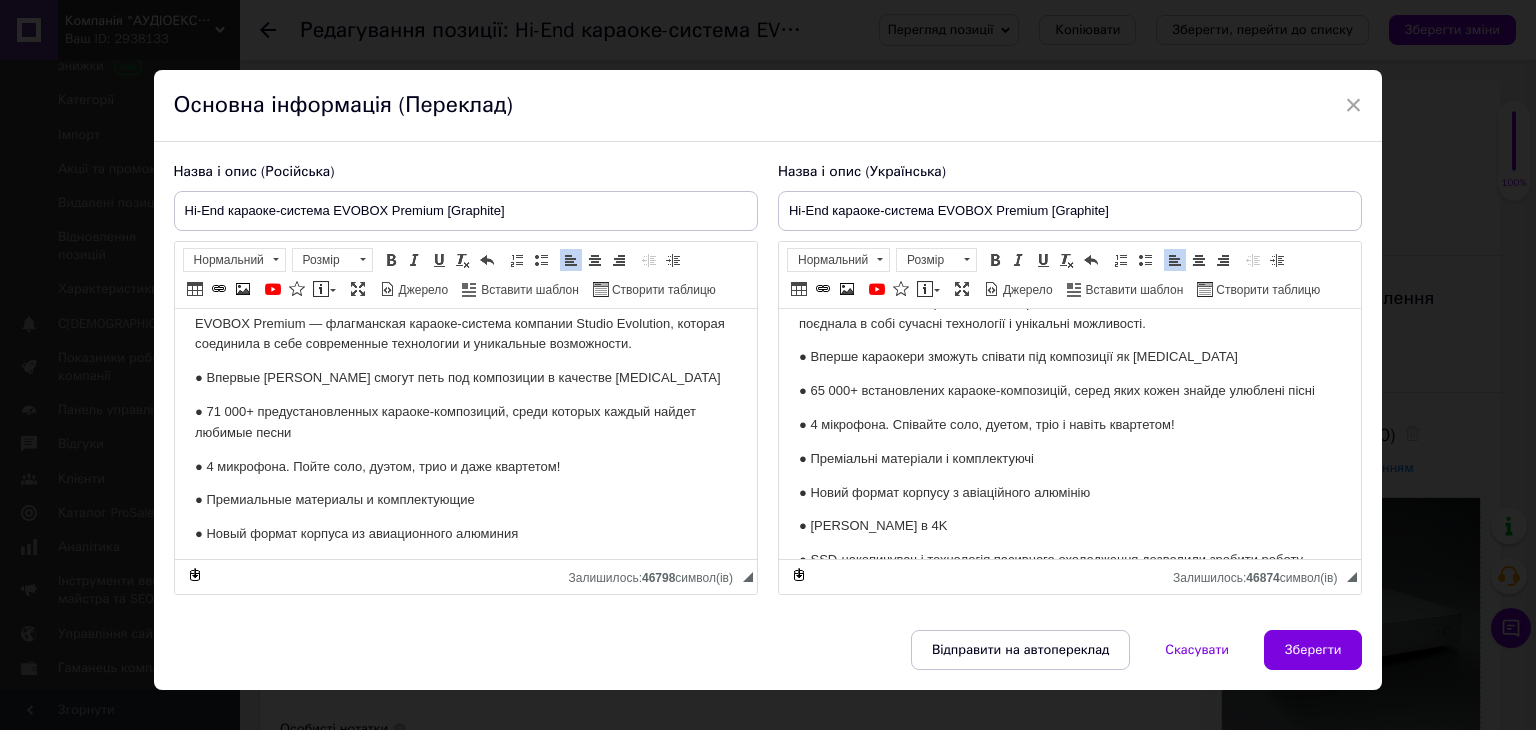 type 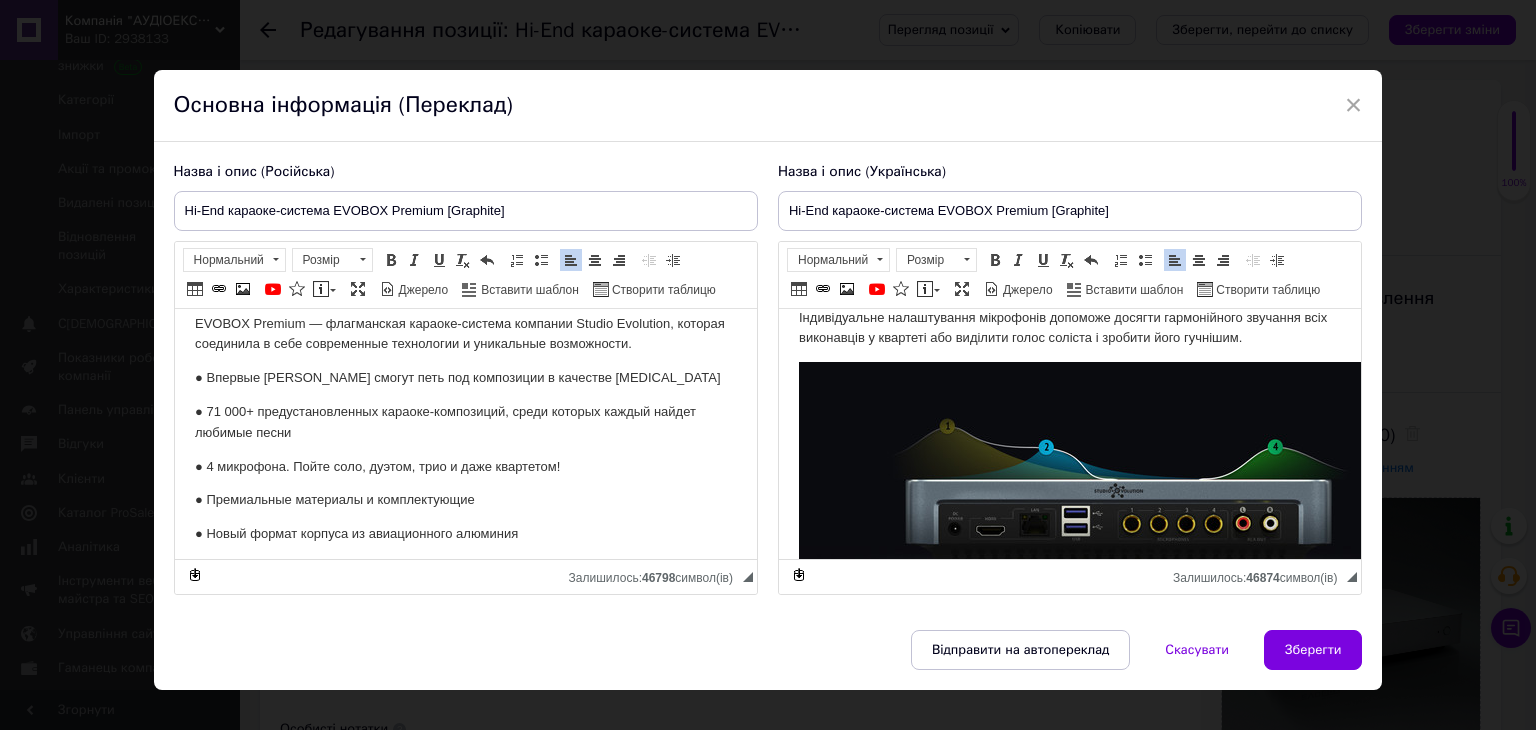 scroll, scrollTop: 1700, scrollLeft: 0, axis: vertical 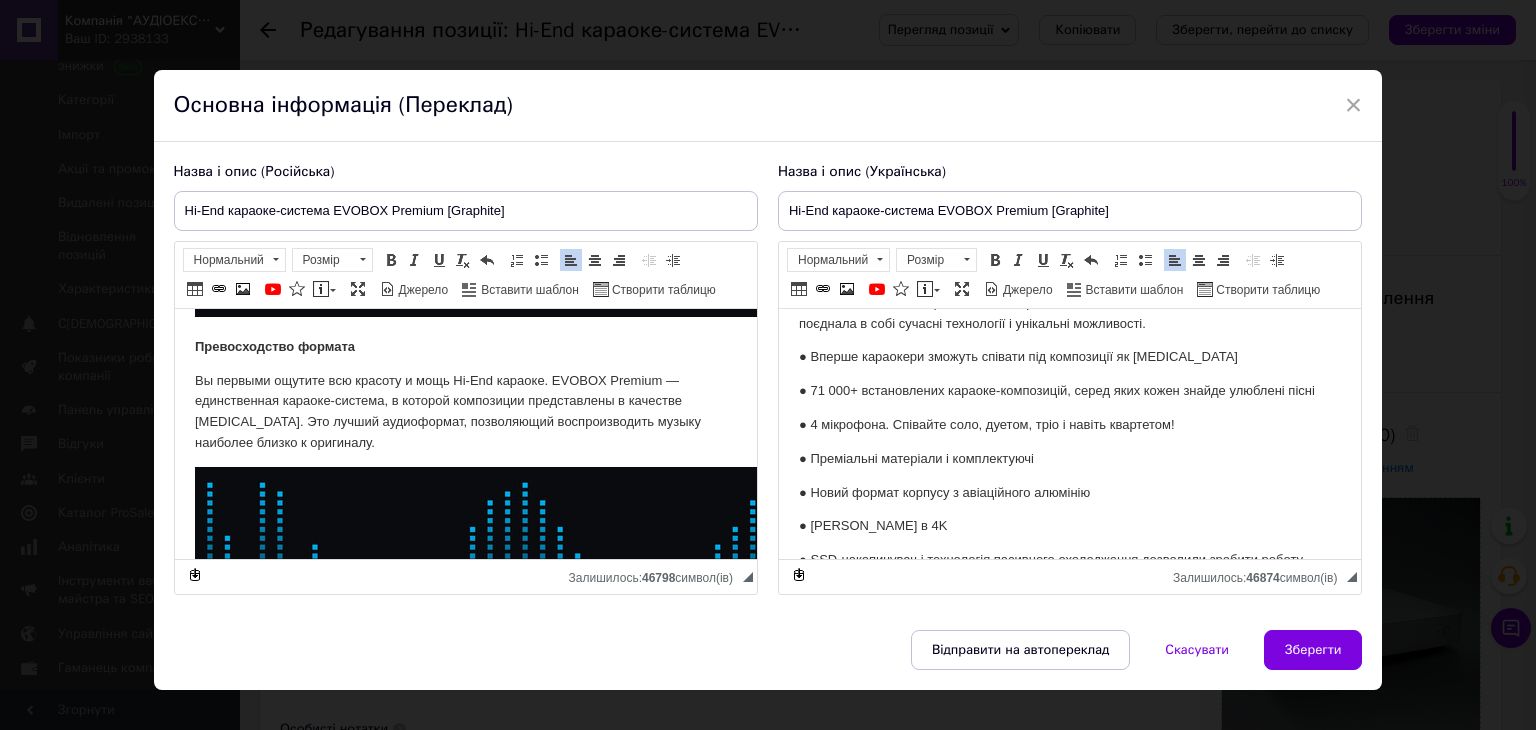 click on "● Вперше караокери зможуть співати під композиції як [MEDICAL_DATA]" at bounding box center [1069, 357] 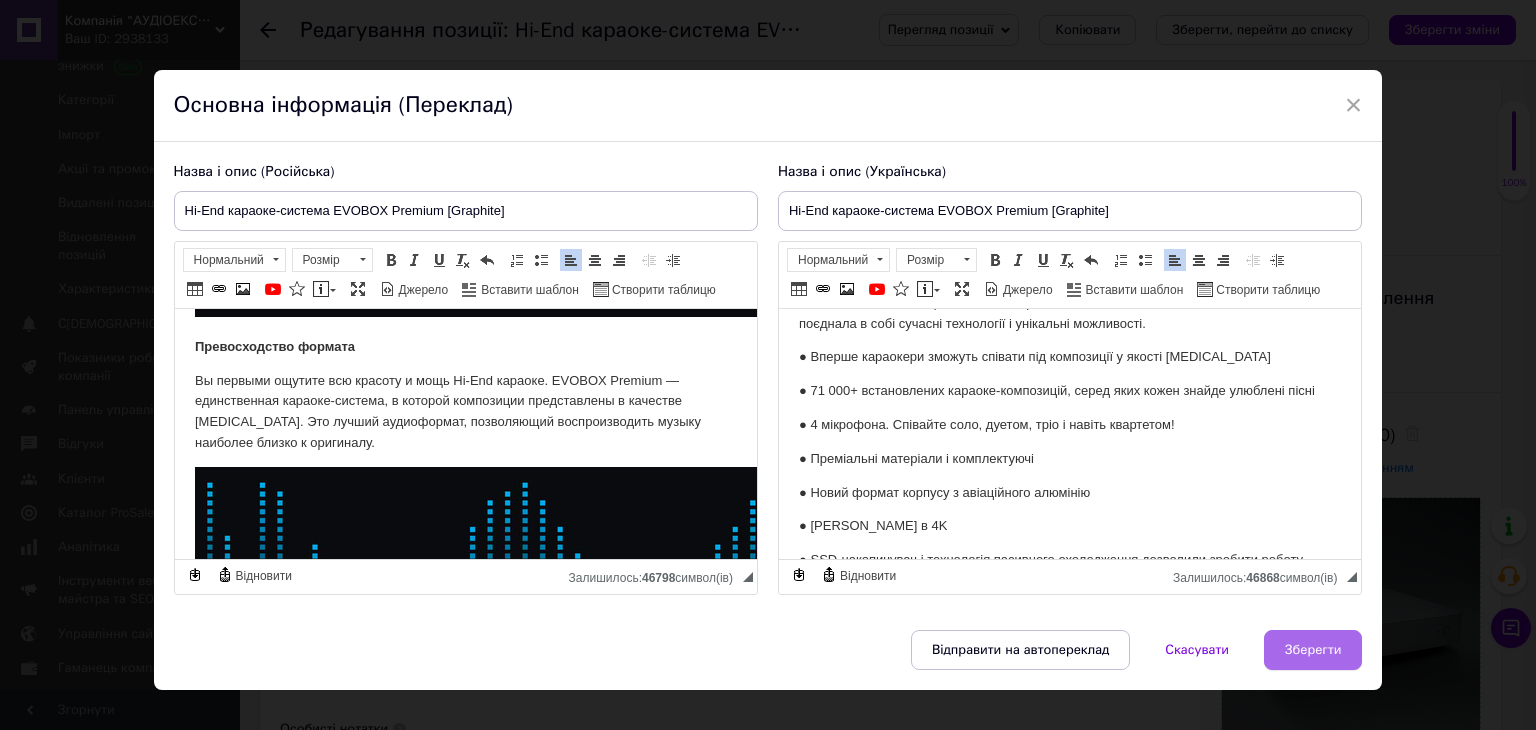click on "Зберегти" at bounding box center (1313, 650) 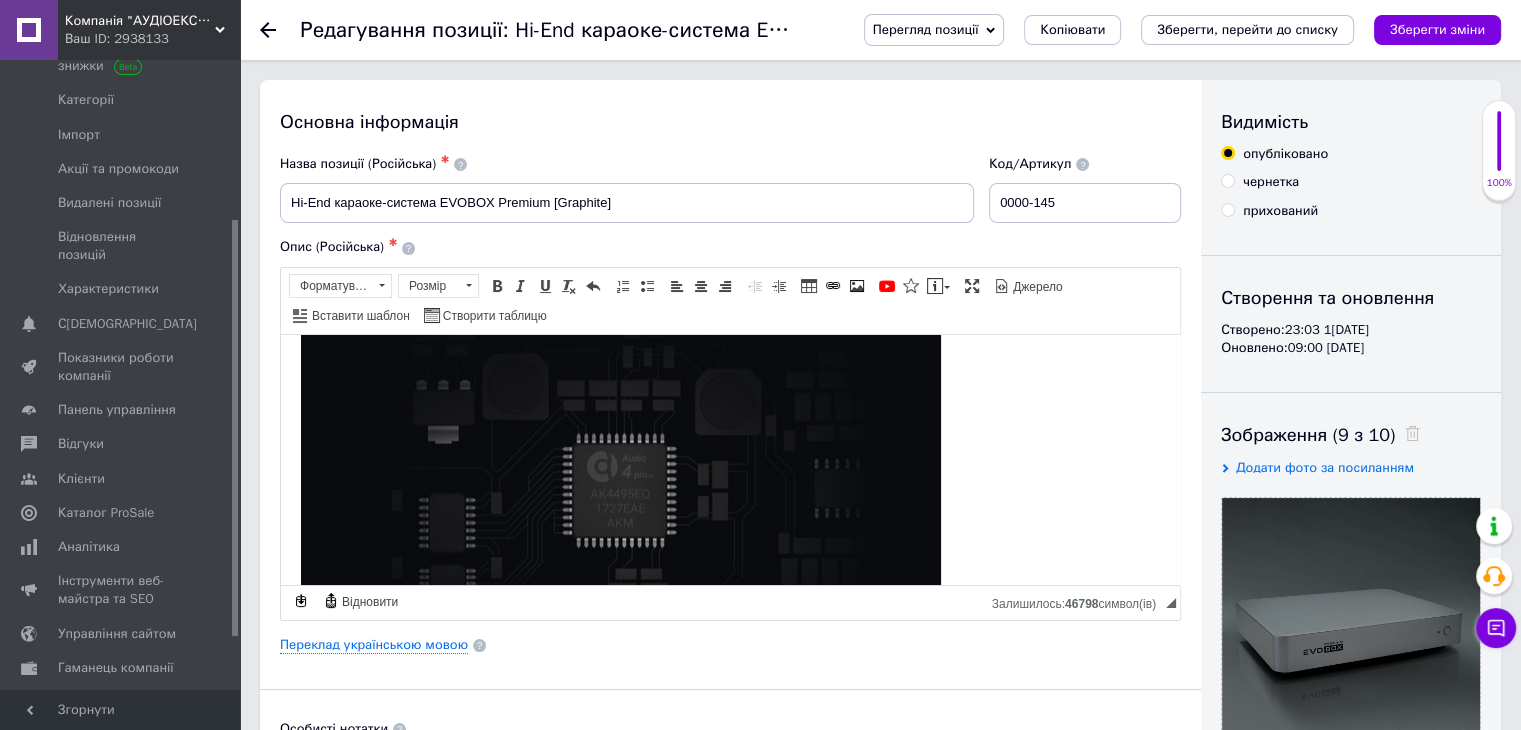 scroll, scrollTop: 2400, scrollLeft: 0, axis: vertical 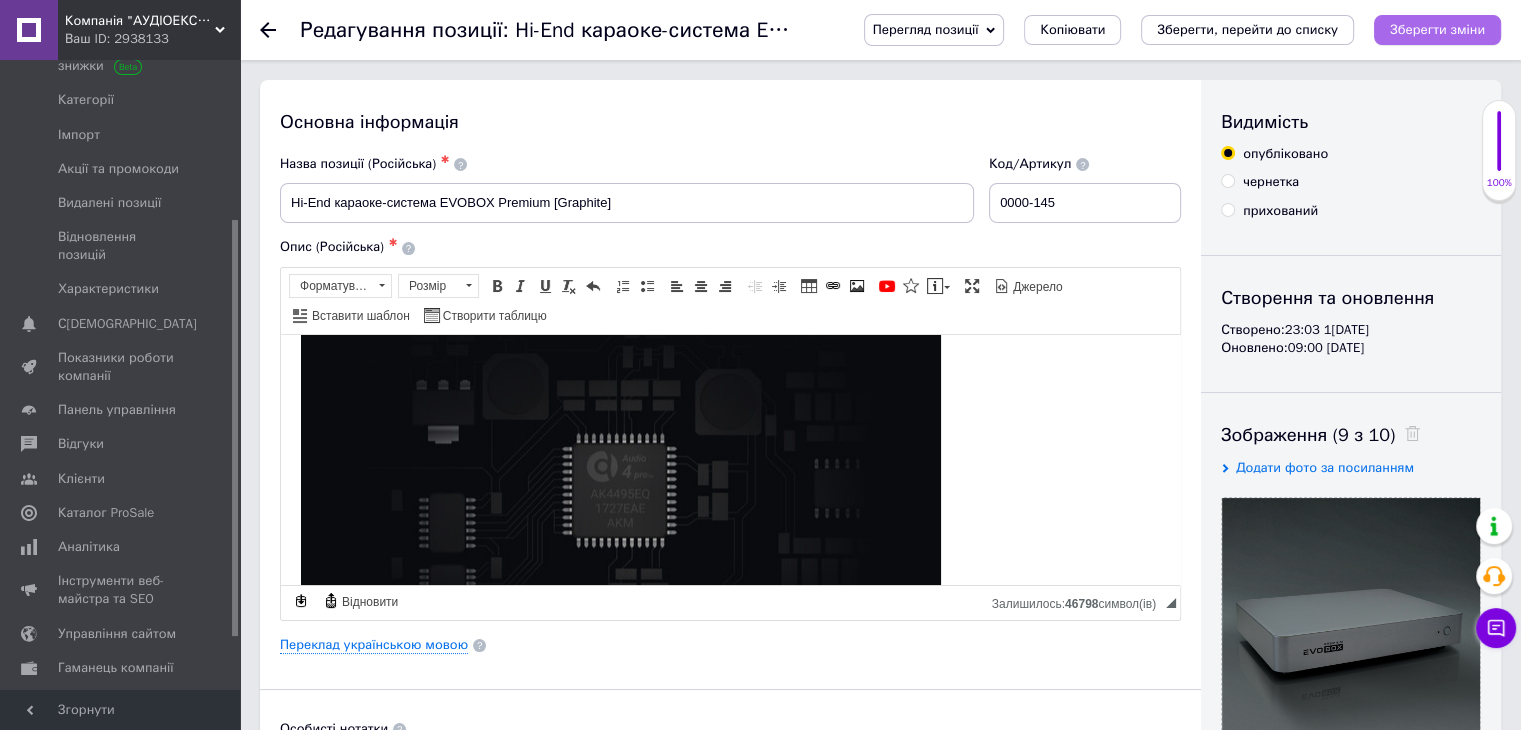 click on "Зберегти зміни" at bounding box center (1437, 29) 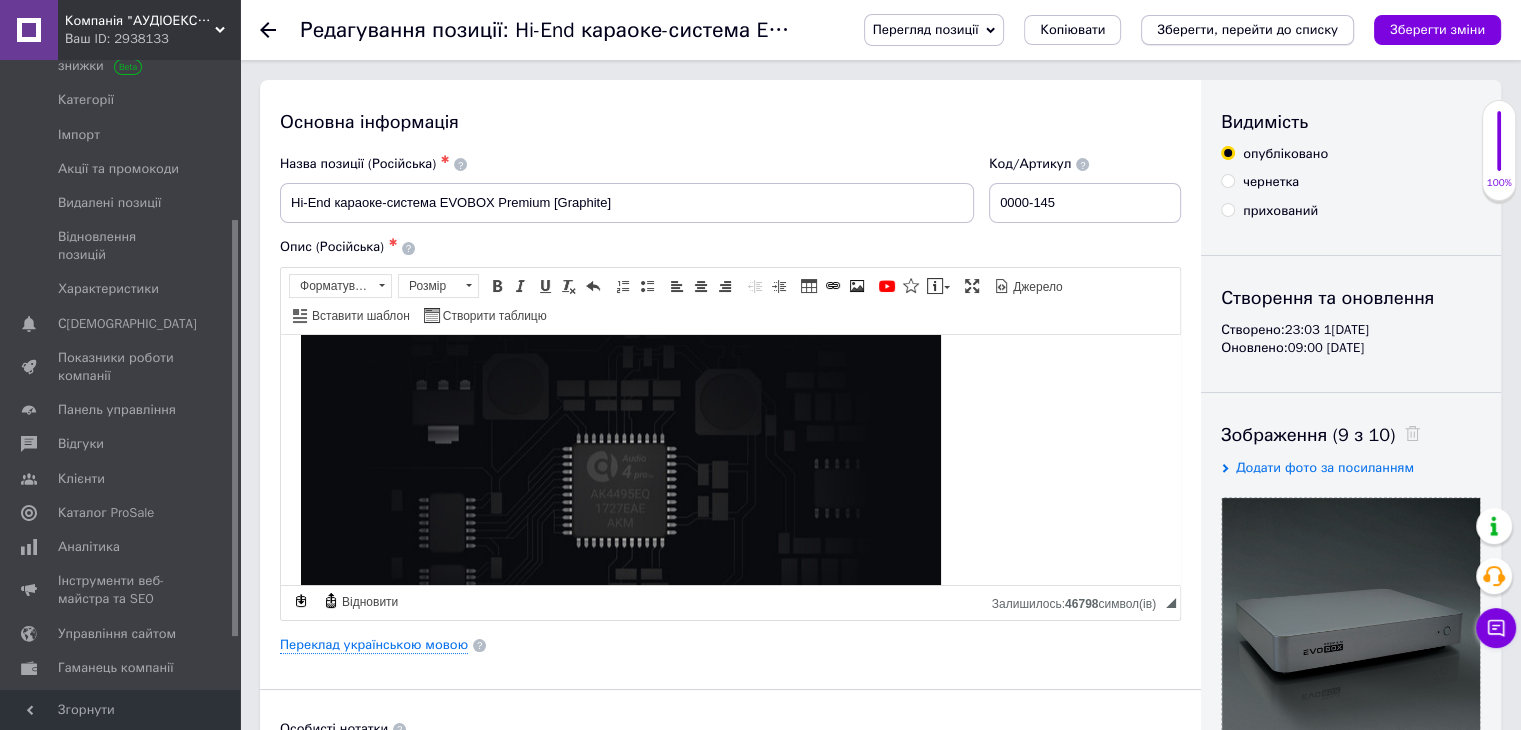 click on "Зберегти, перейти до списку" at bounding box center [1247, 29] 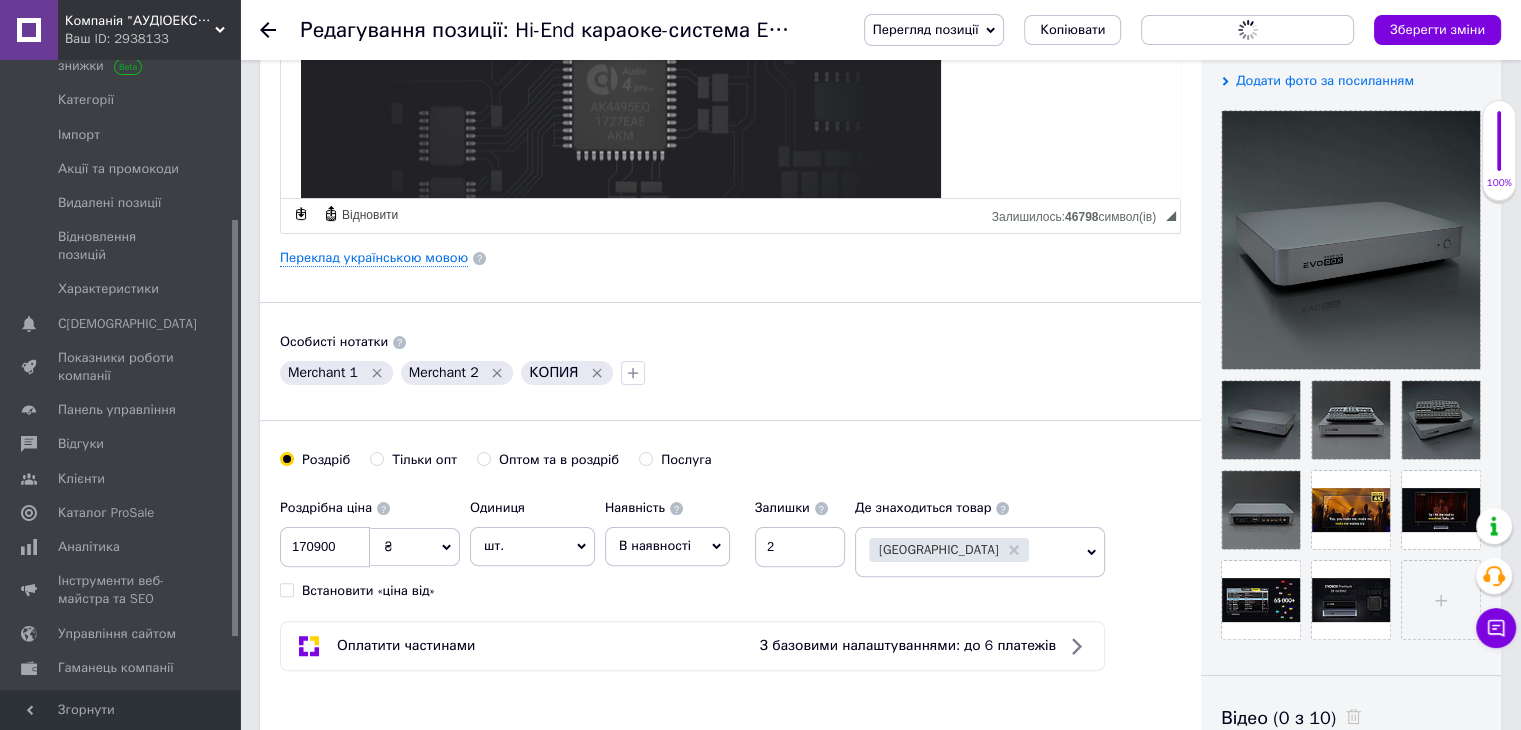 scroll, scrollTop: 400, scrollLeft: 0, axis: vertical 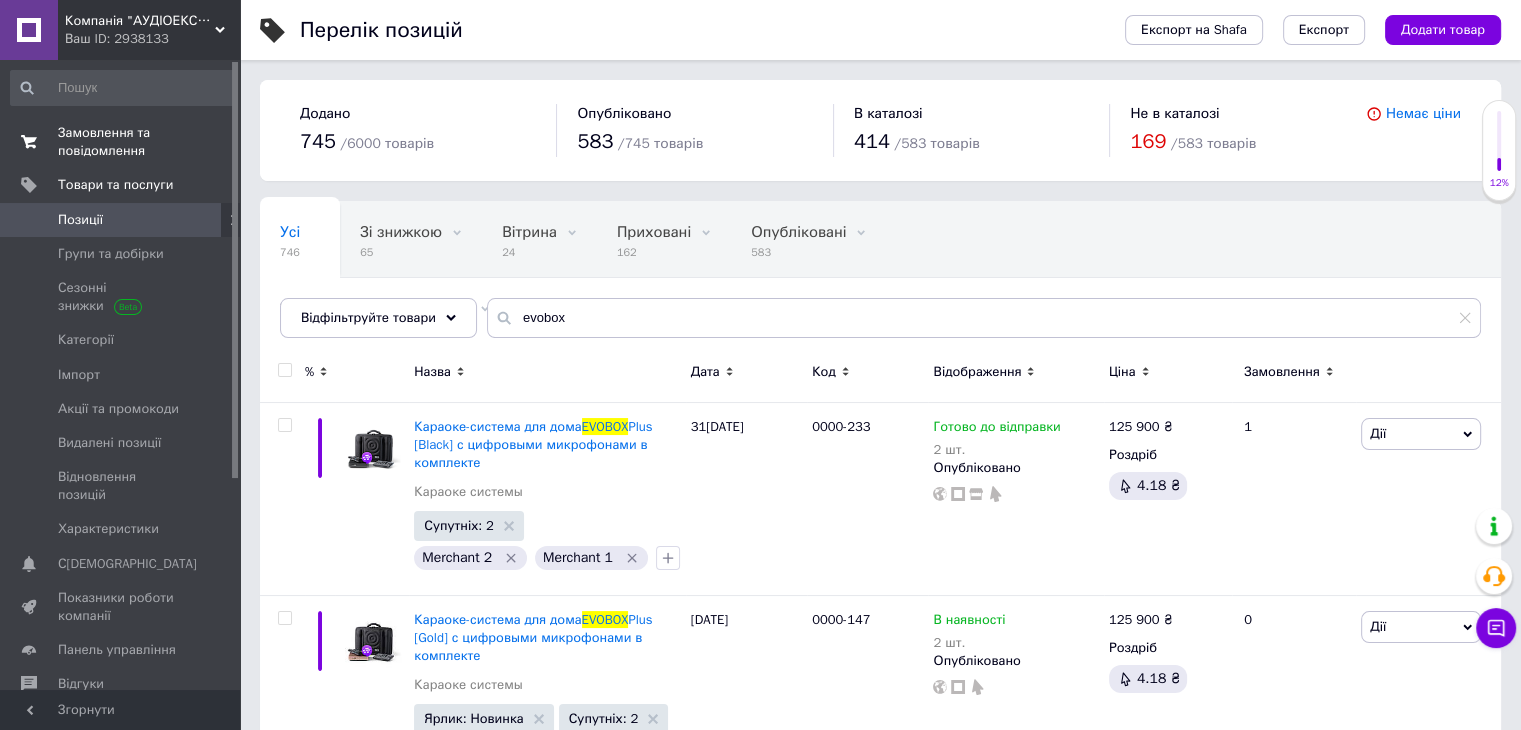 click on "Замовлення та повідомлення" at bounding box center [121, 142] 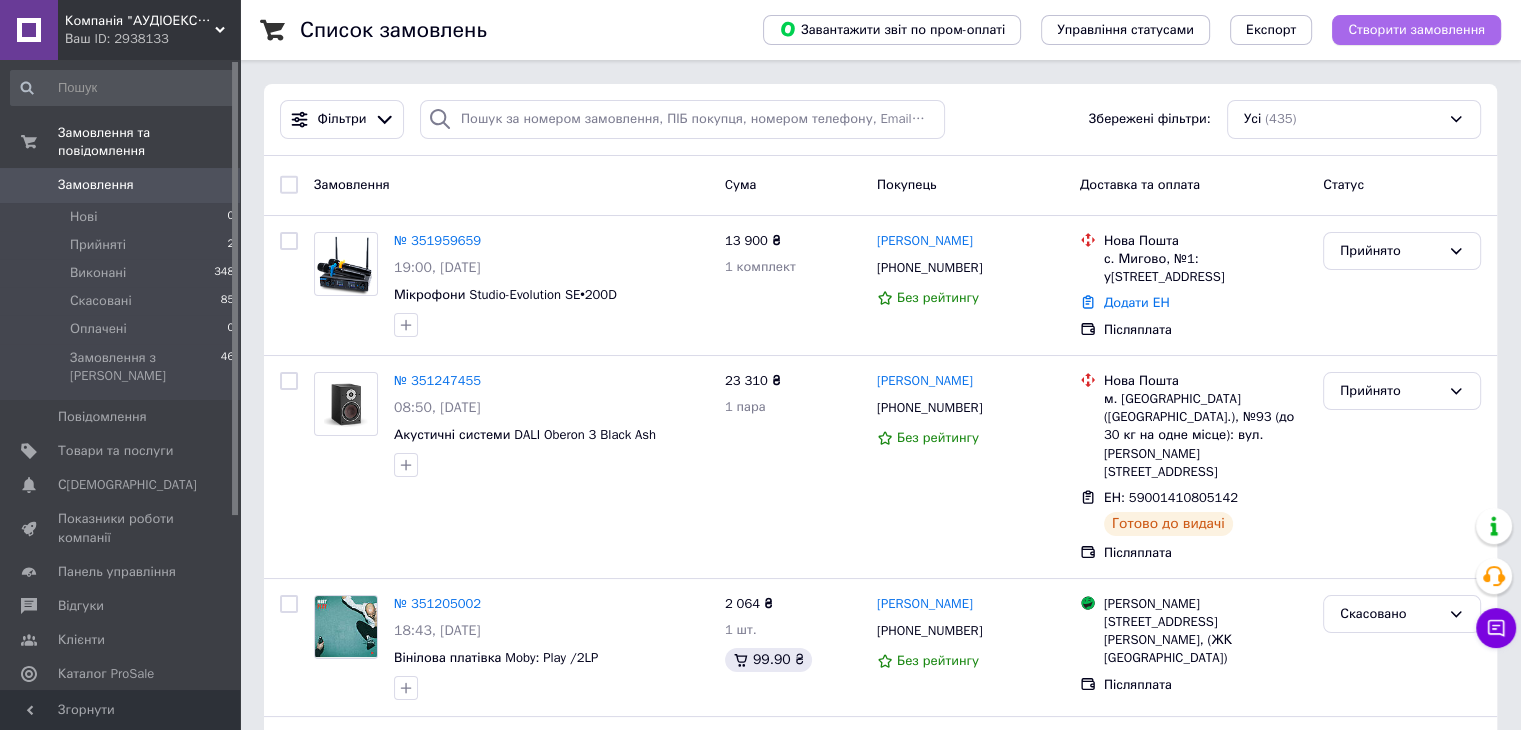 click on "Створити замовлення" at bounding box center (1416, 30) 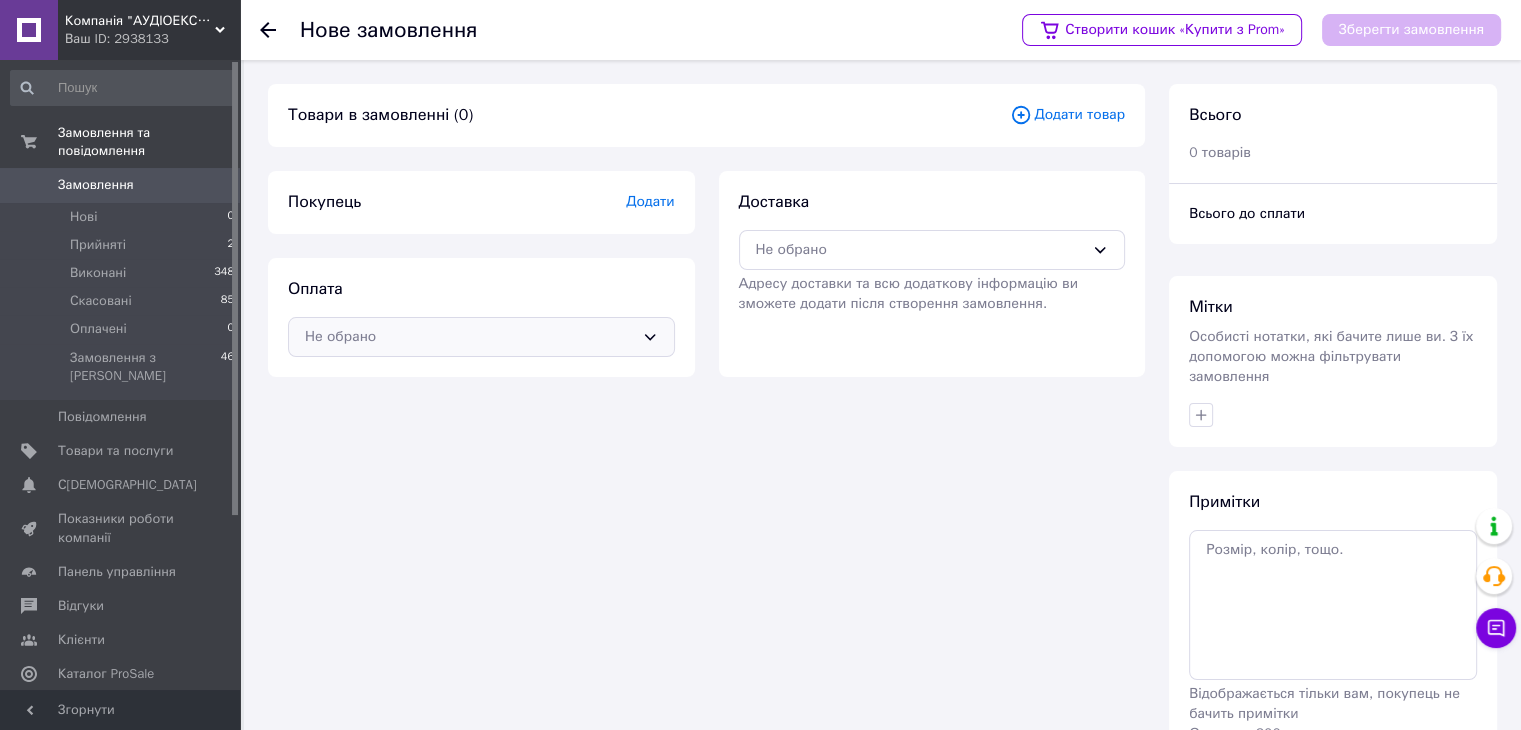 click on "Не обрано" at bounding box center (469, 337) 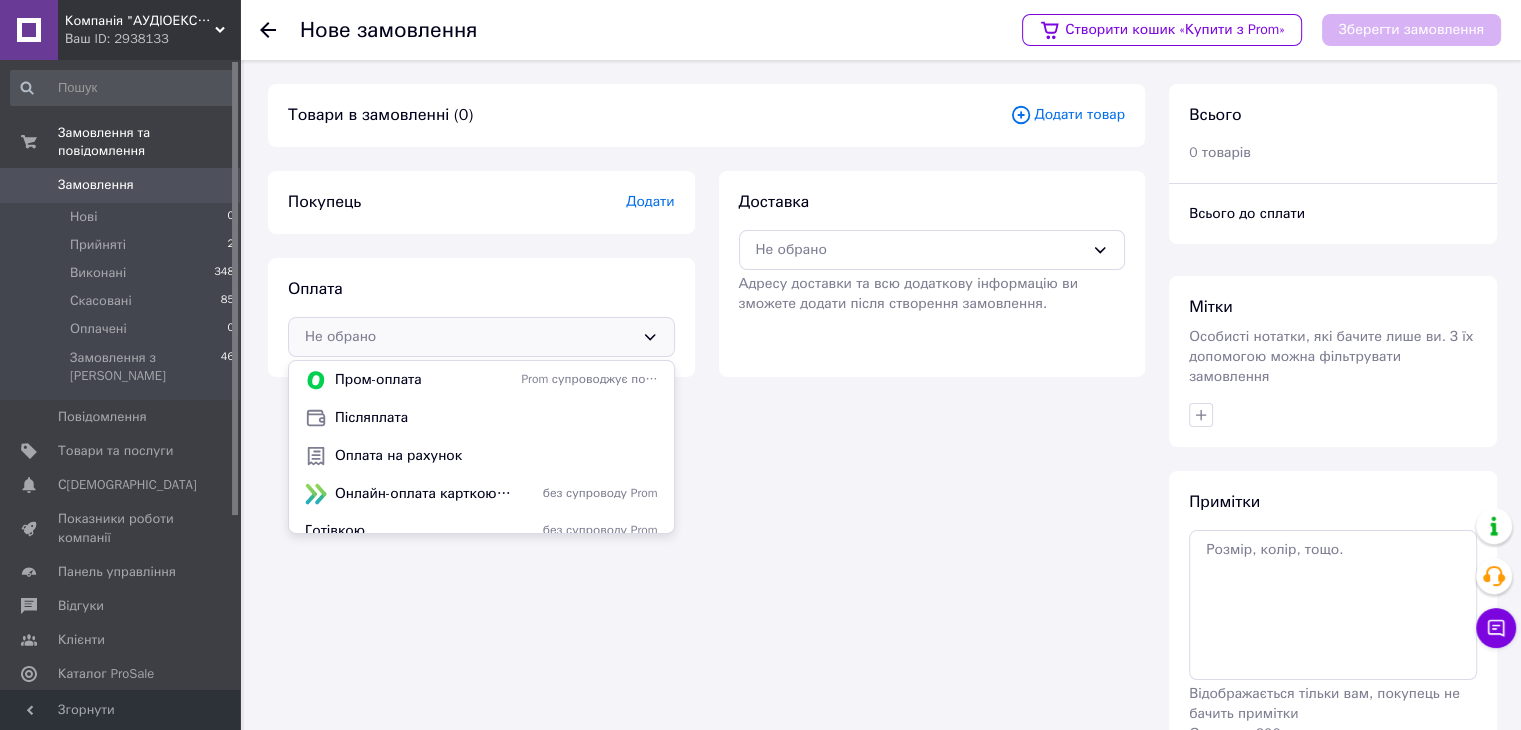 drag, startPoint x: 570, startPoint y: 247, endPoint x: 637, endPoint y: 209, distance: 77.02597 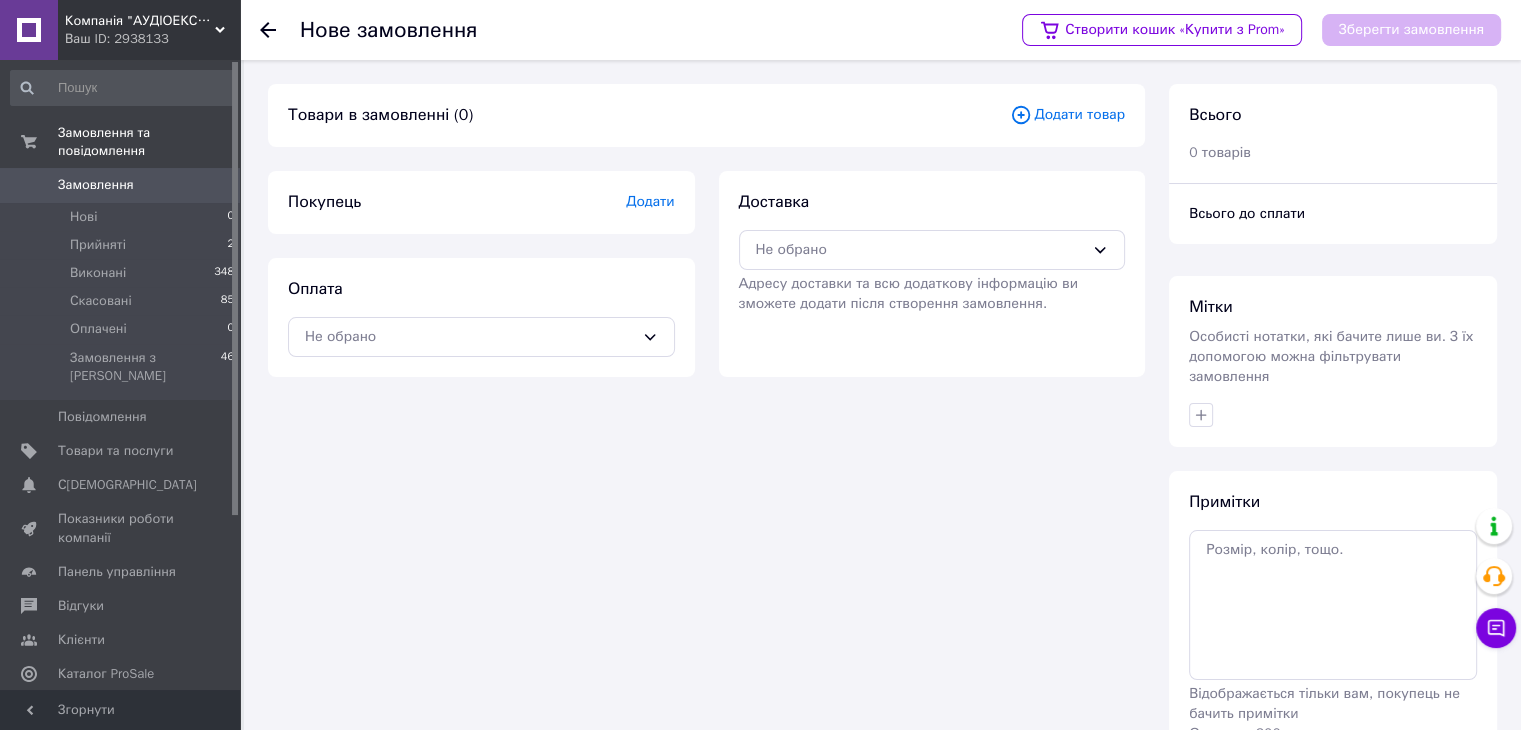 click on "Додати" at bounding box center (650, 201) 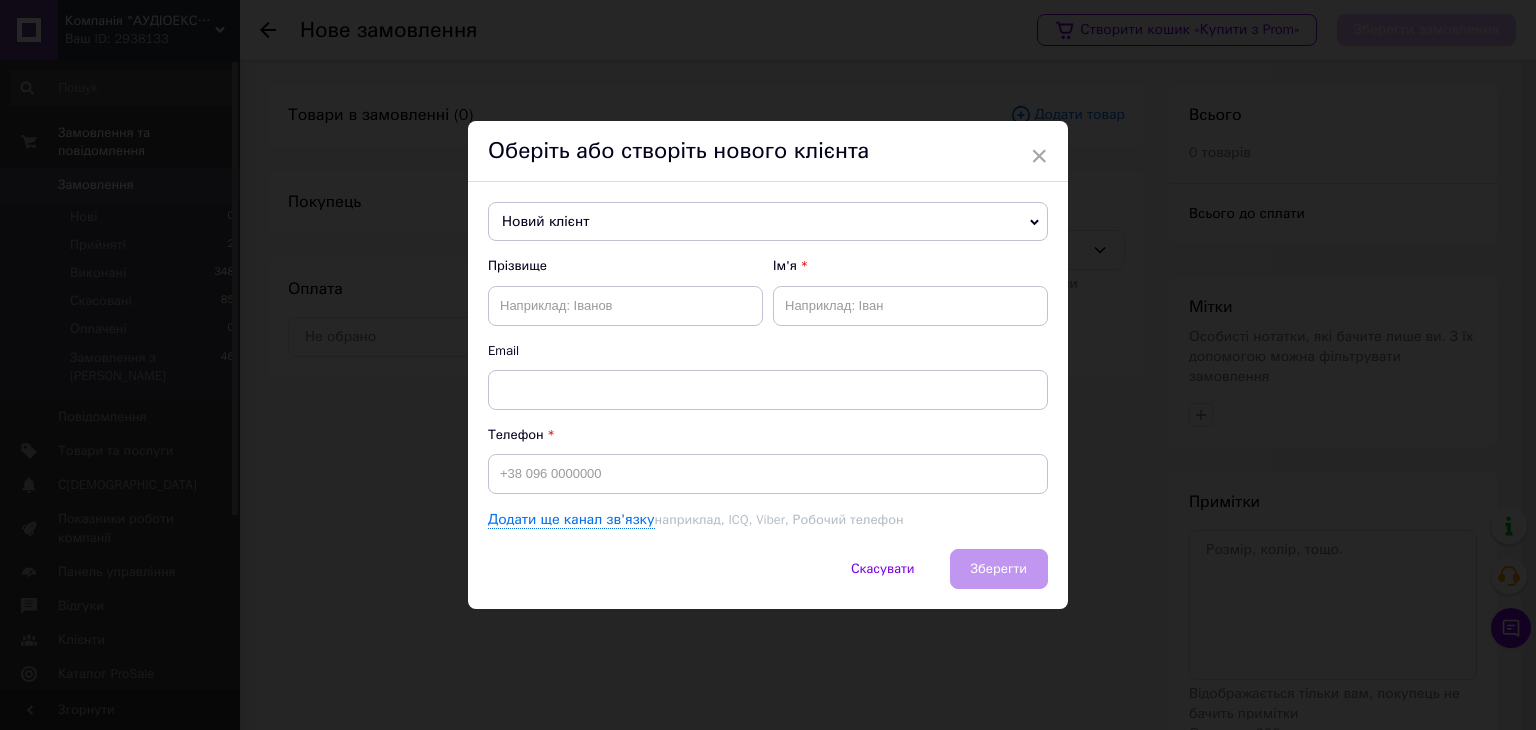 click on "Новий клієнт" at bounding box center (768, 222) 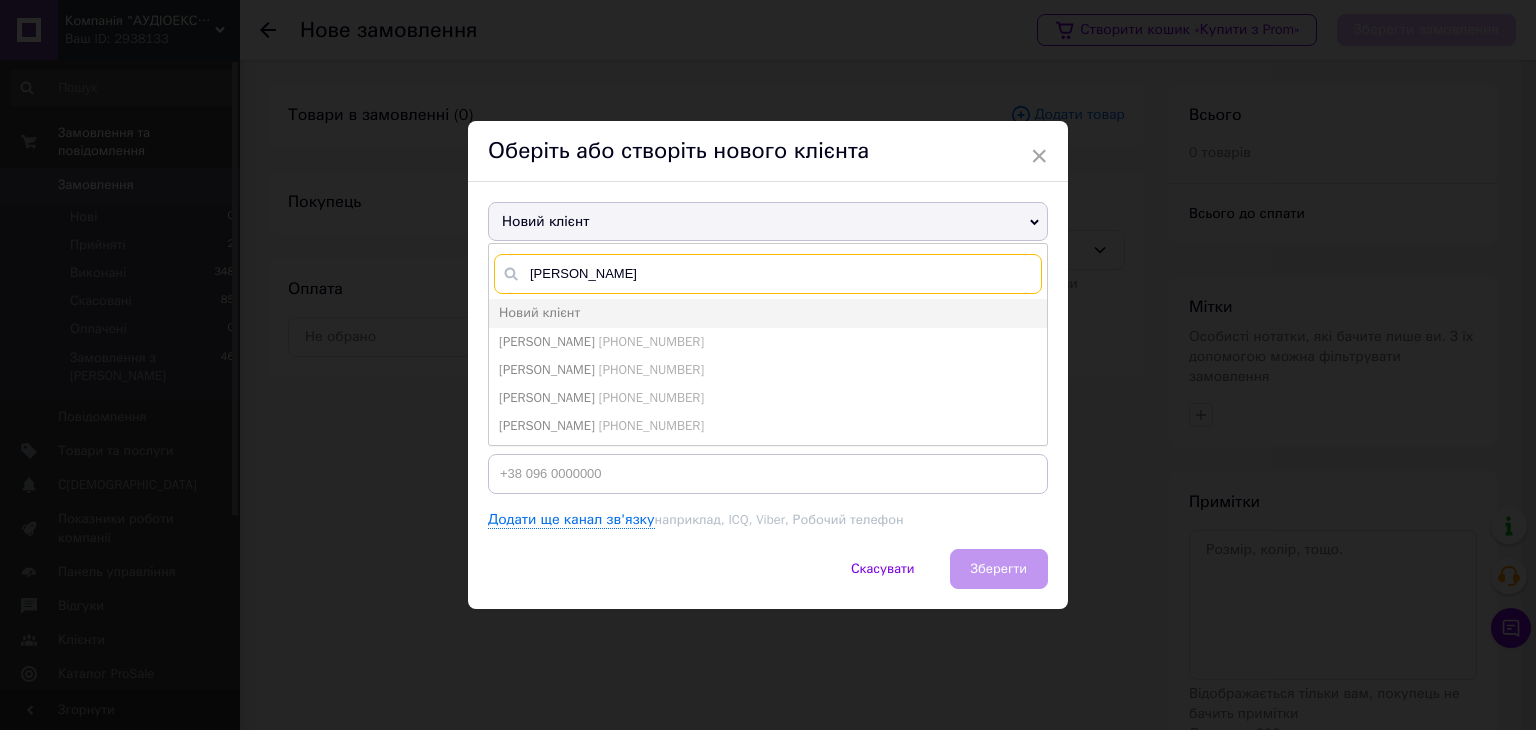 click on "[PERSON_NAME]" at bounding box center (768, 274) 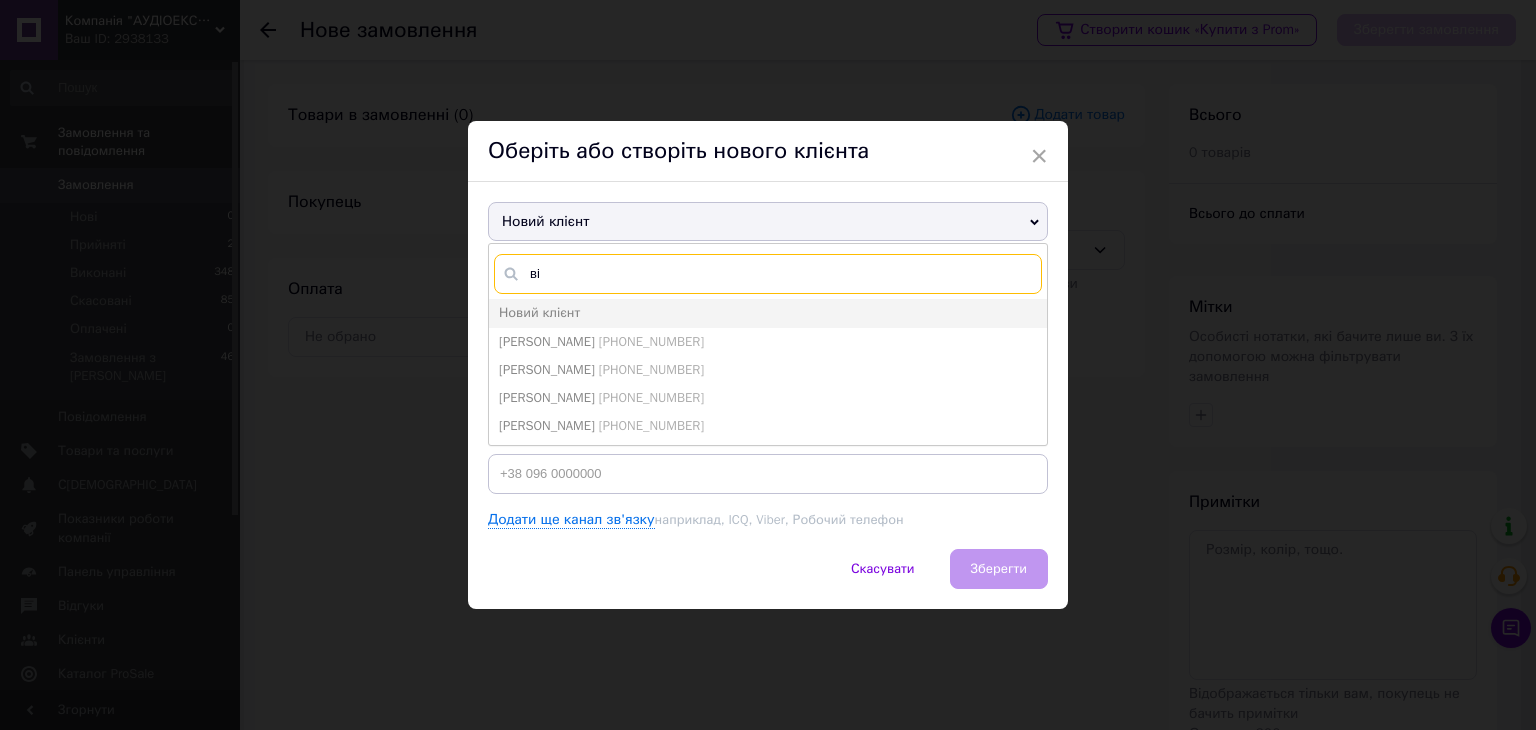 type on "в" 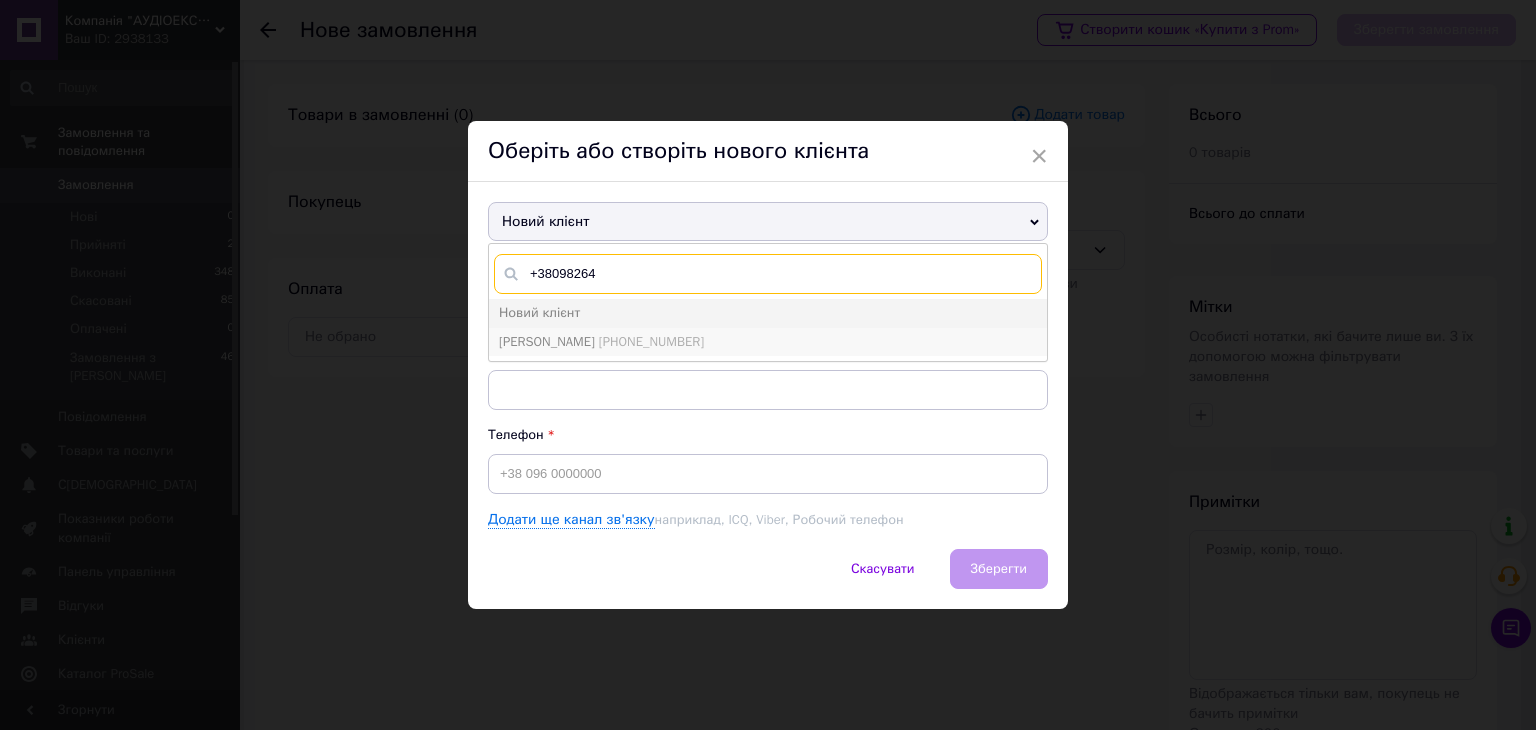 type on "+38098264" 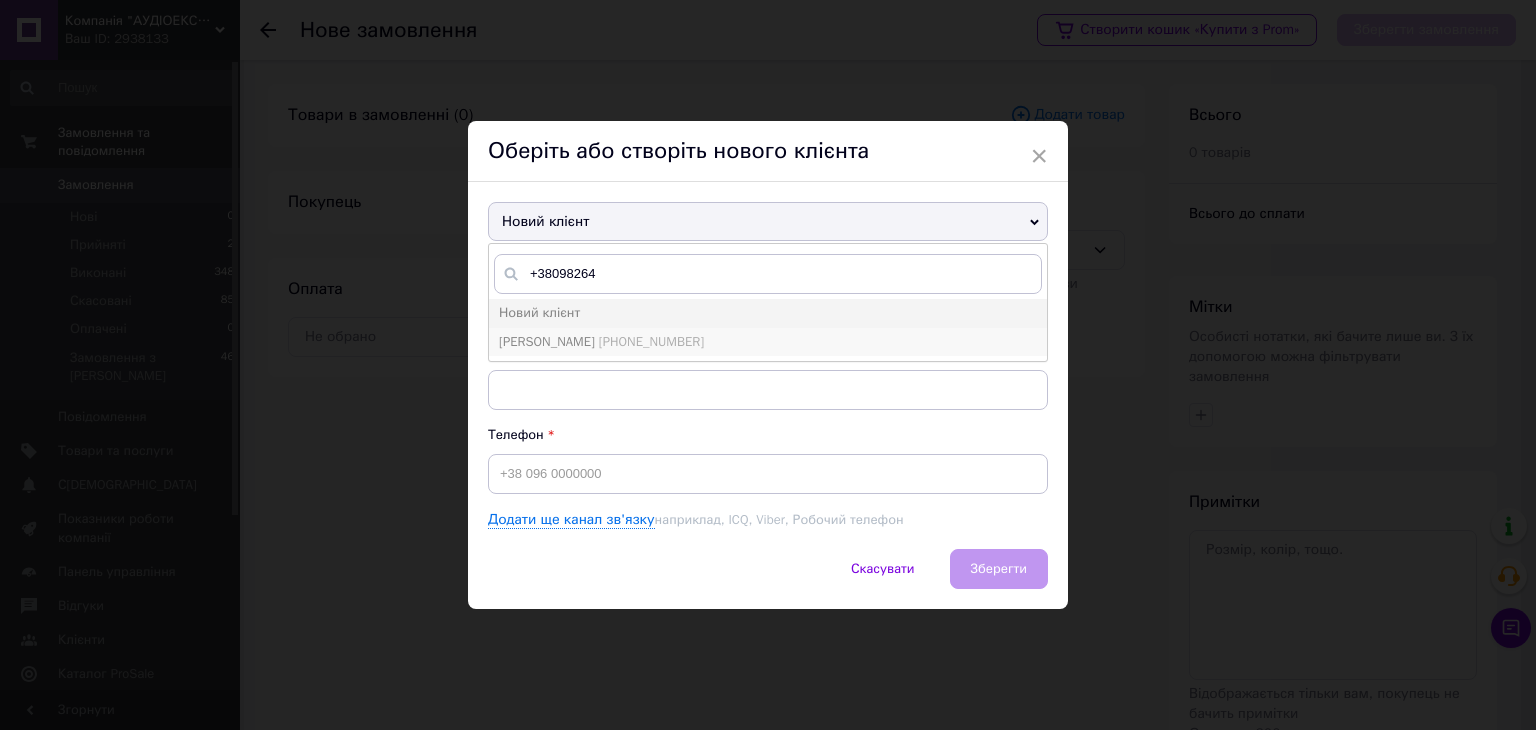 click on "[PHONE_NUMBER]" at bounding box center [651, 341] 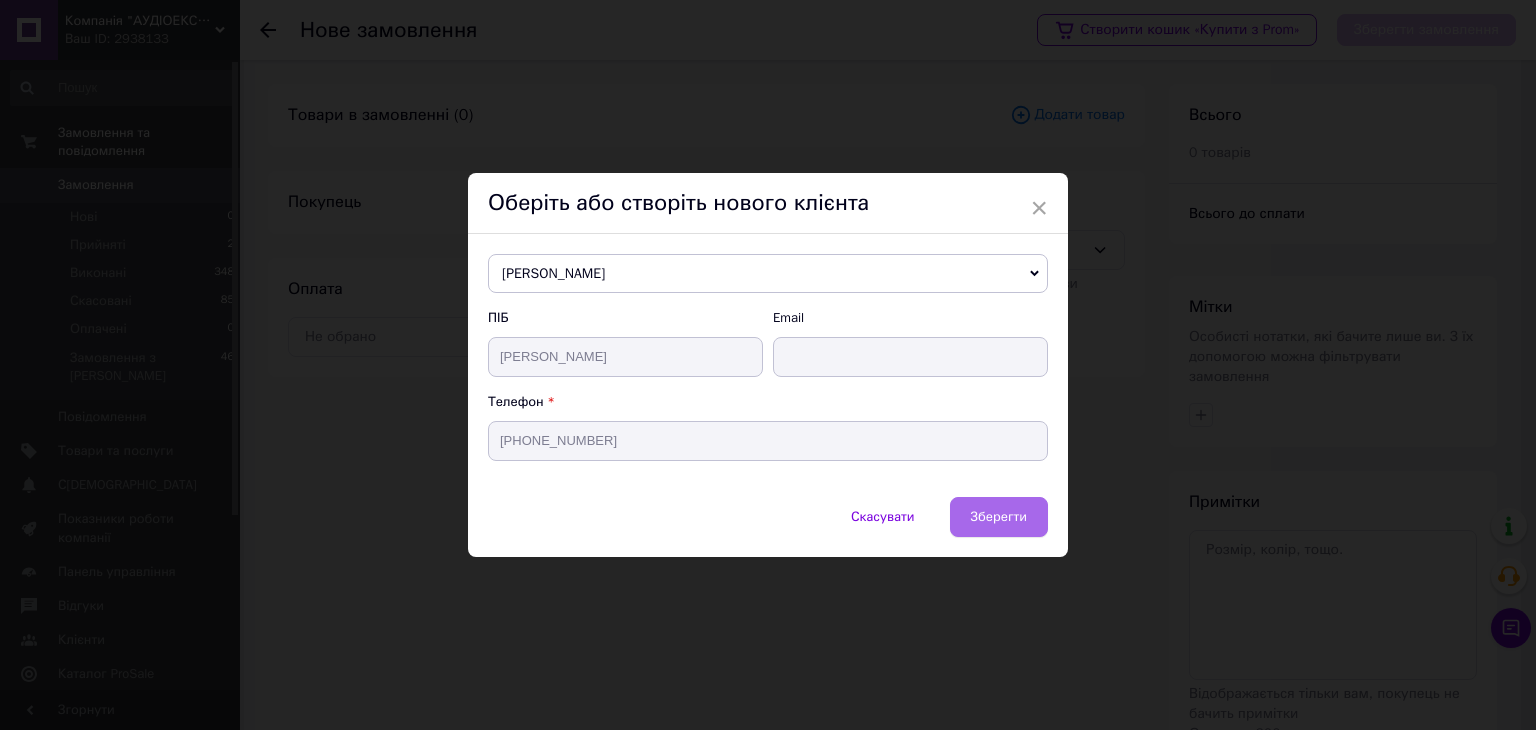 click on "Зберегти" at bounding box center [999, 516] 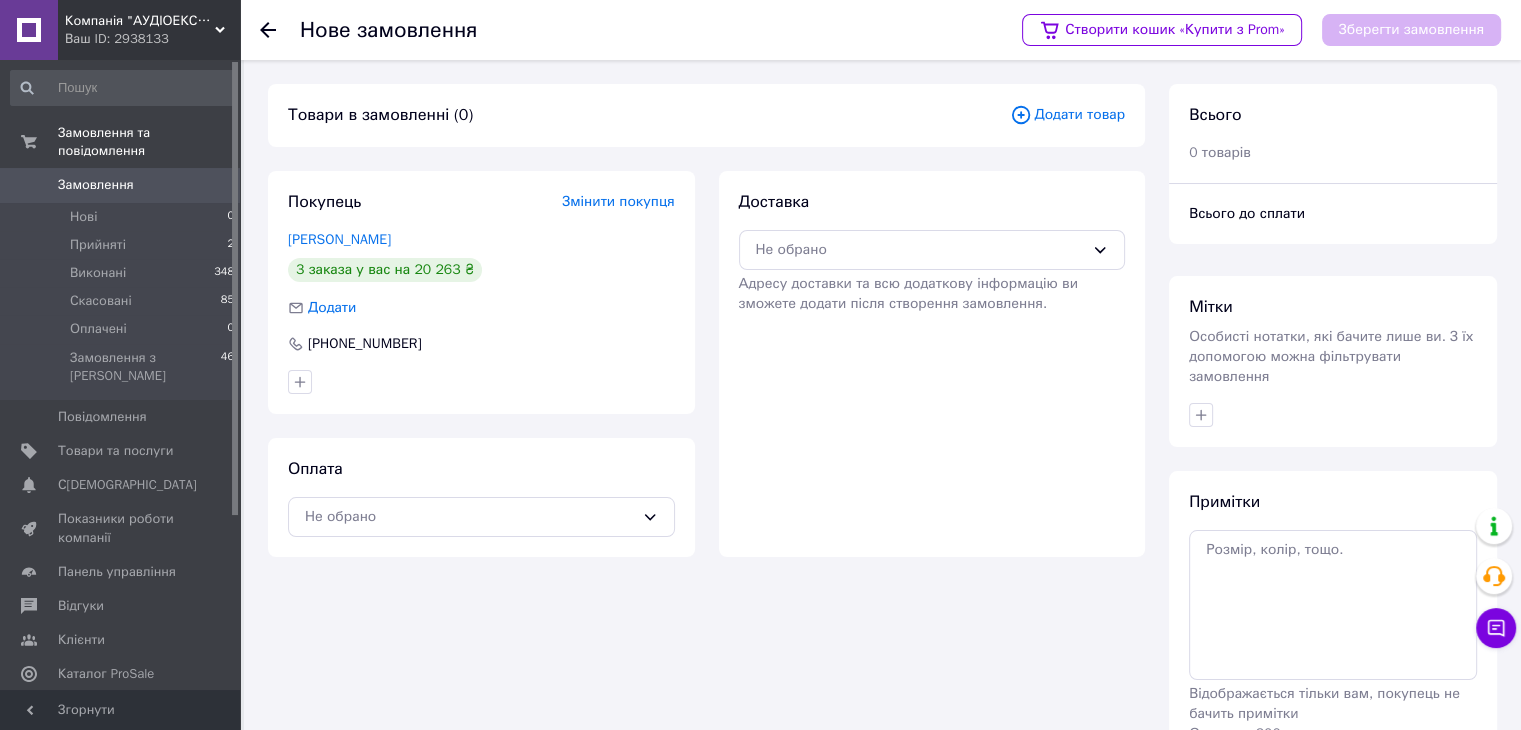 click on "Додати товар" at bounding box center (1067, 115) 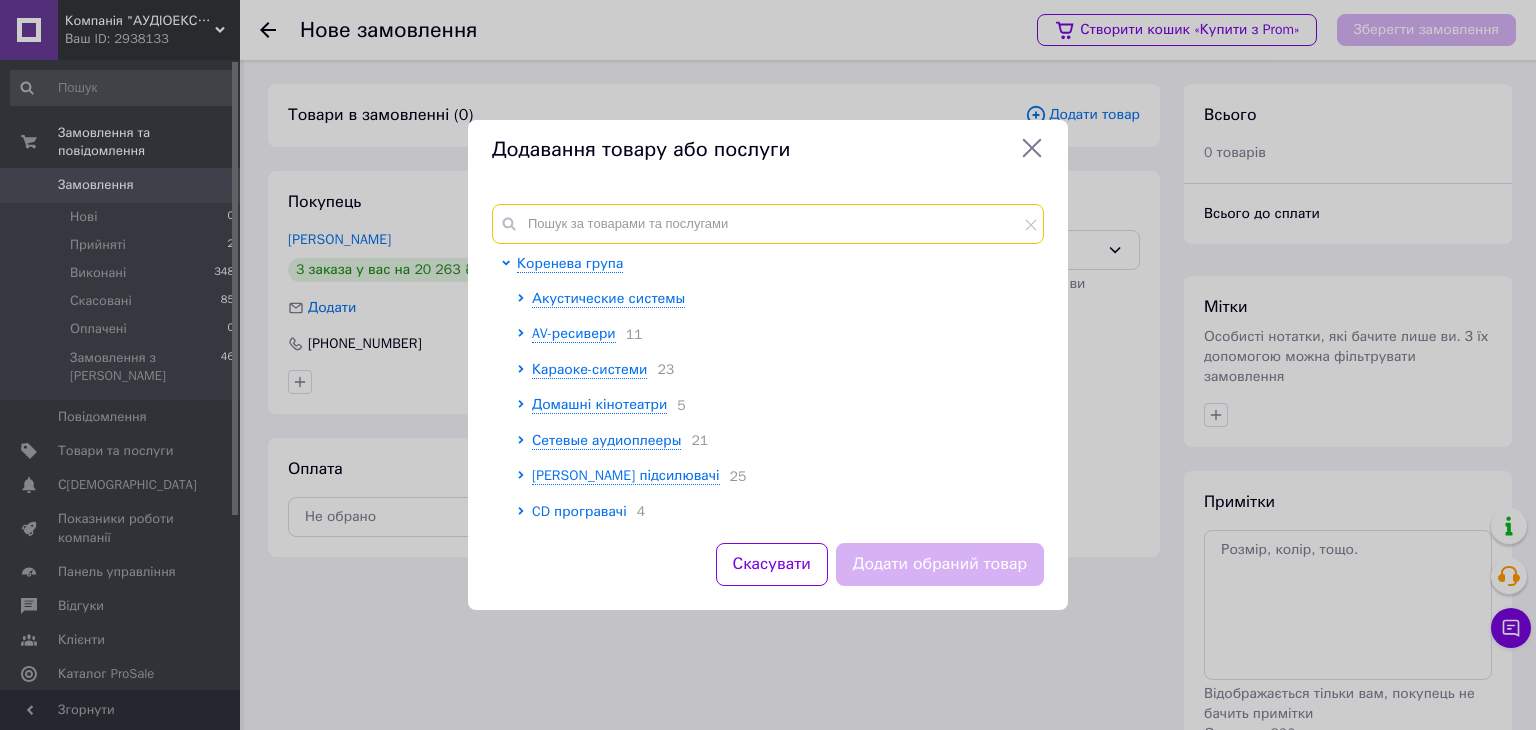 click at bounding box center (768, 224) 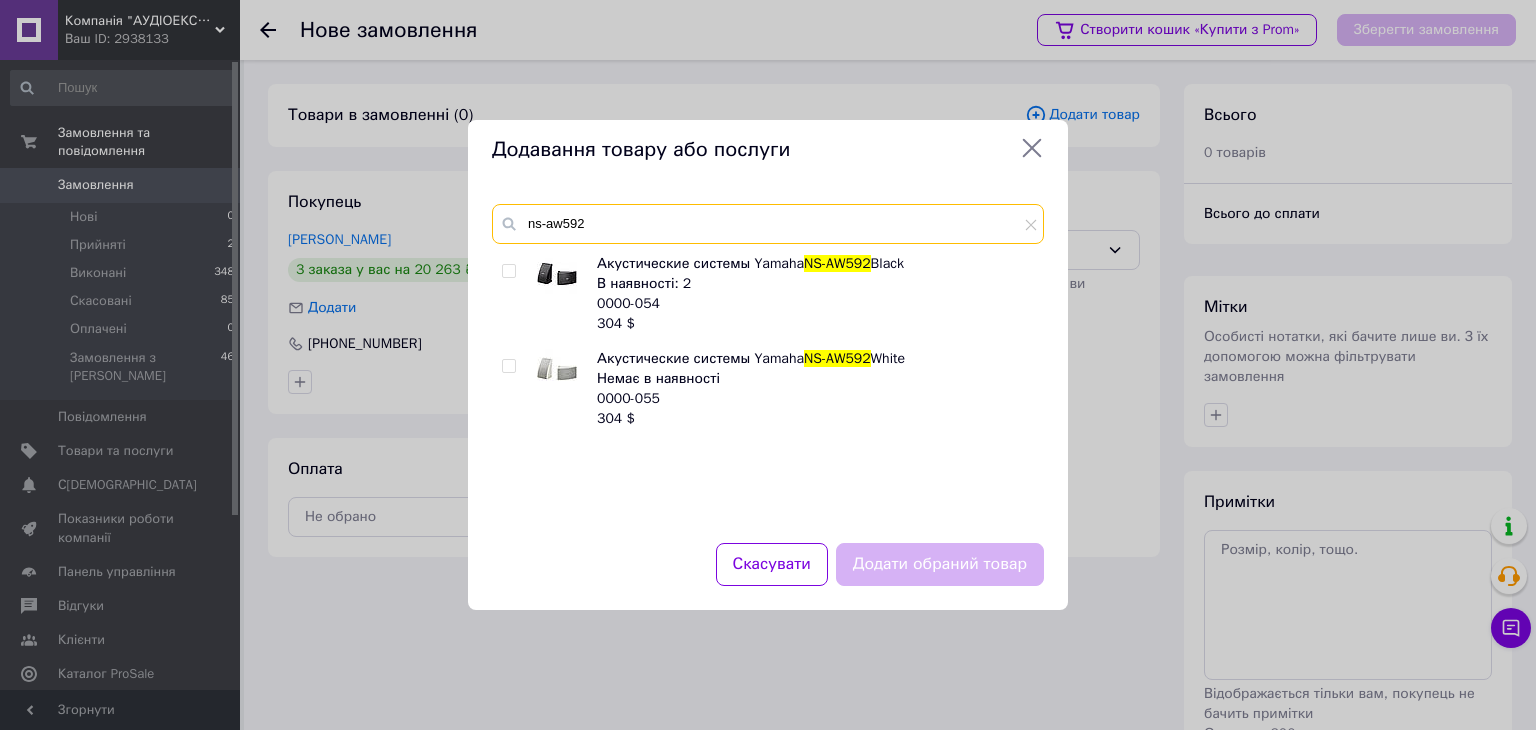 type on "ns-aw592" 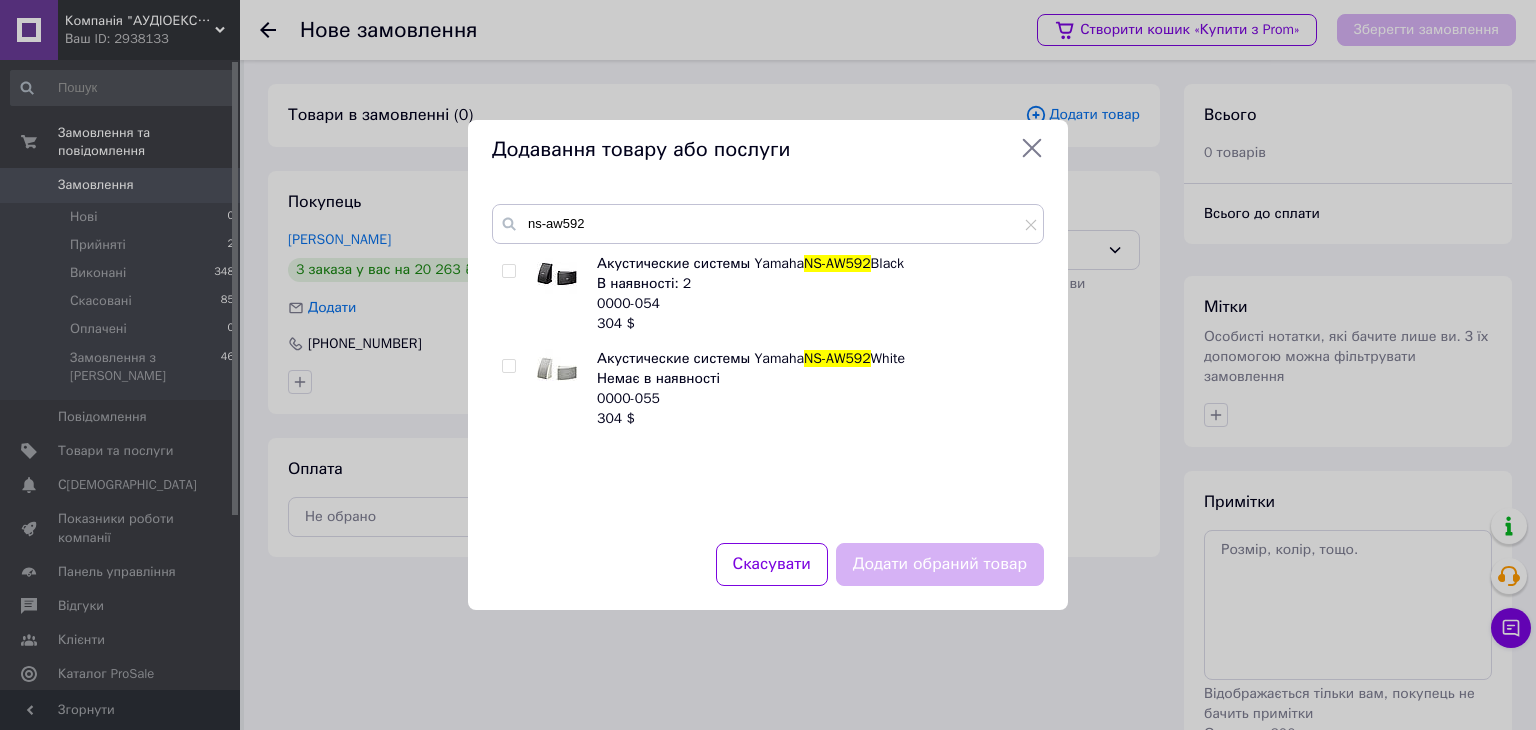 click at bounding box center [508, 271] 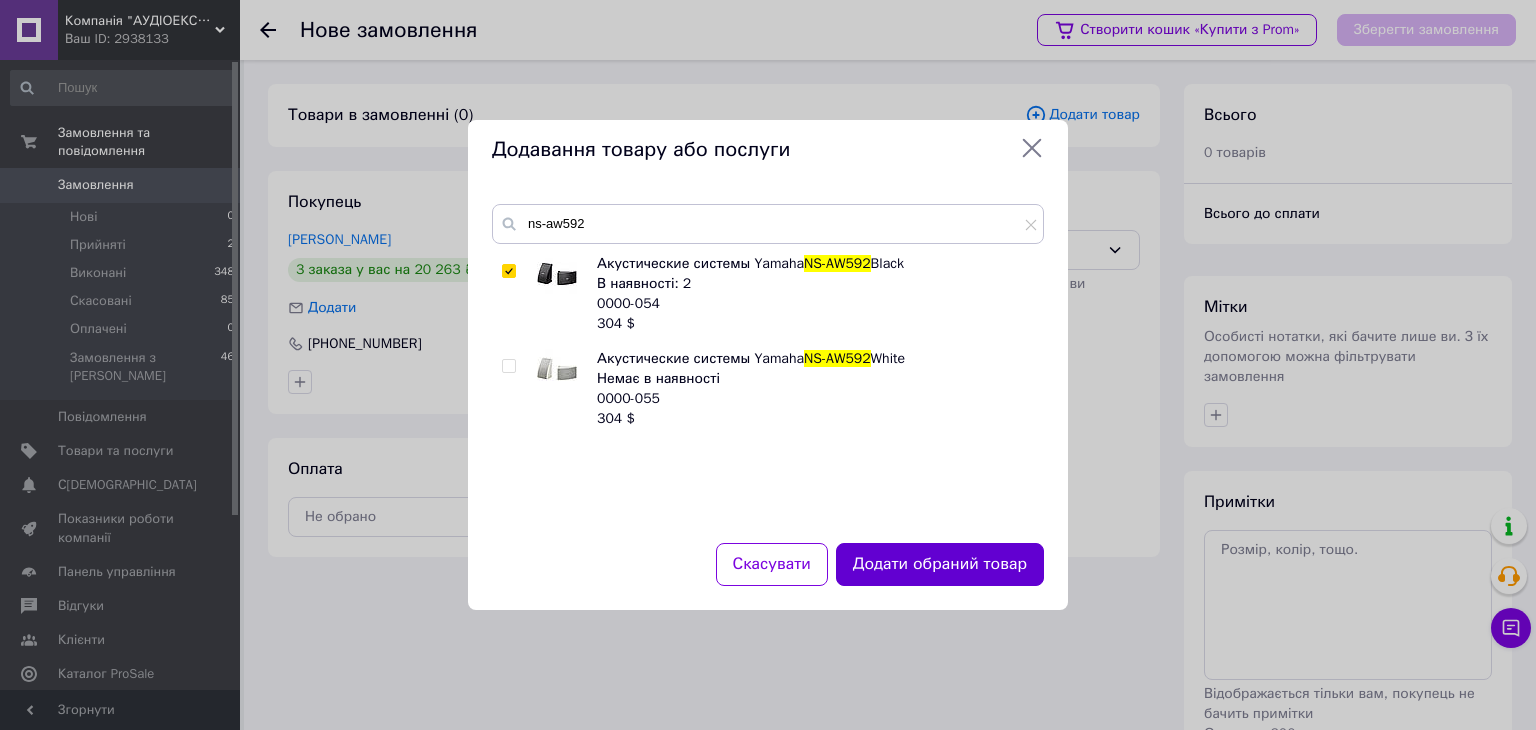 click on "Додати обраний товар" at bounding box center (940, 564) 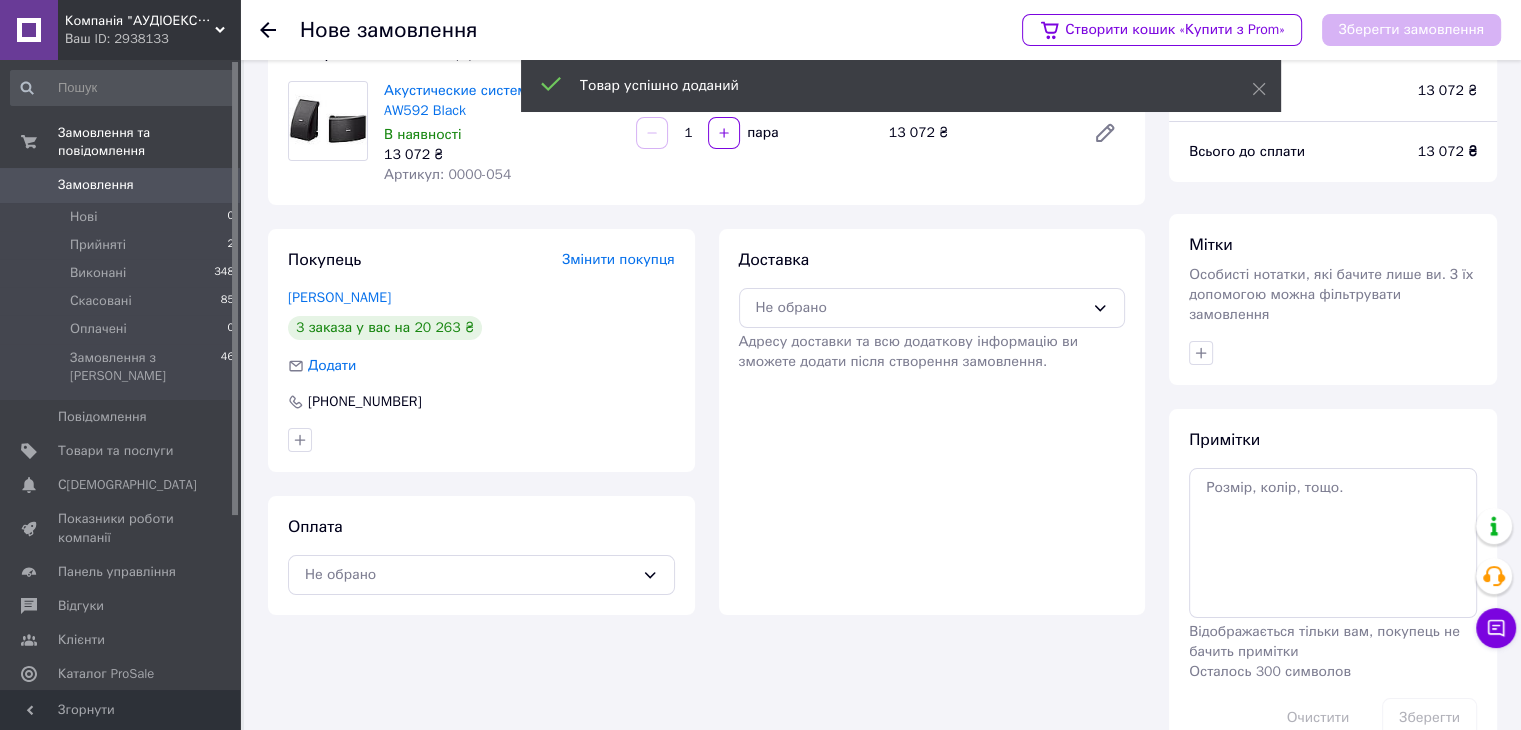 scroll, scrollTop: 93, scrollLeft: 0, axis: vertical 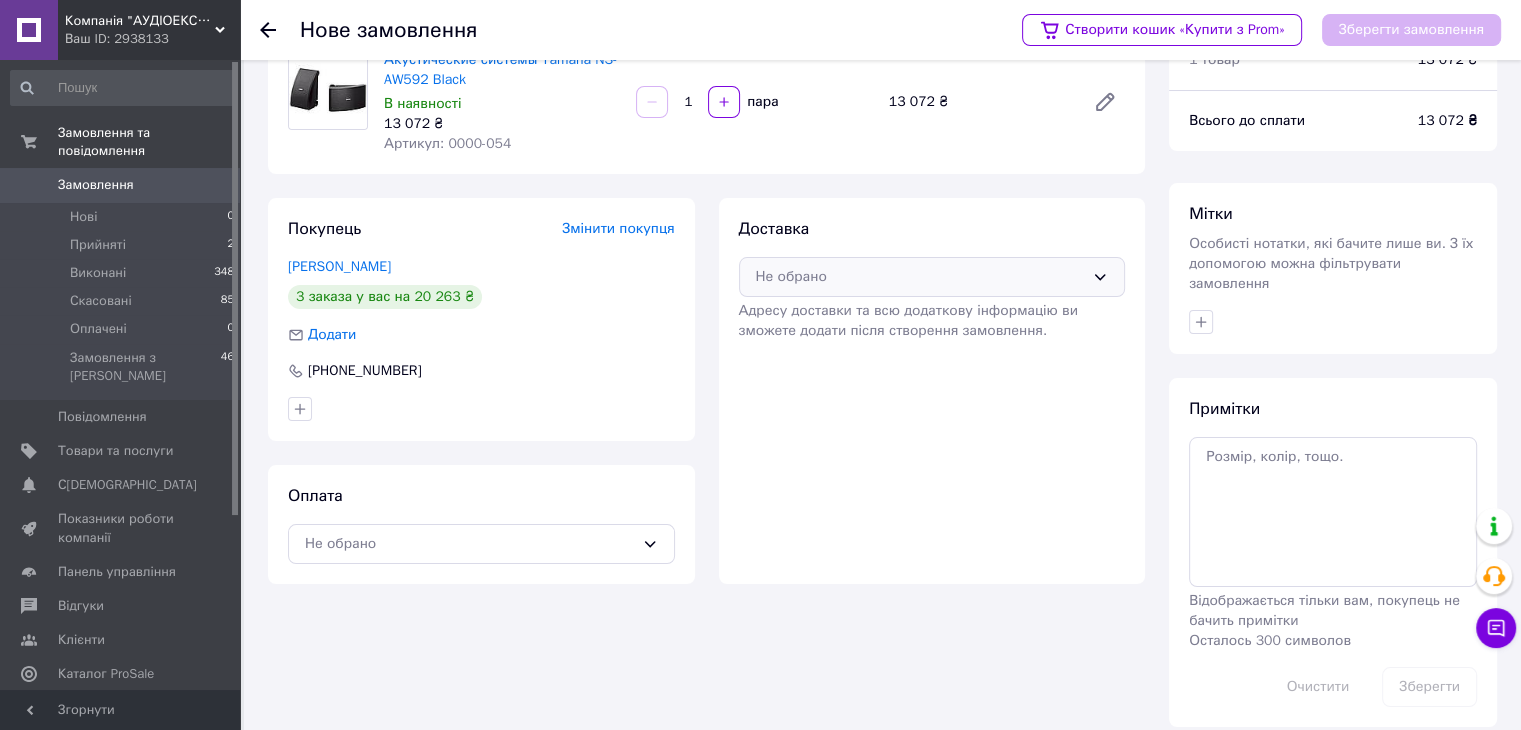 click on "Не обрано" at bounding box center (920, 277) 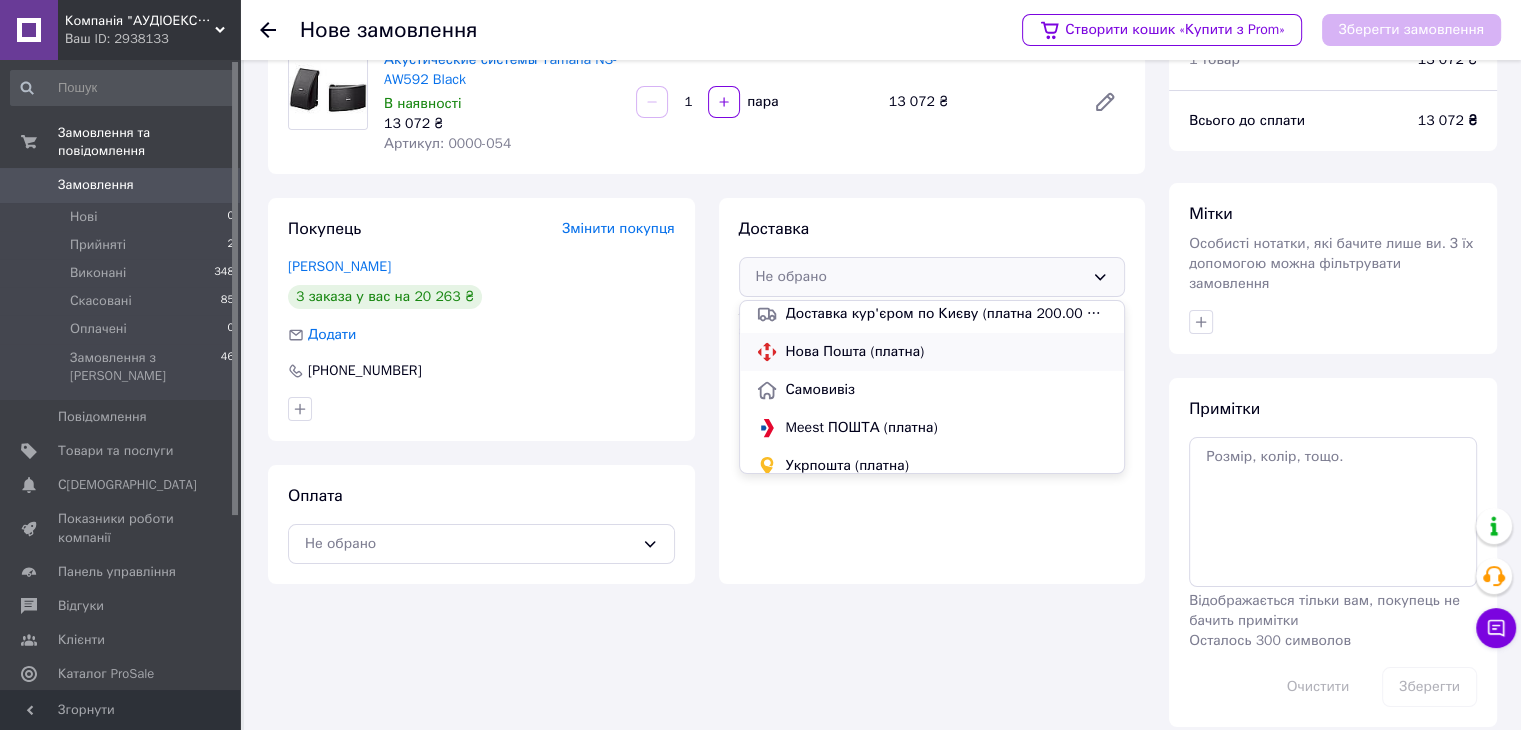scroll, scrollTop: 0, scrollLeft: 0, axis: both 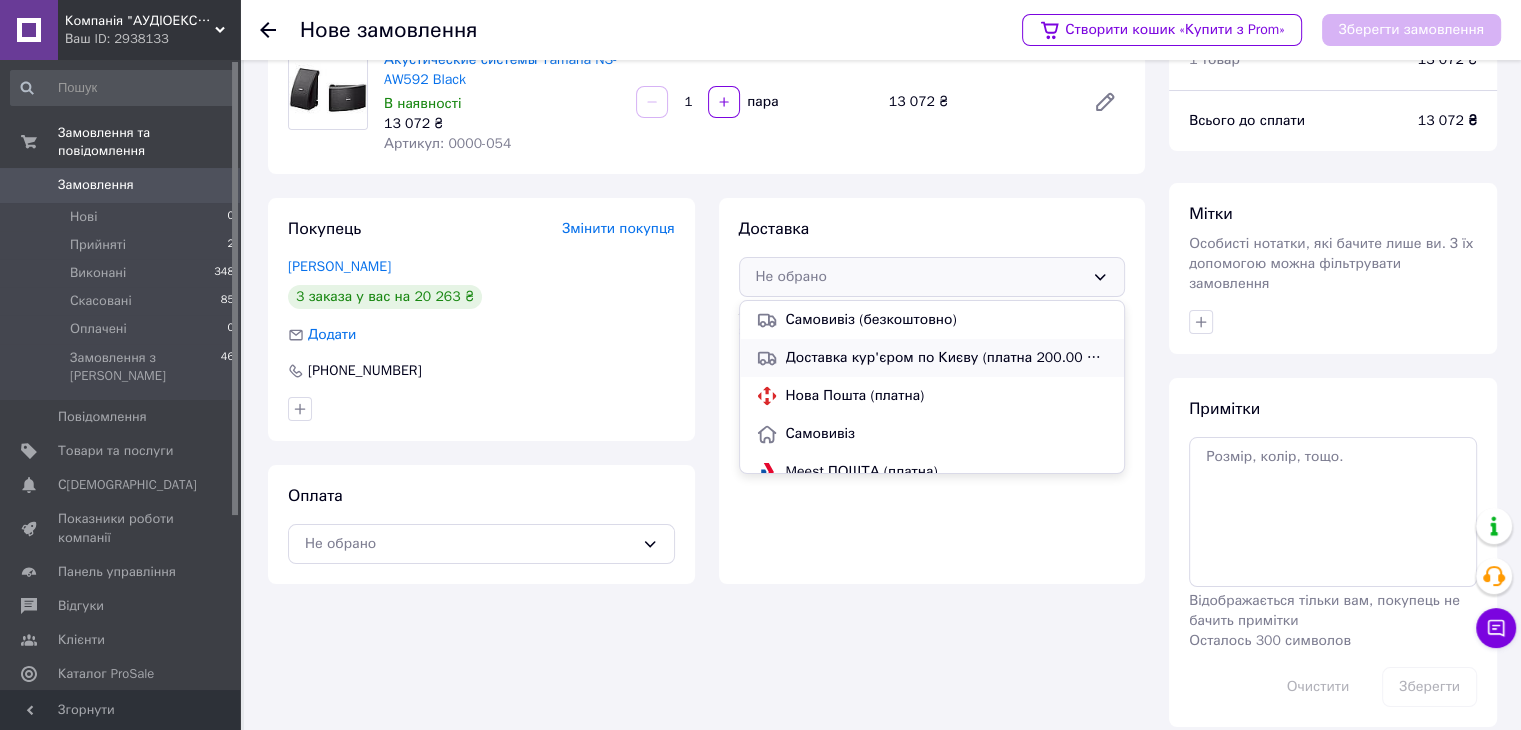 click on "Доставка кур'єром по Києву (платна 200.00 ₴, безкоштовно від 3000 ₴)" at bounding box center (947, 358) 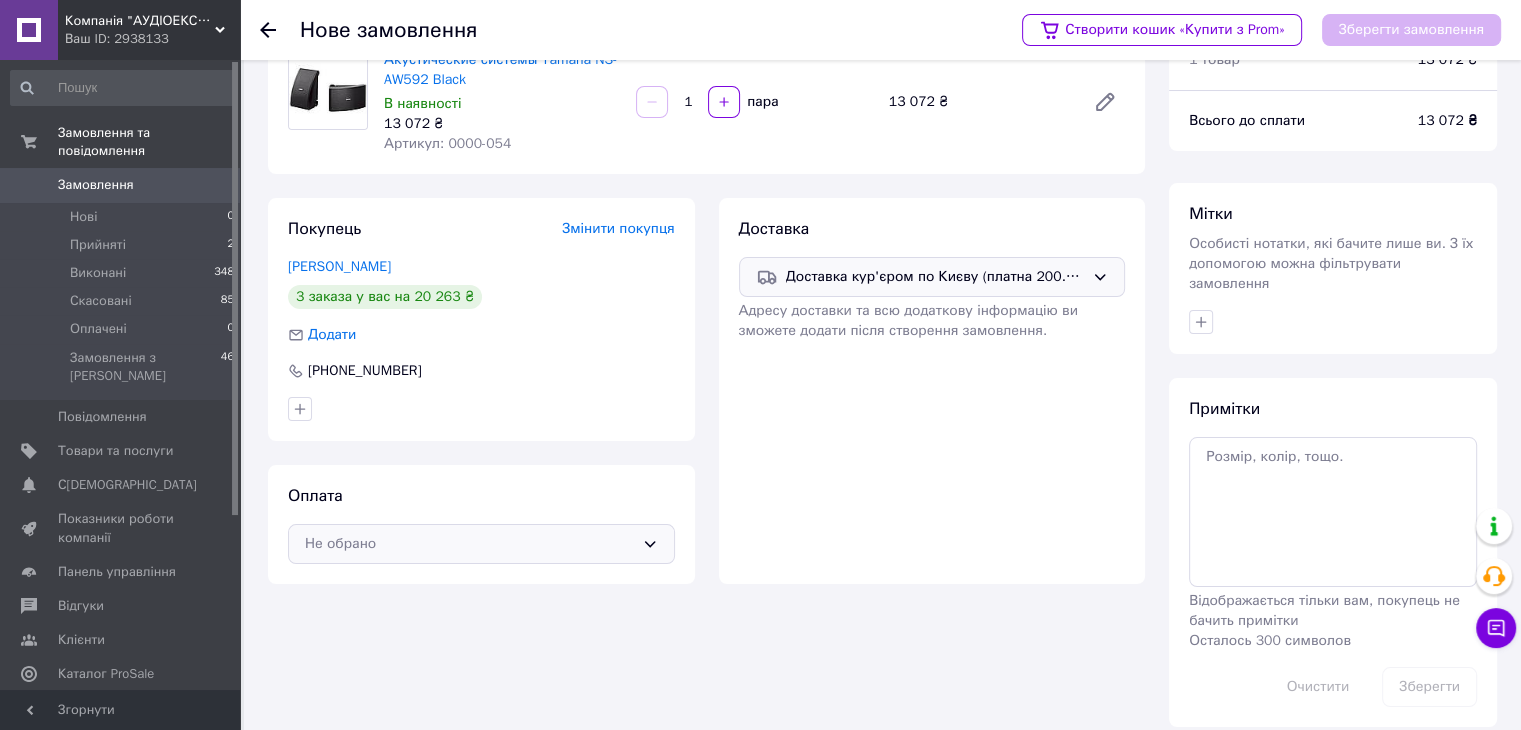 click on "Не обрано" at bounding box center (469, 544) 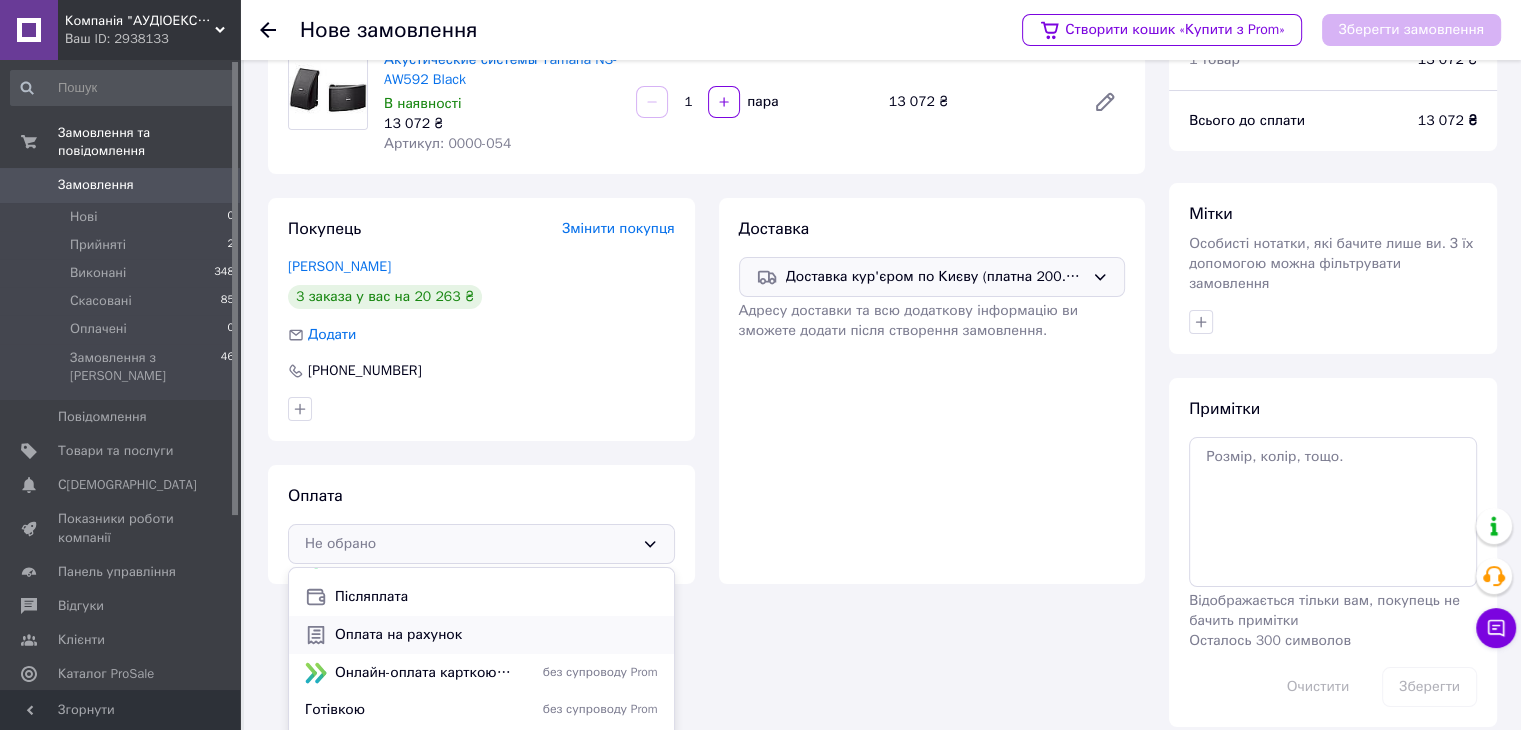 scroll, scrollTop: 51, scrollLeft: 0, axis: vertical 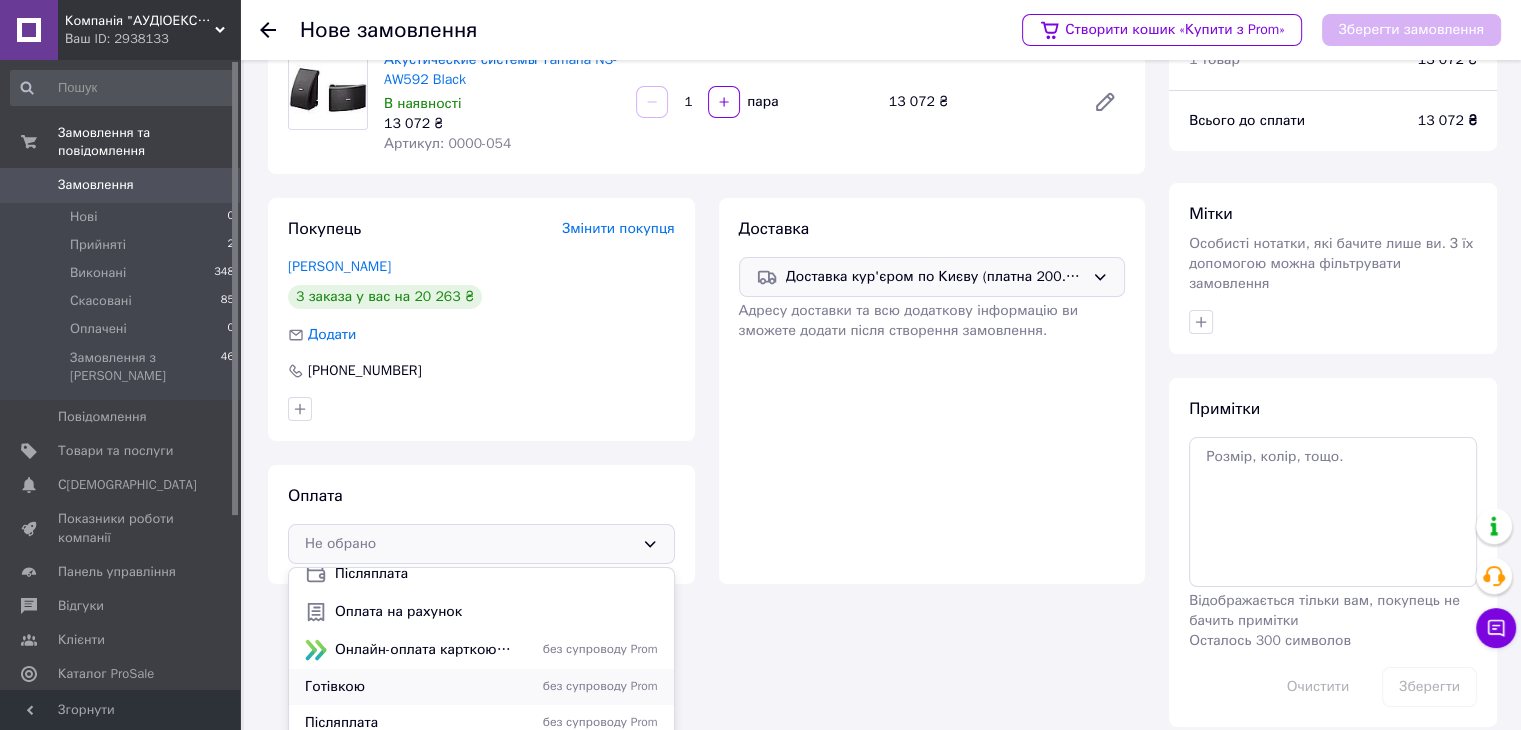 click on "Готівкою" at bounding box center [409, 687] 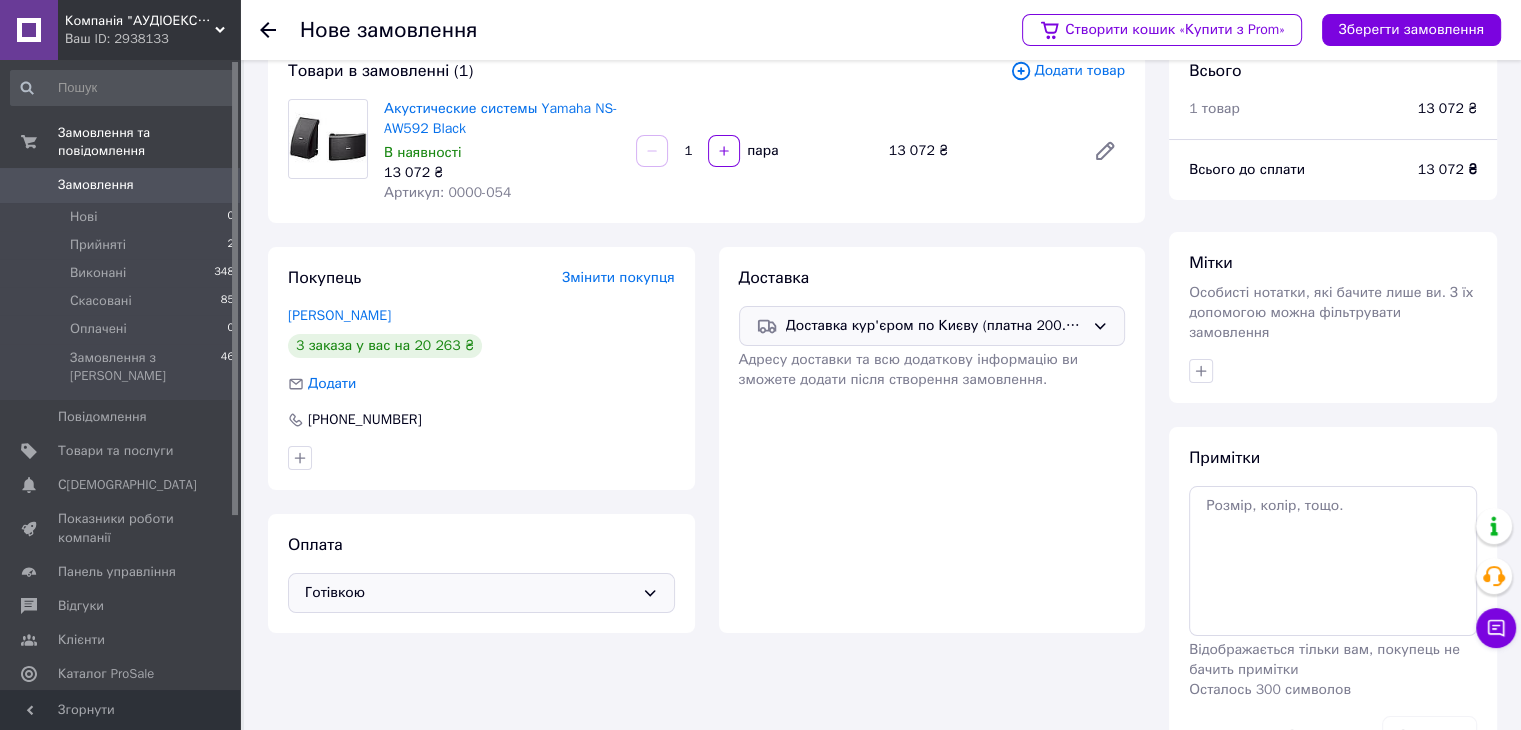scroll, scrollTop: 0, scrollLeft: 0, axis: both 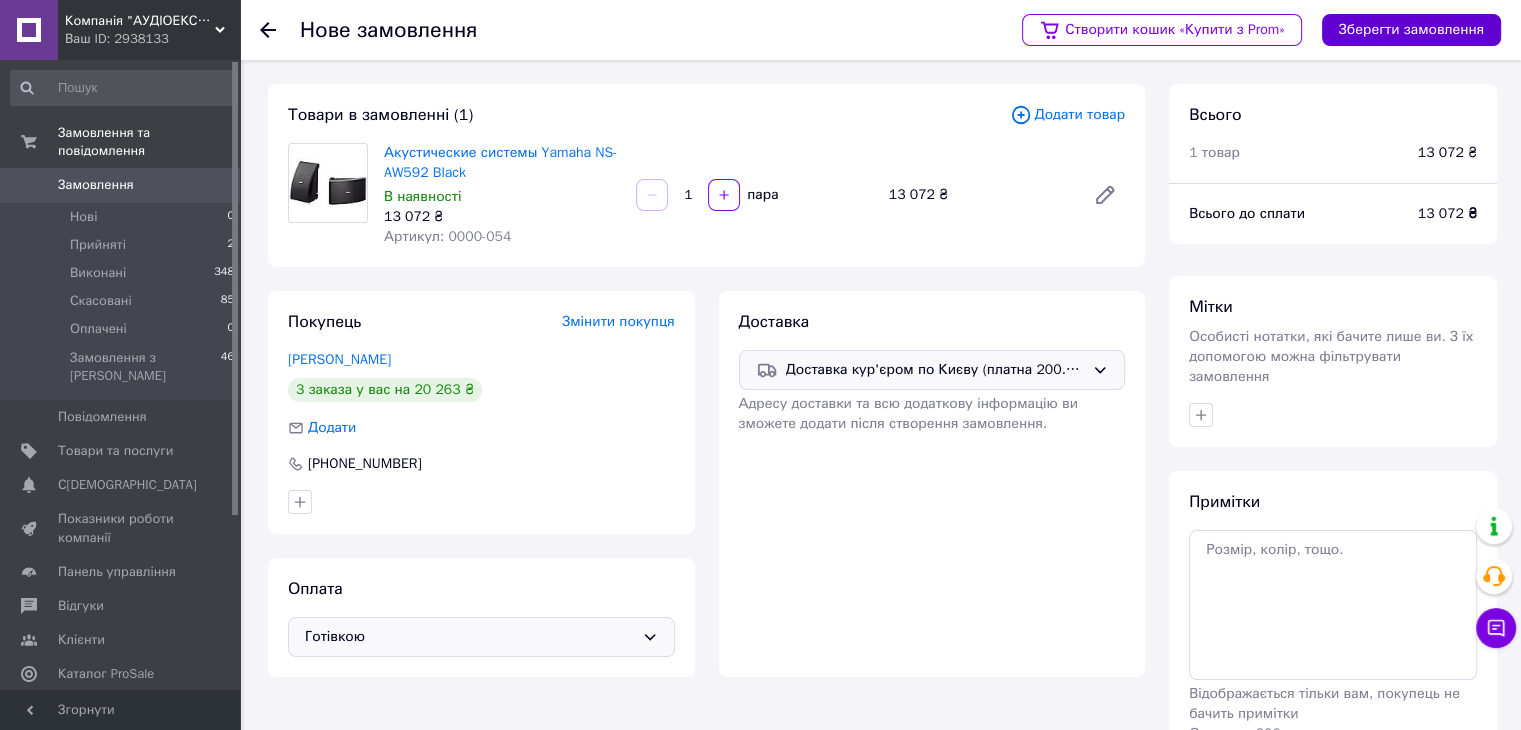 click on "Зберегти замовлення" at bounding box center (1411, 30) 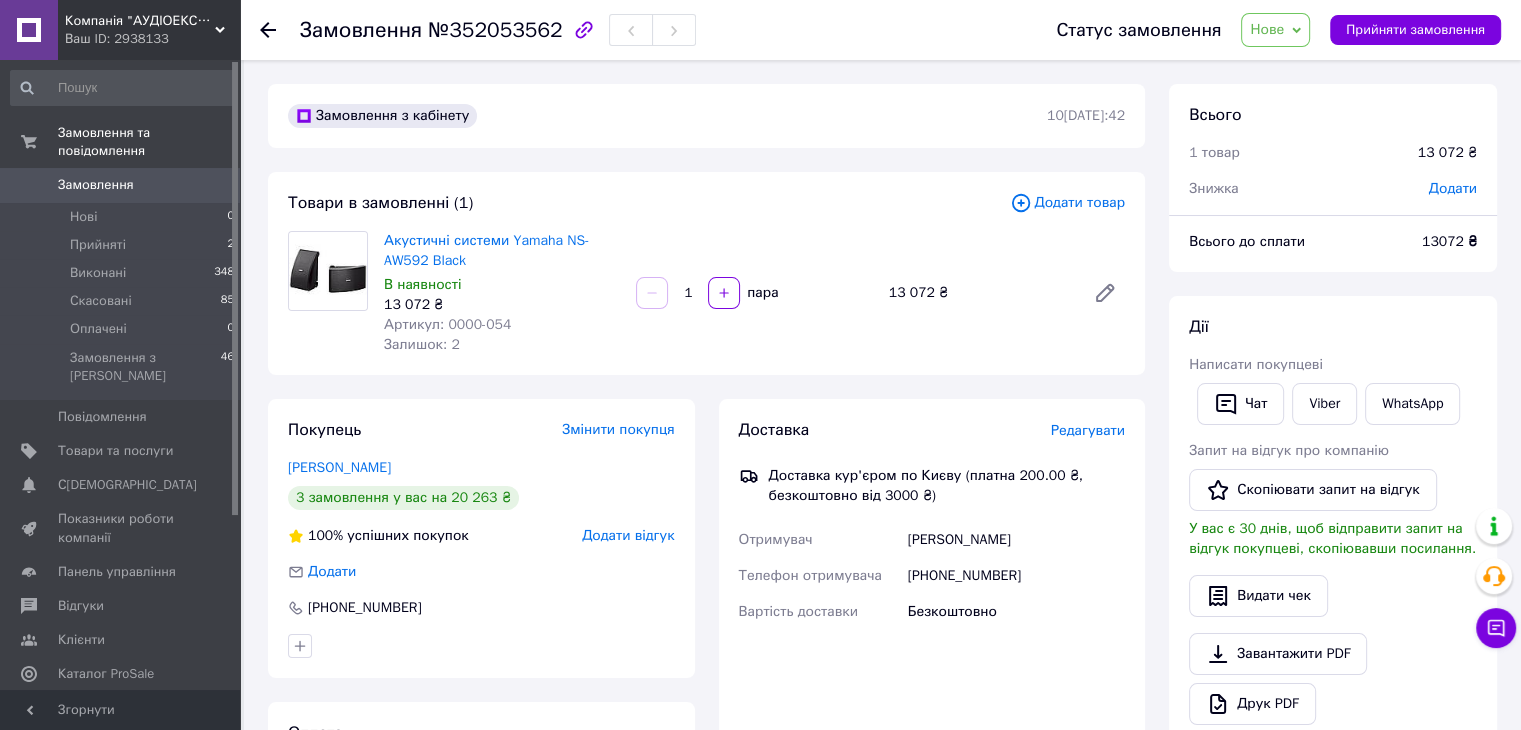 click on "Додати" at bounding box center (1453, 188) 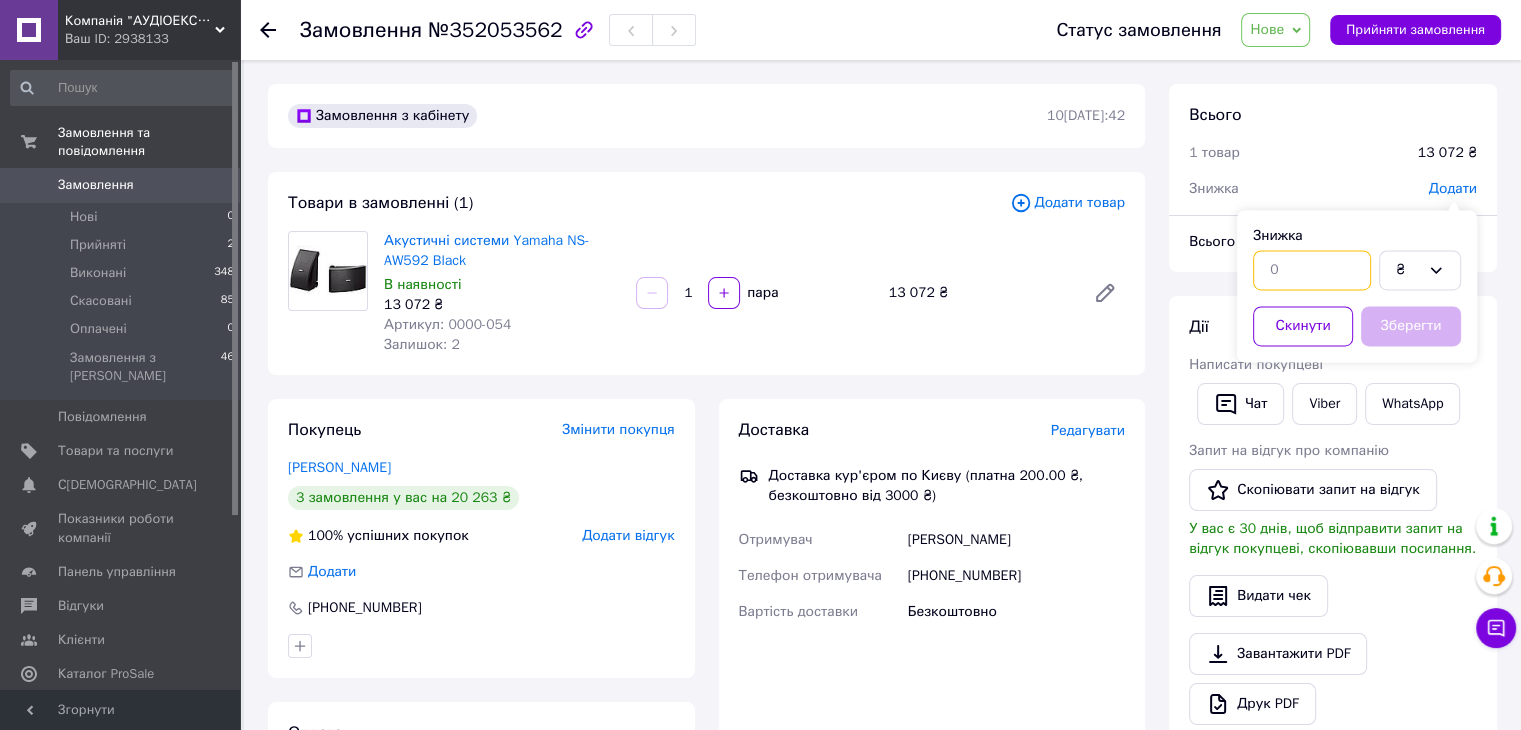 click at bounding box center (1312, 270) 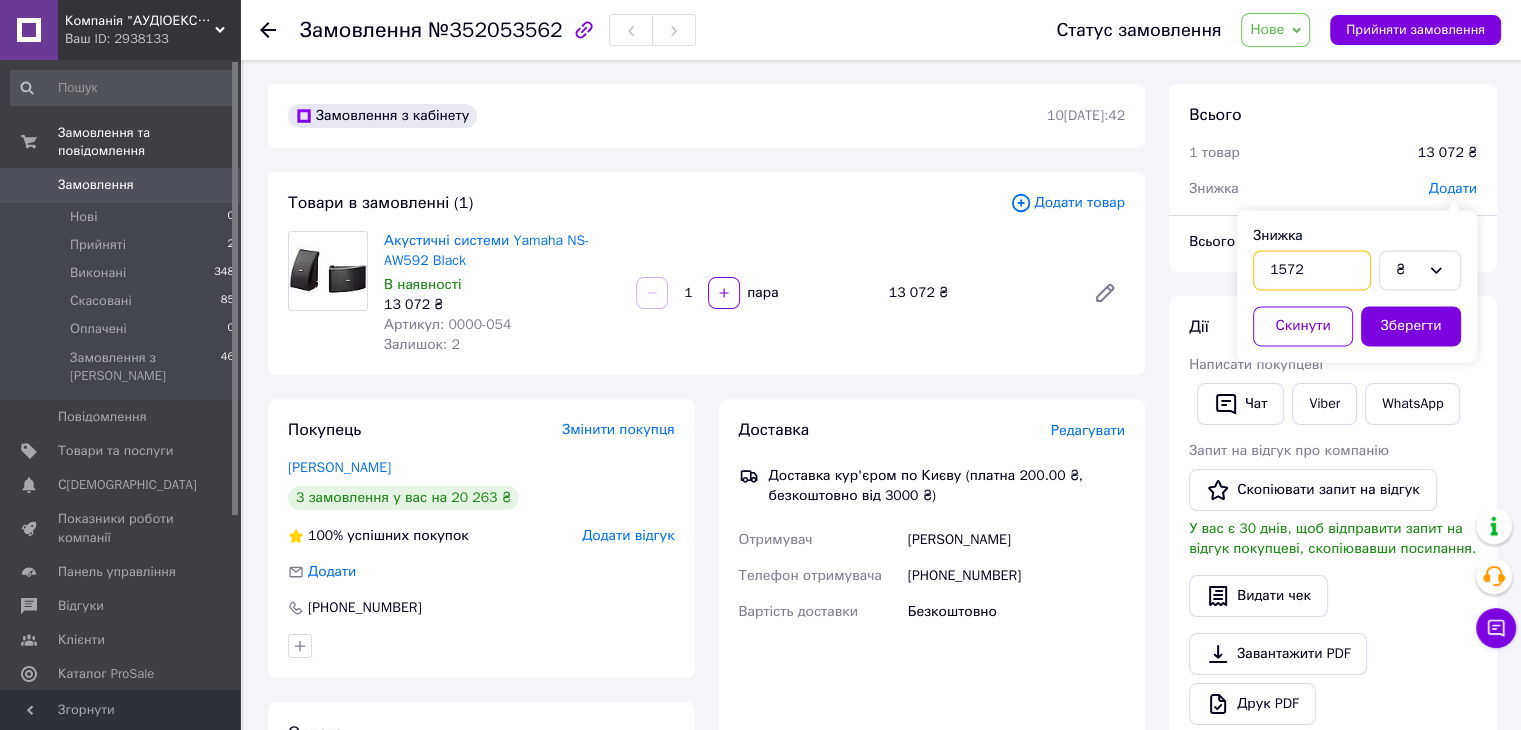 type on "1572" 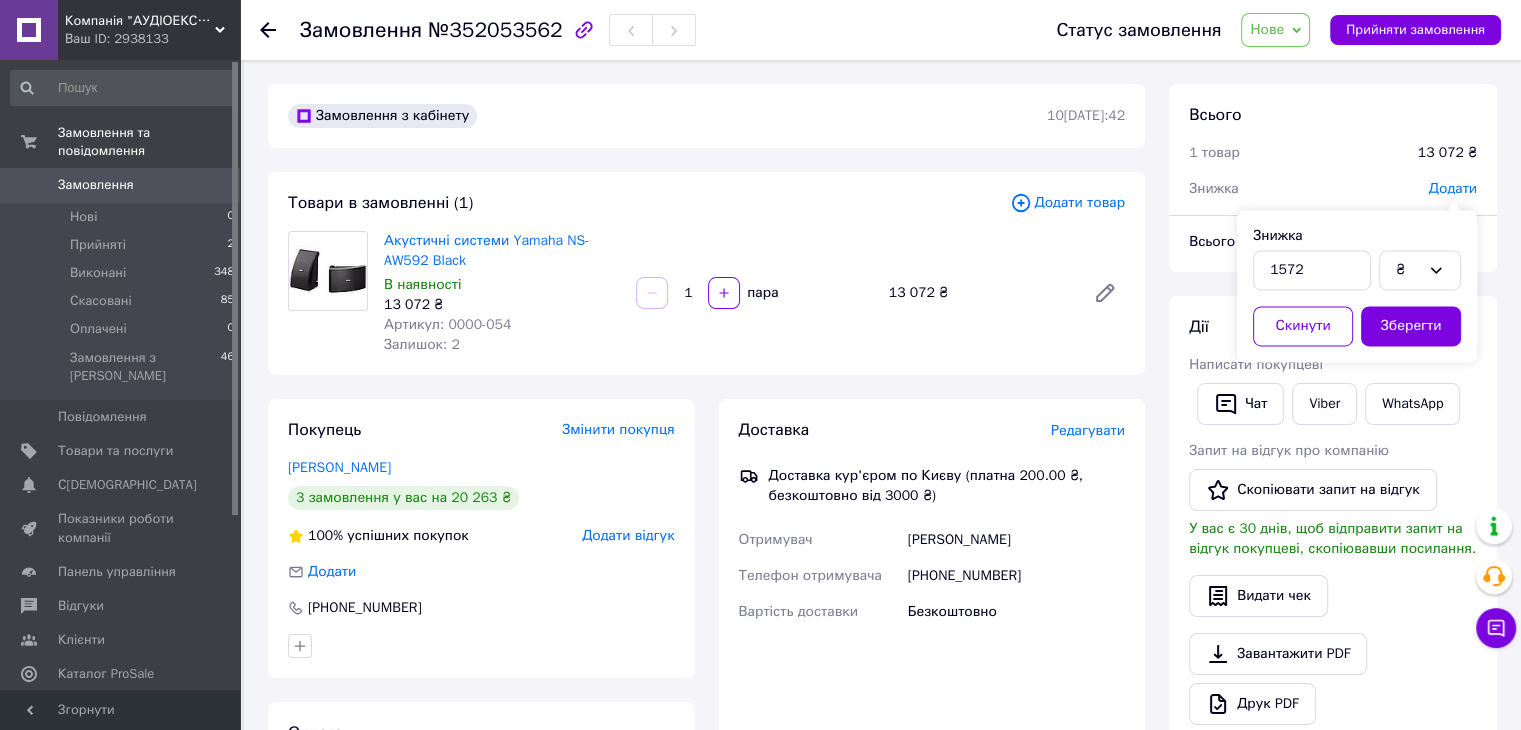 click on "Знижка 1572 ₴ Скинути Зберегти" at bounding box center (1357, 286) 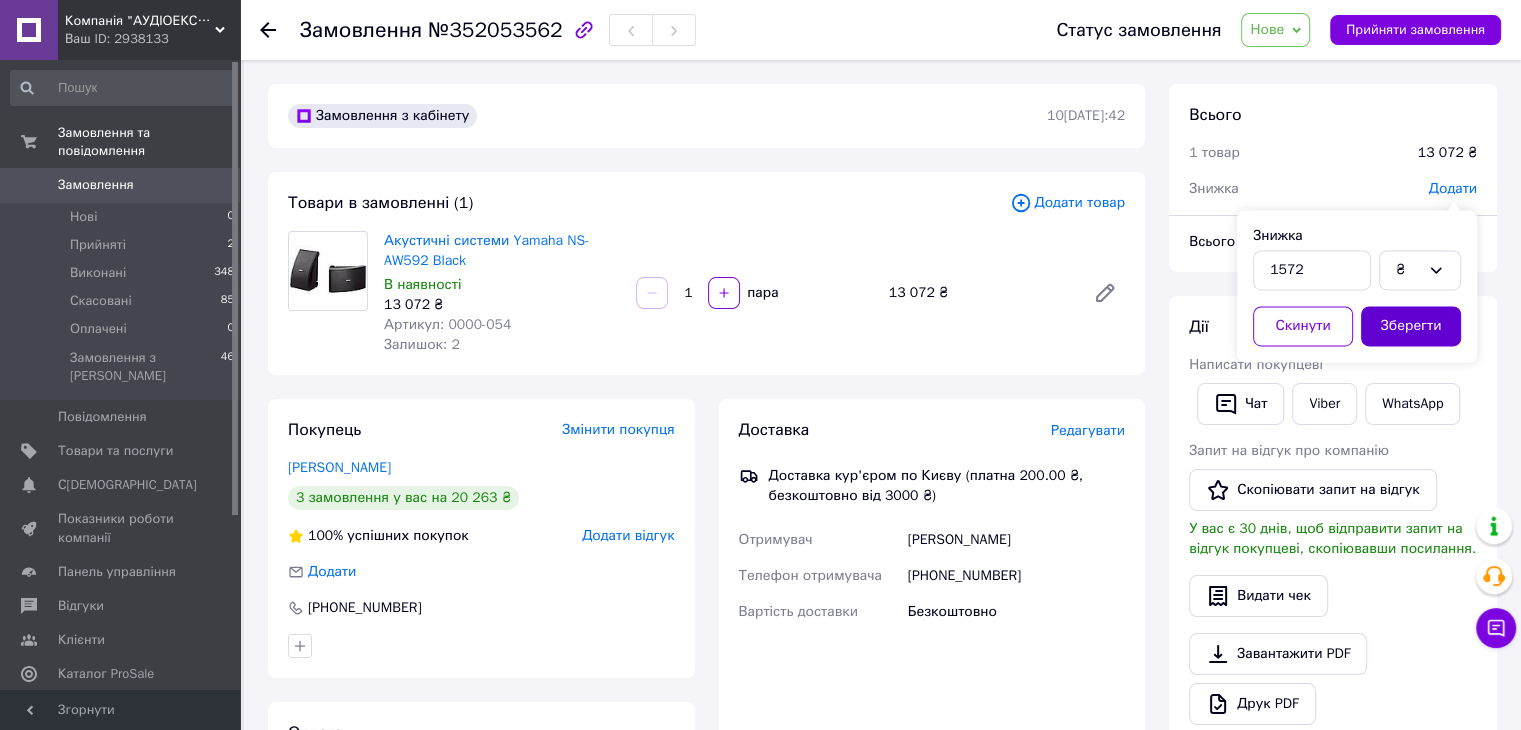 click on "Зберегти" at bounding box center (1411, 326) 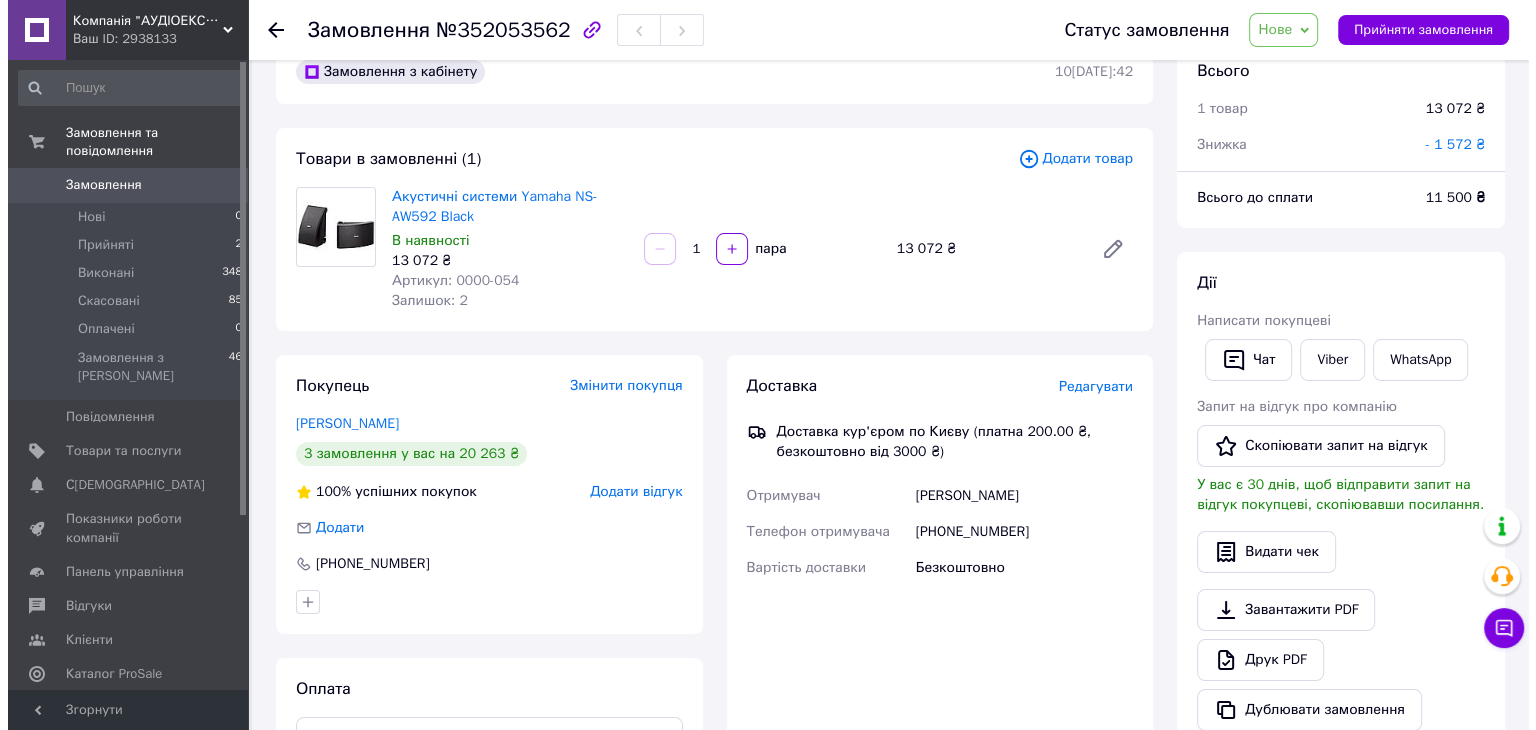scroll, scrollTop: 0, scrollLeft: 0, axis: both 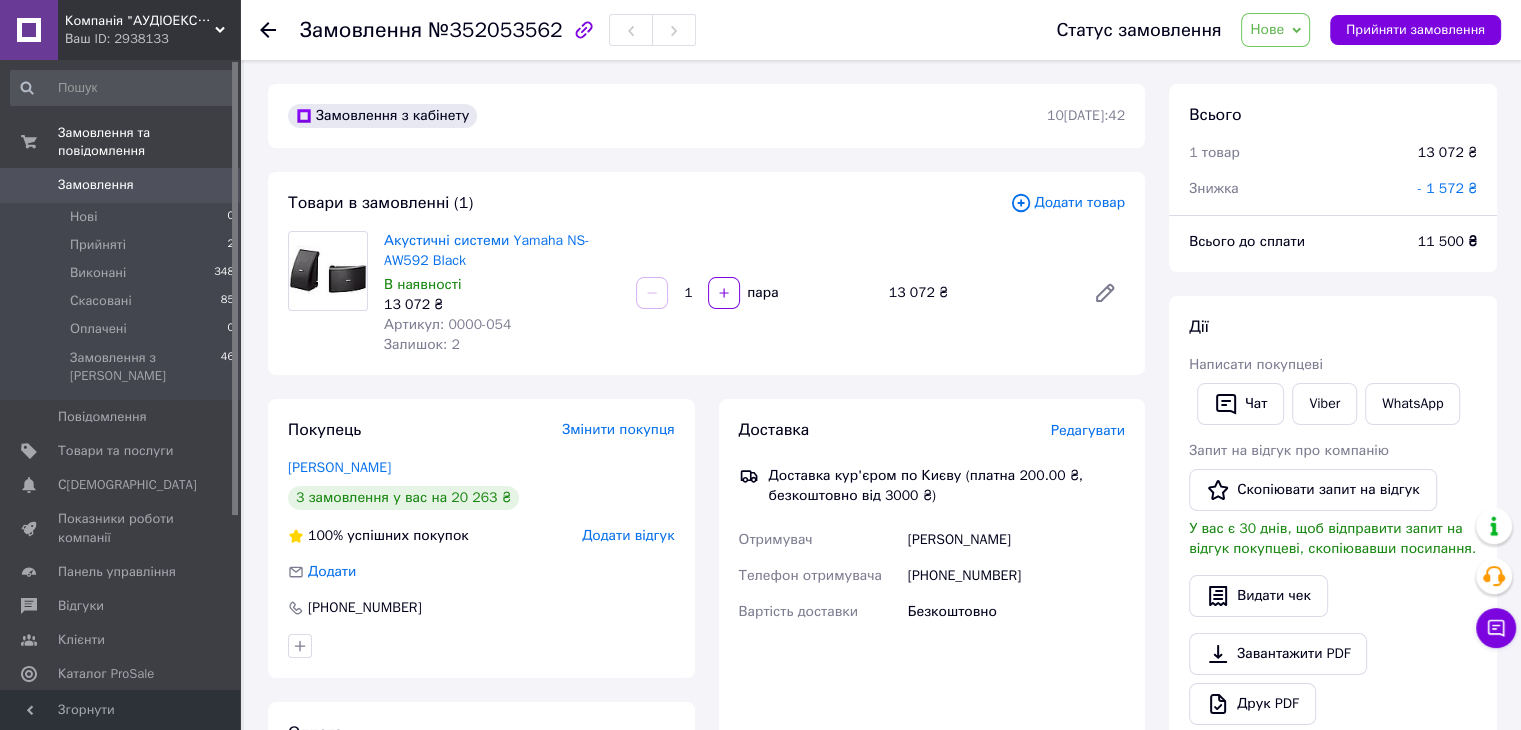 click on "Редагувати" at bounding box center (1088, 430) 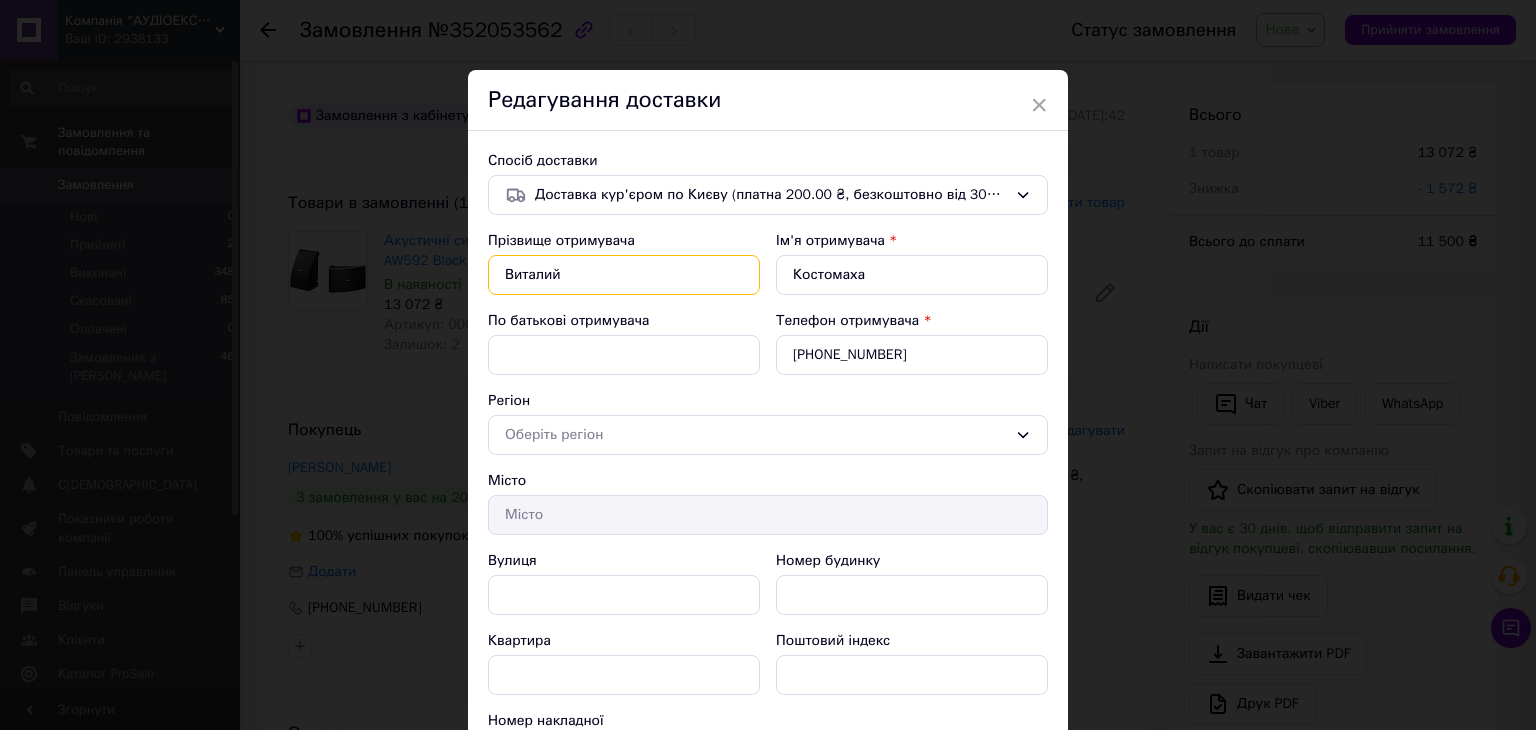 click on "Виталий" at bounding box center [624, 275] 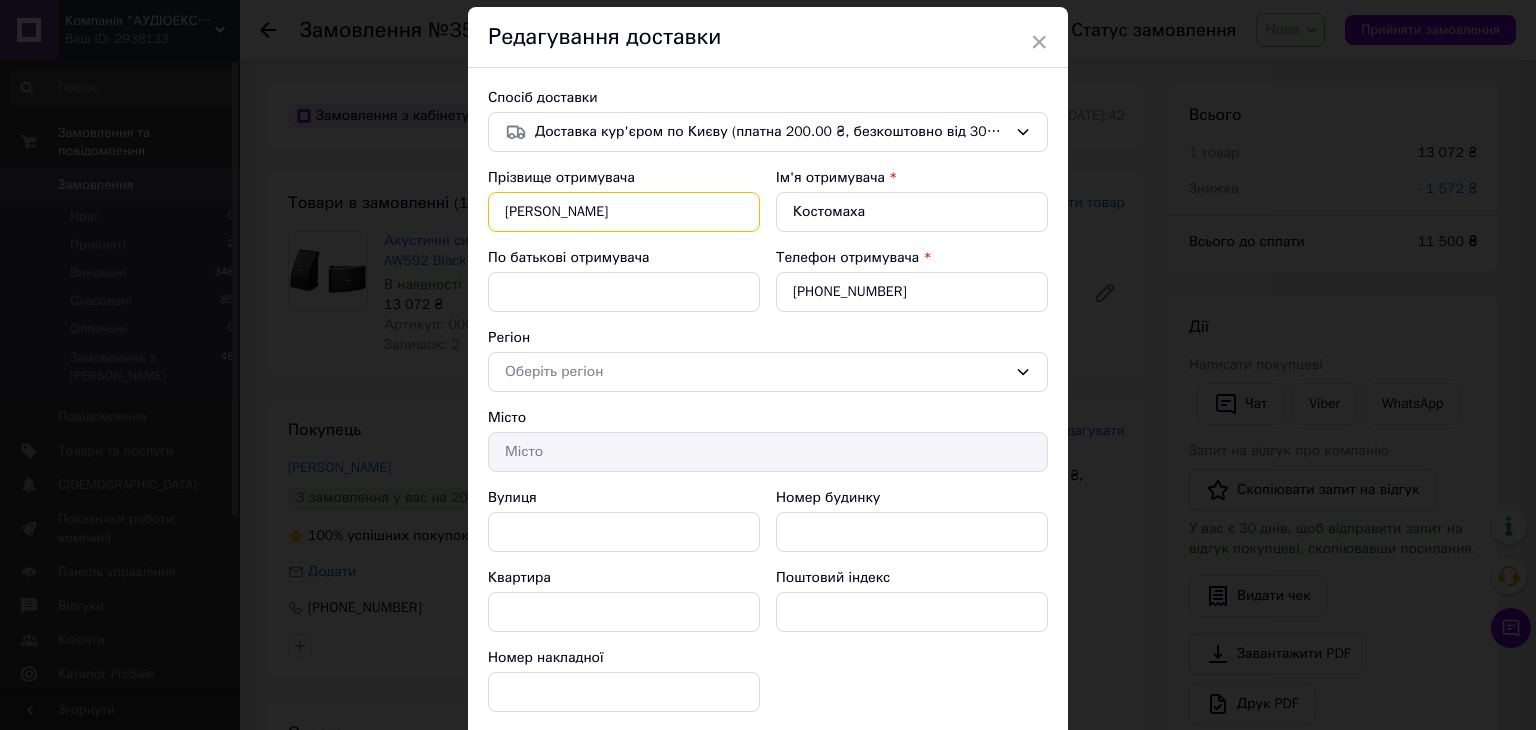scroll, scrollTop: 192, scrollLeft: 0, axis: vertical 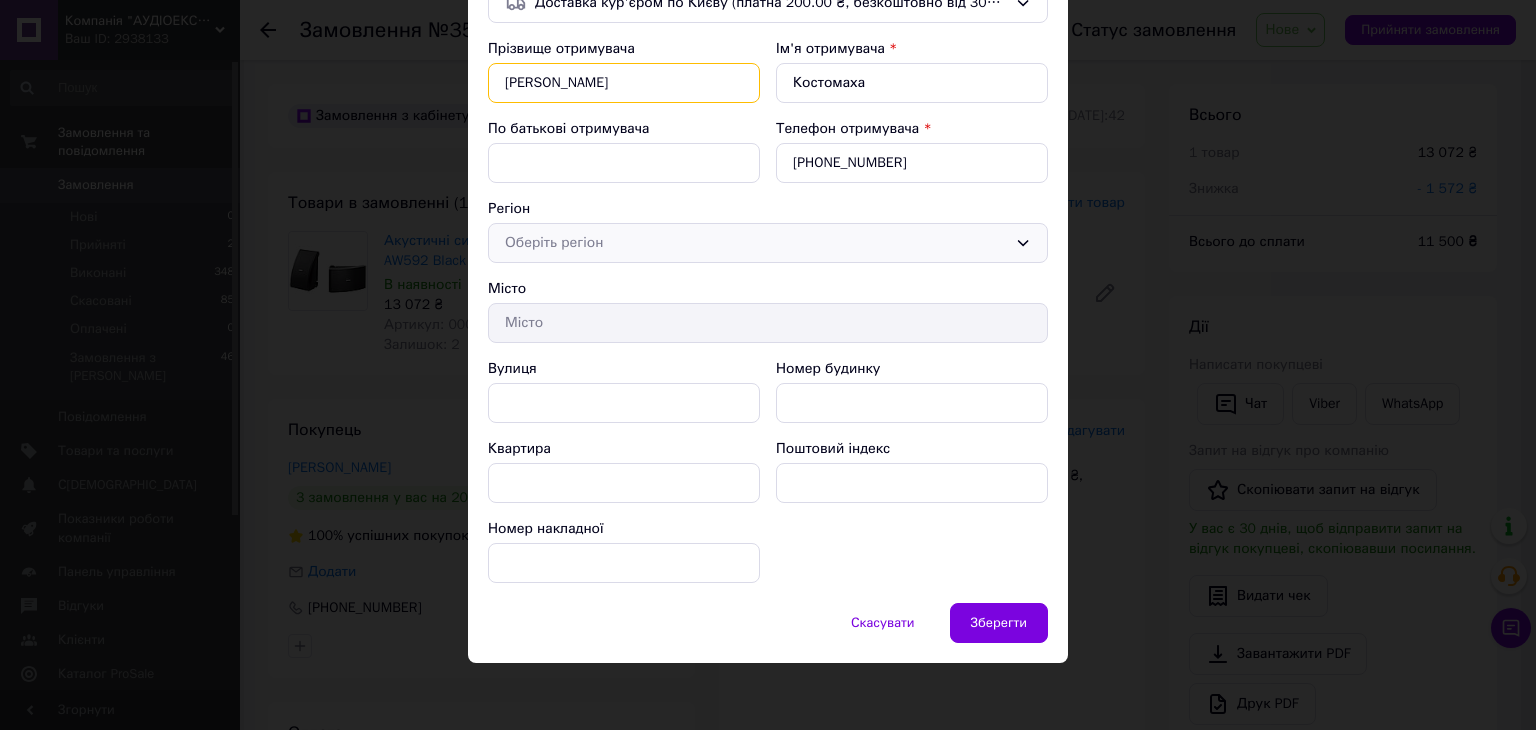 type on "[PERSON_NAME]" 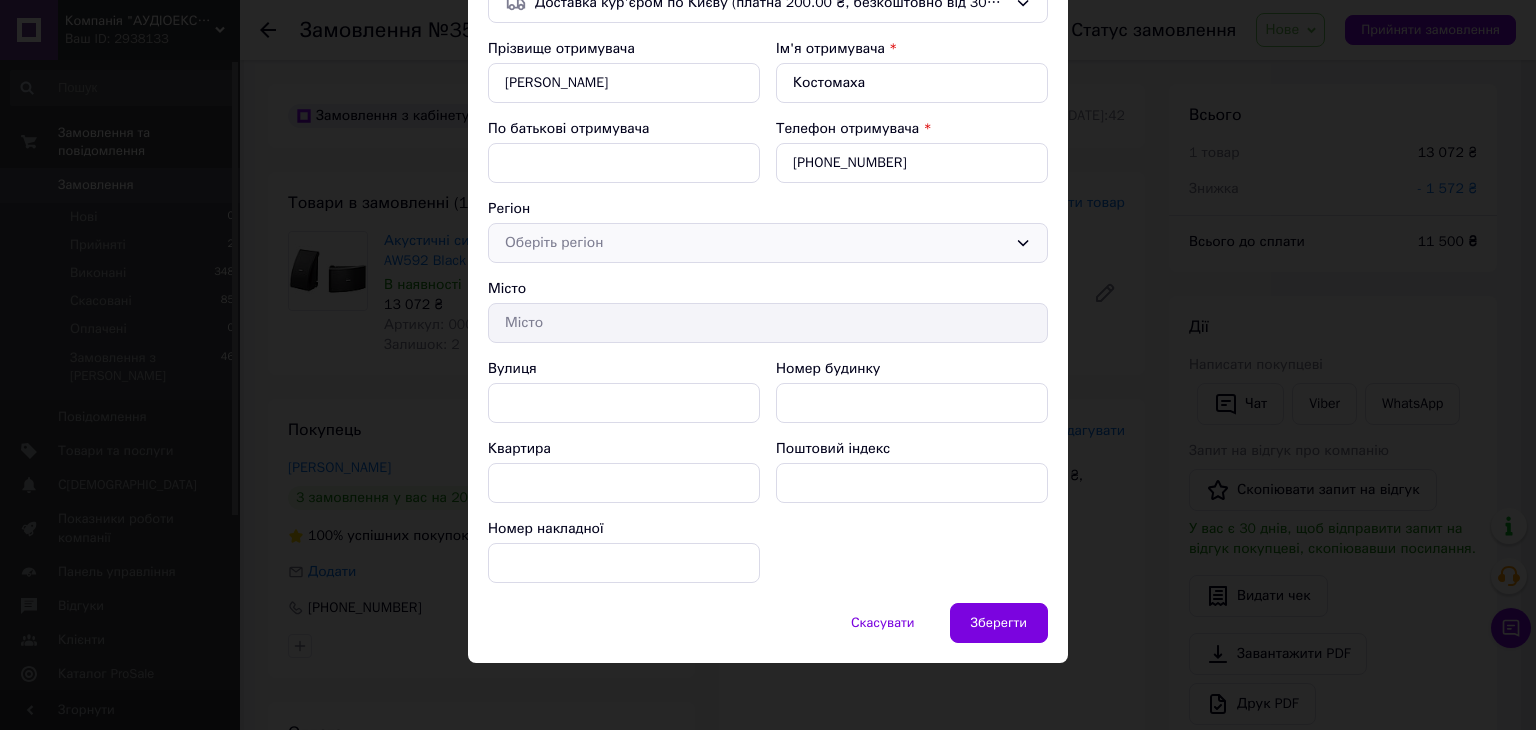 click on "Оберіть регіон" at bounding box center (756, 243) 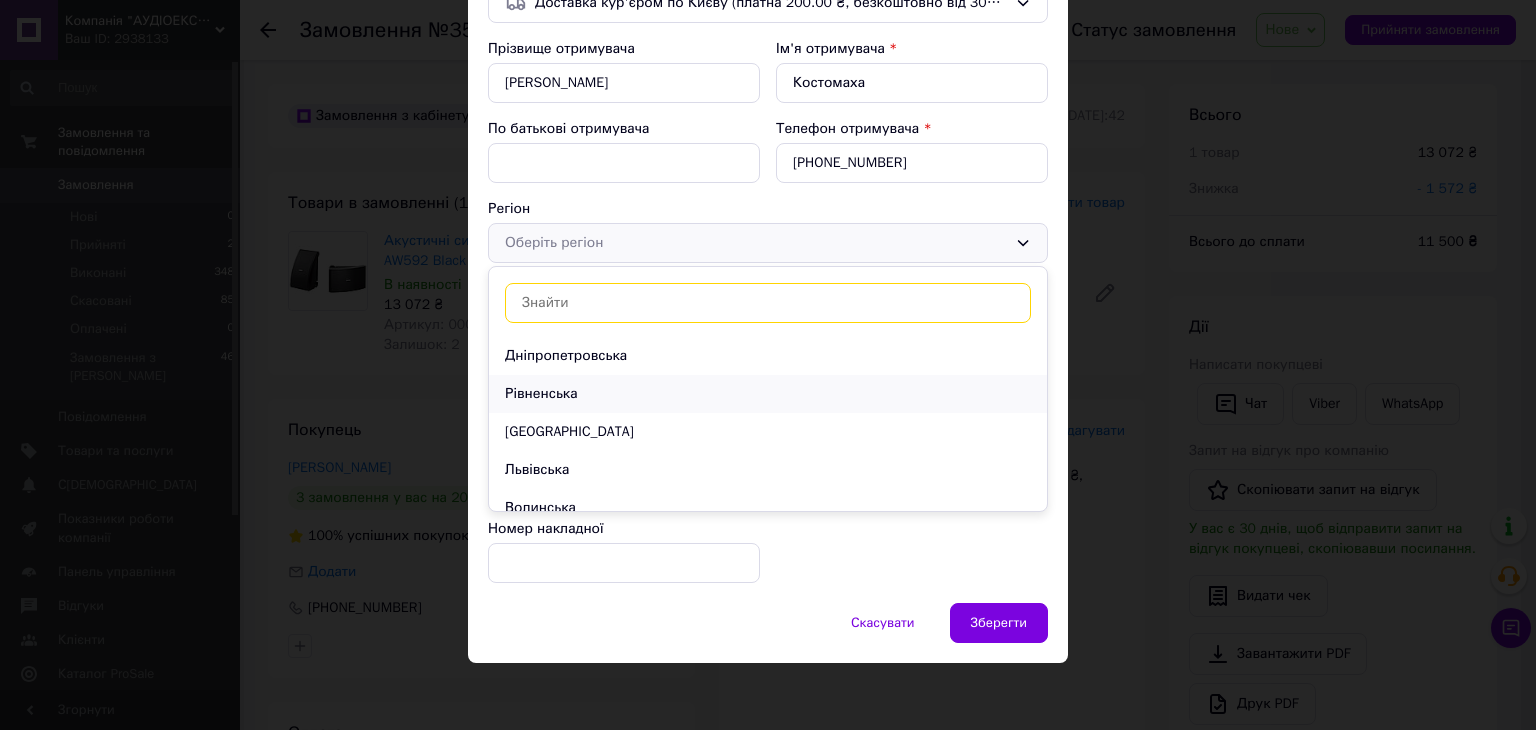 scroll, scrollTop: 0, scrollLeft: 0, axis: both 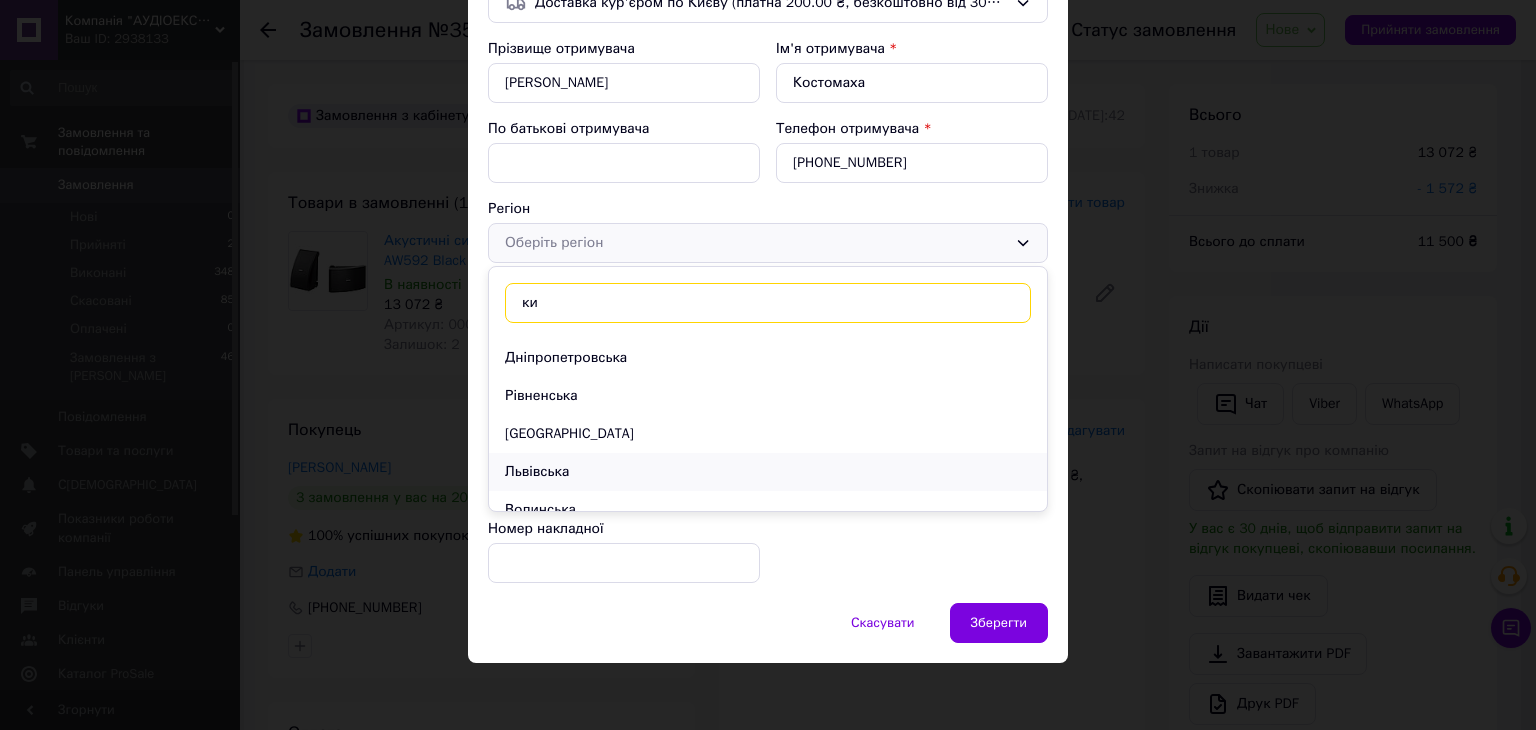 type on "к" 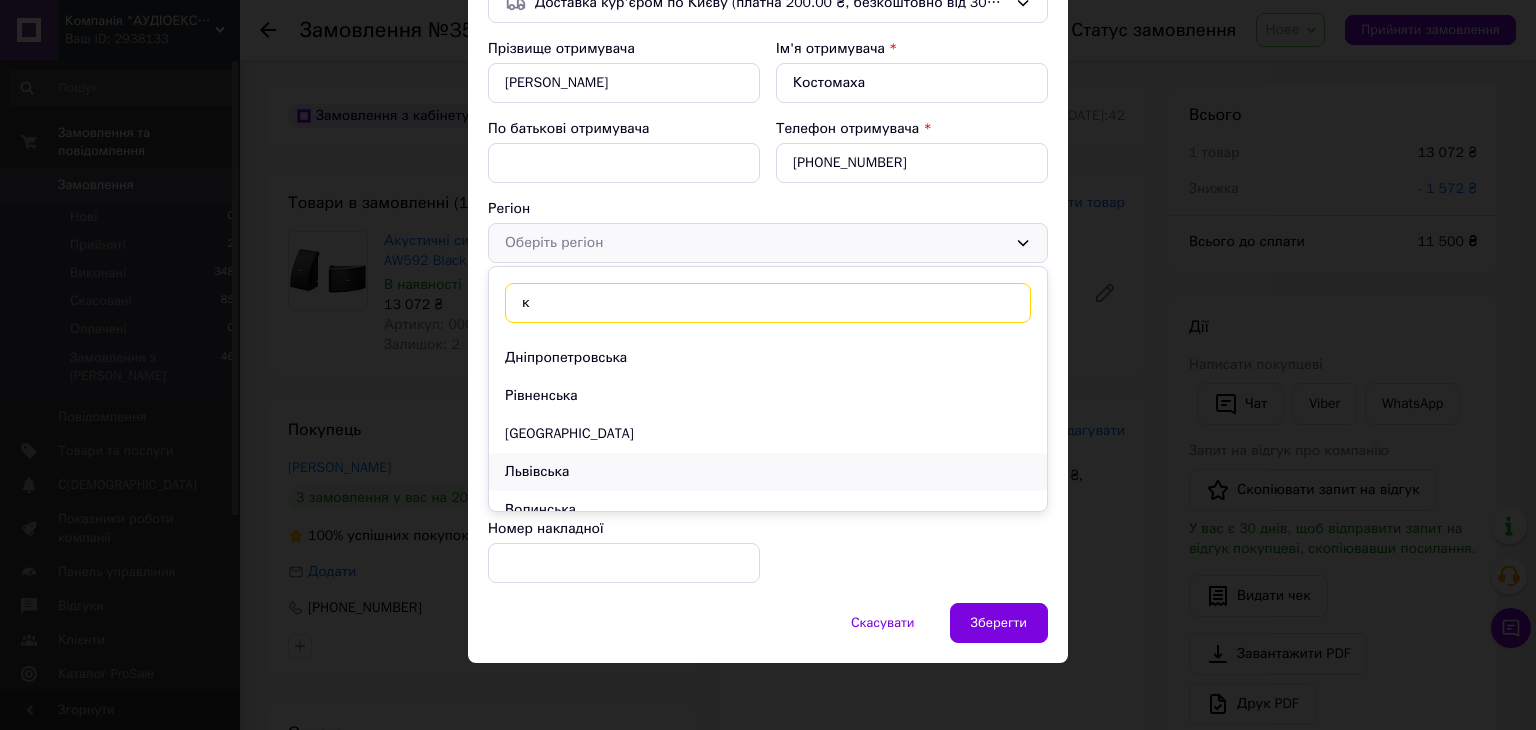 type 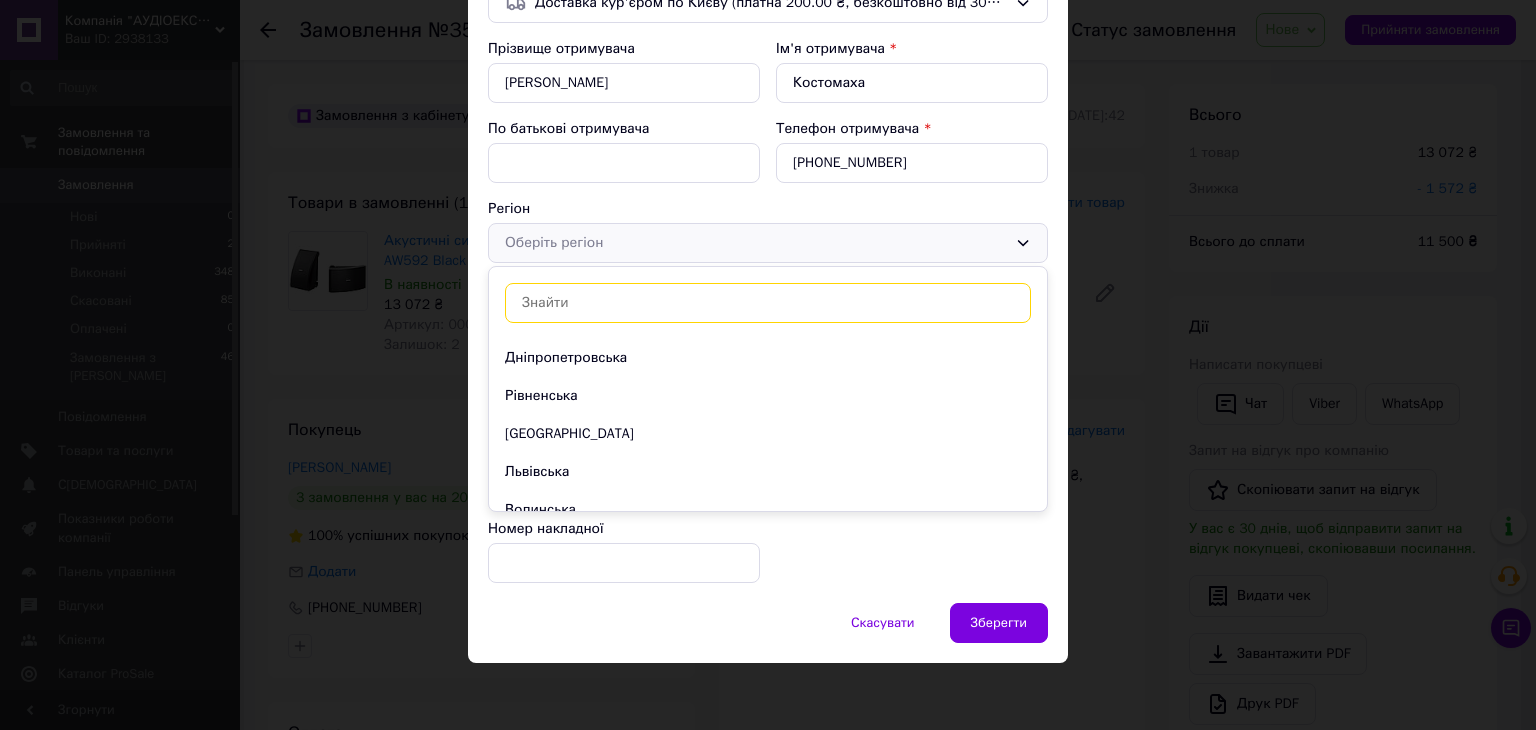 click on "Регіон" at bounding box center (768, 209) 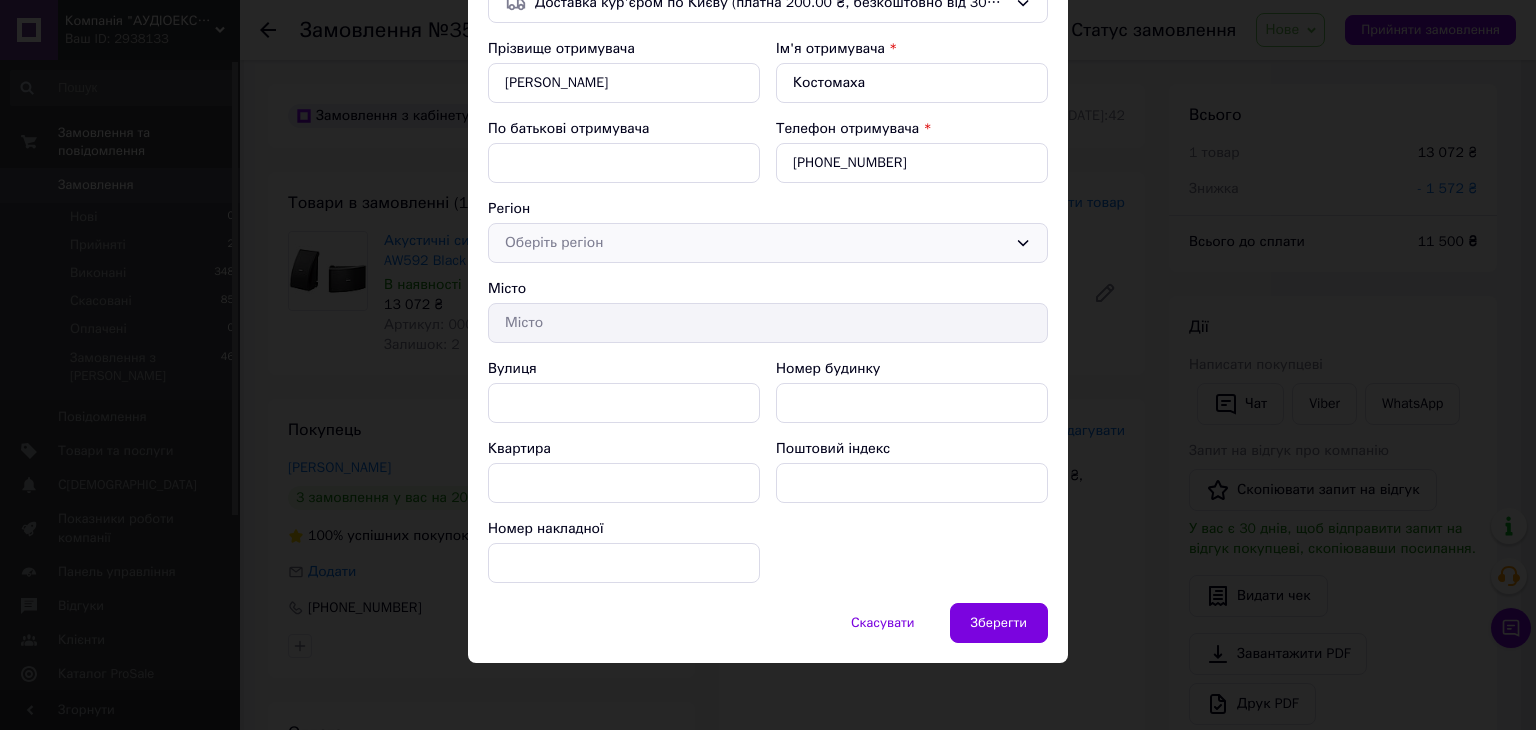 click on "Оберіть регіон" at bounding box center [756, 243] 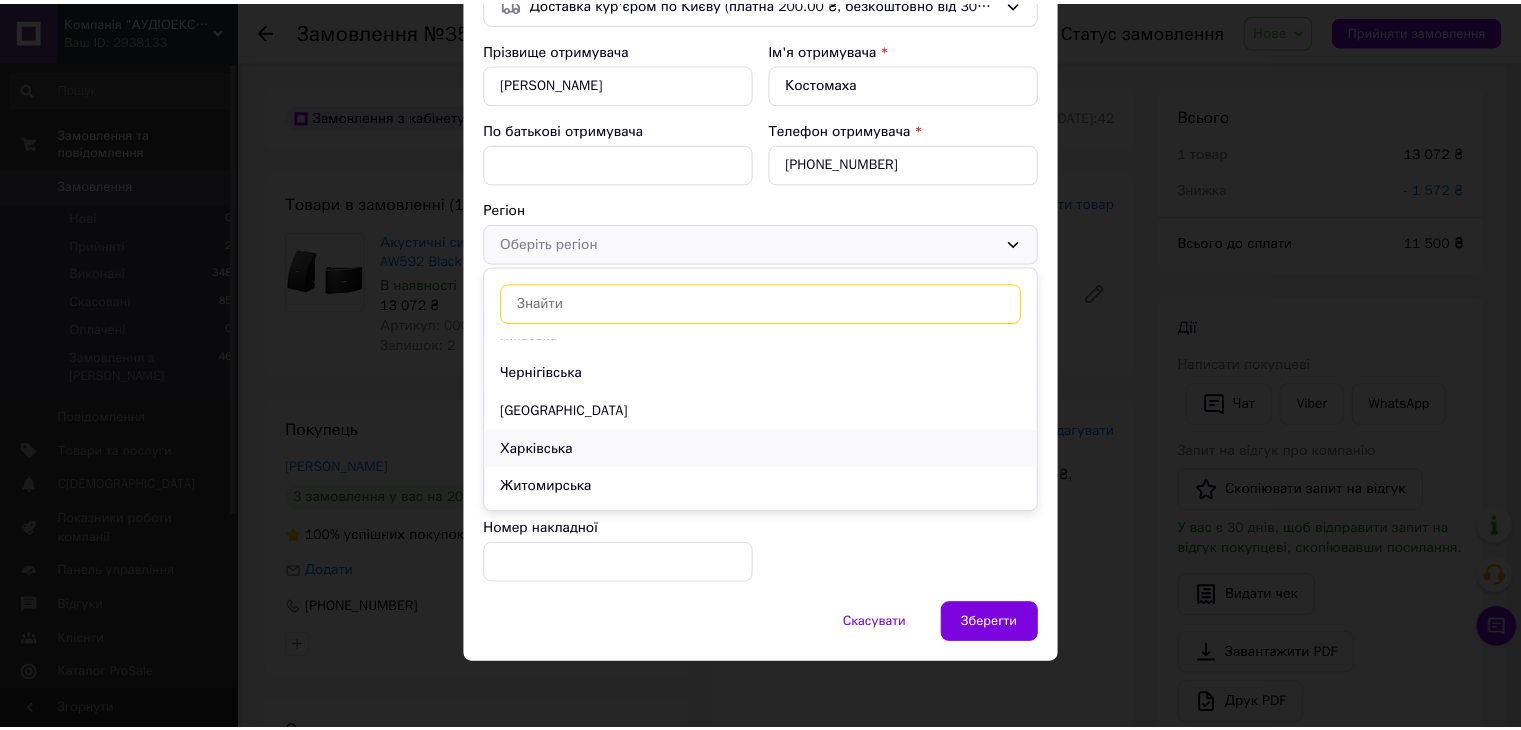 scroll, scrollTop: 700, scrollLeft: 0, axis: vertical 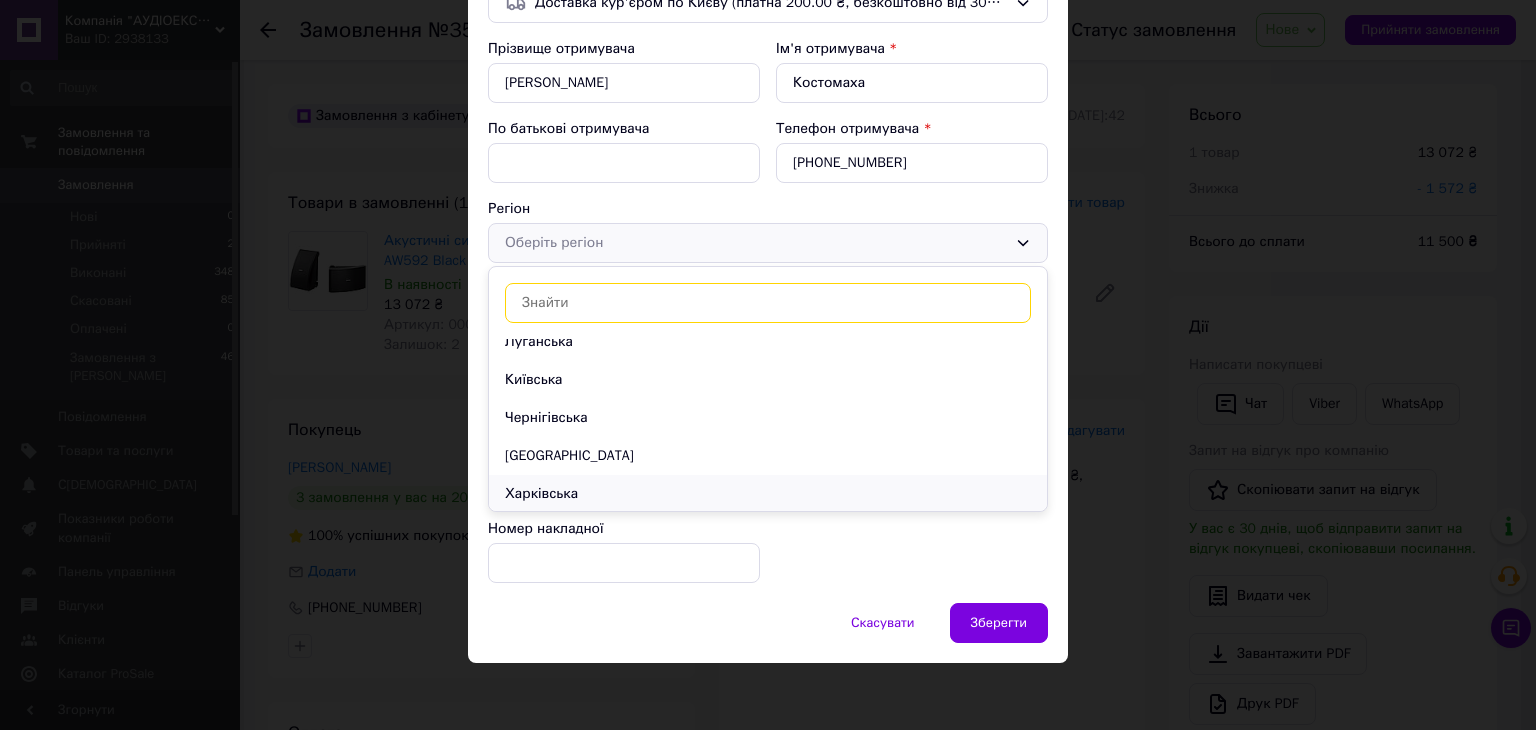 click on "Київська" at bounding box center [768, 380] 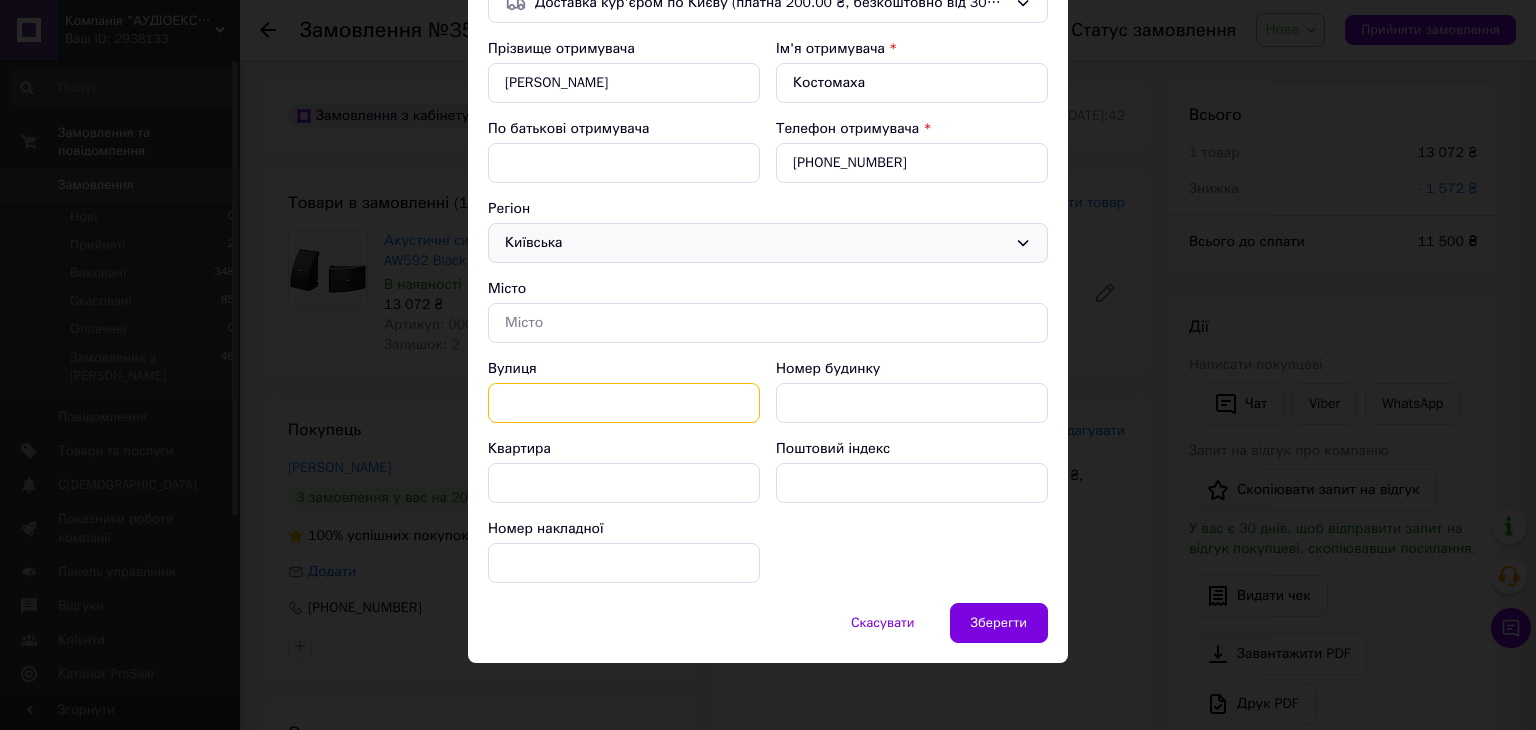 click on "Вулиця" at bounding box center (624, 403) 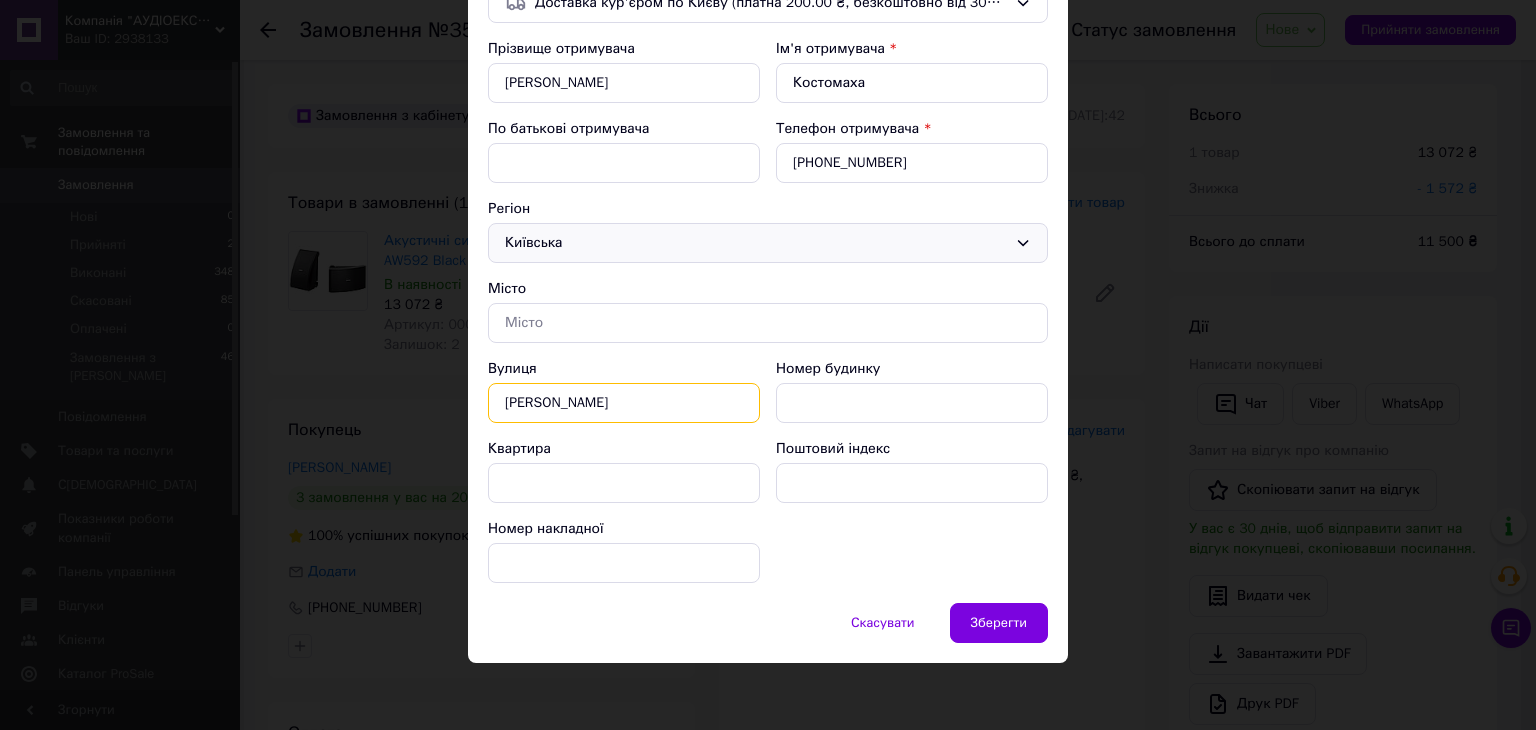 type on "[PERSON_NAME]" 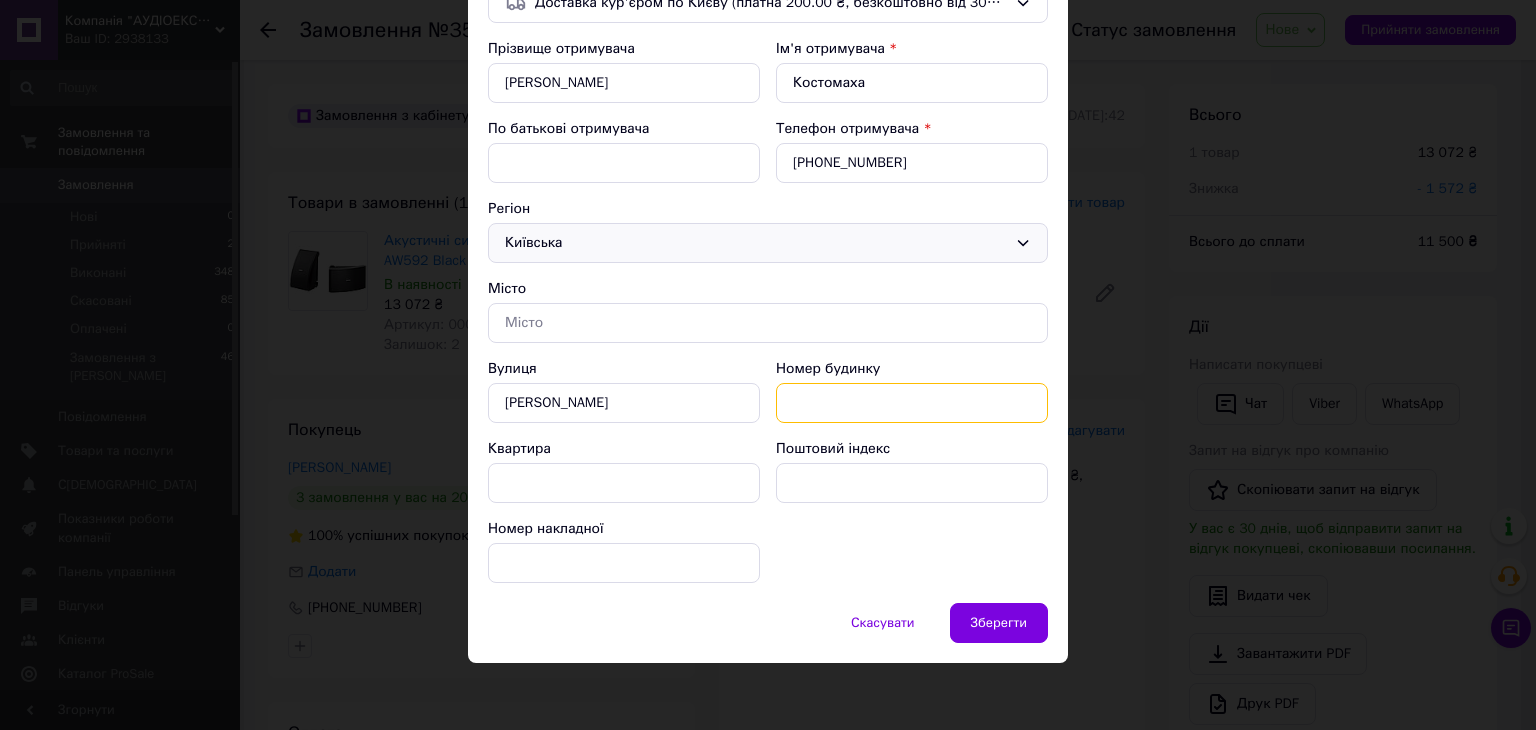 click on "Номер будинку" at bounding box center [912, 403] 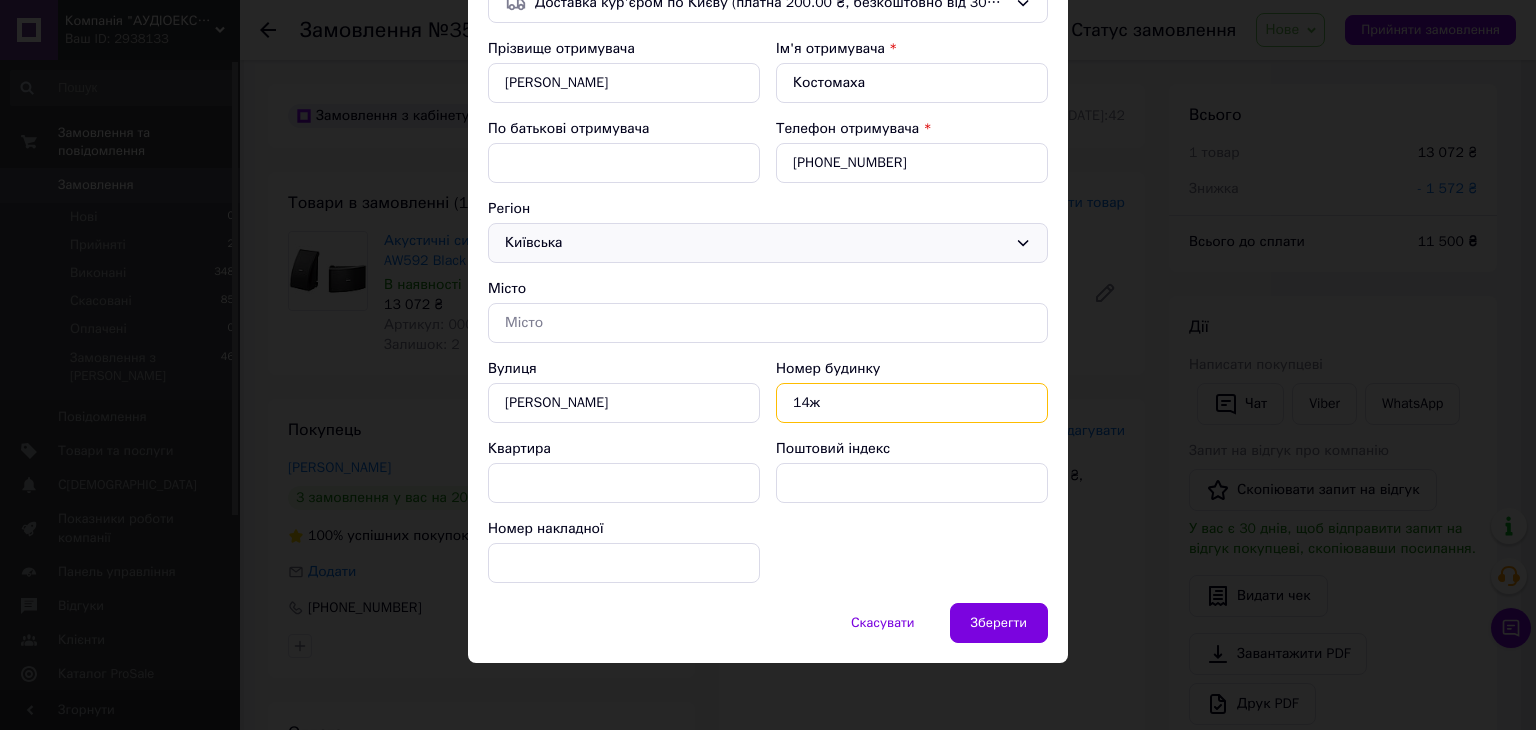 type on "14ж" 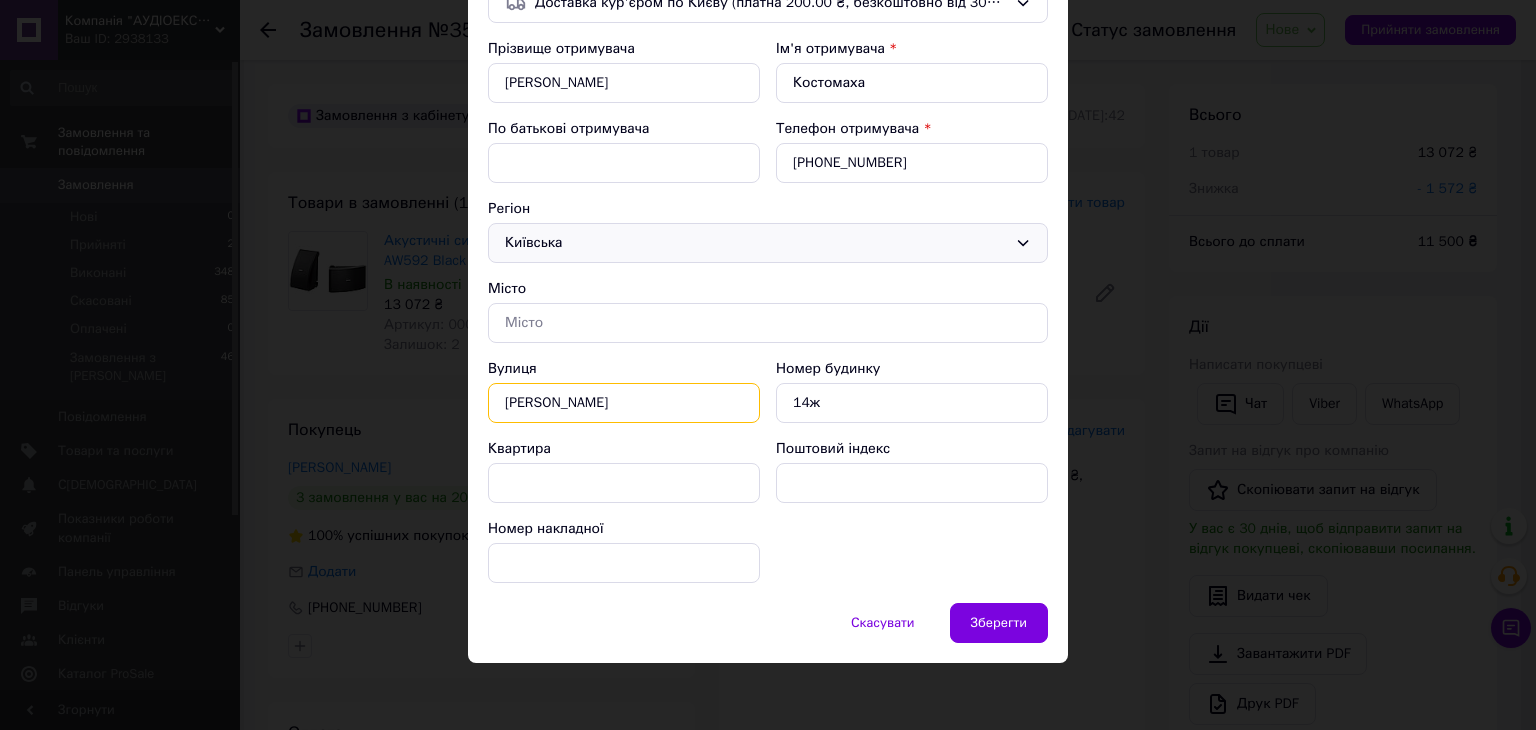 click on "[PERSON_NAME]" at bounding box center [624, 403] 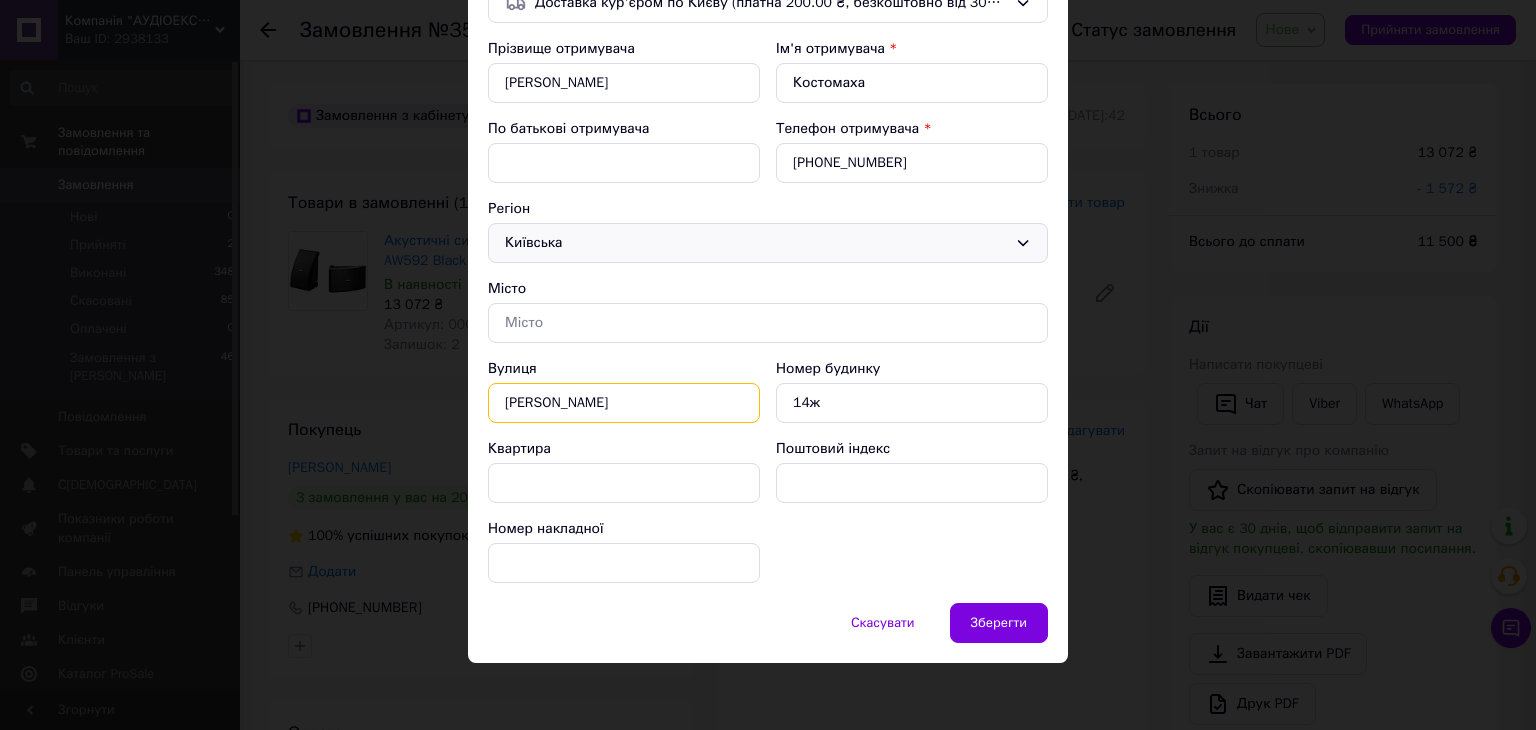 paste on "Лариси" 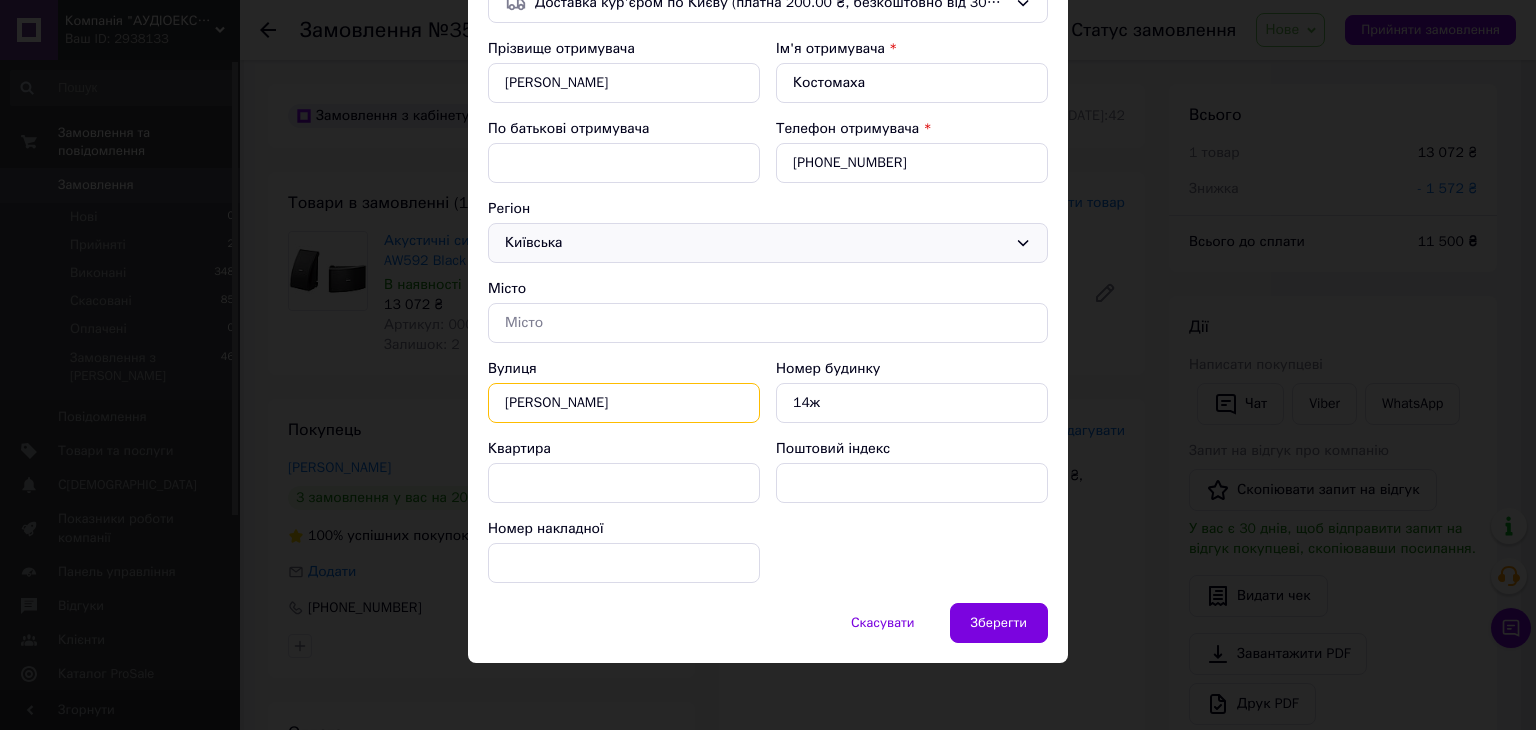 type on "[PERSON_NAME]" 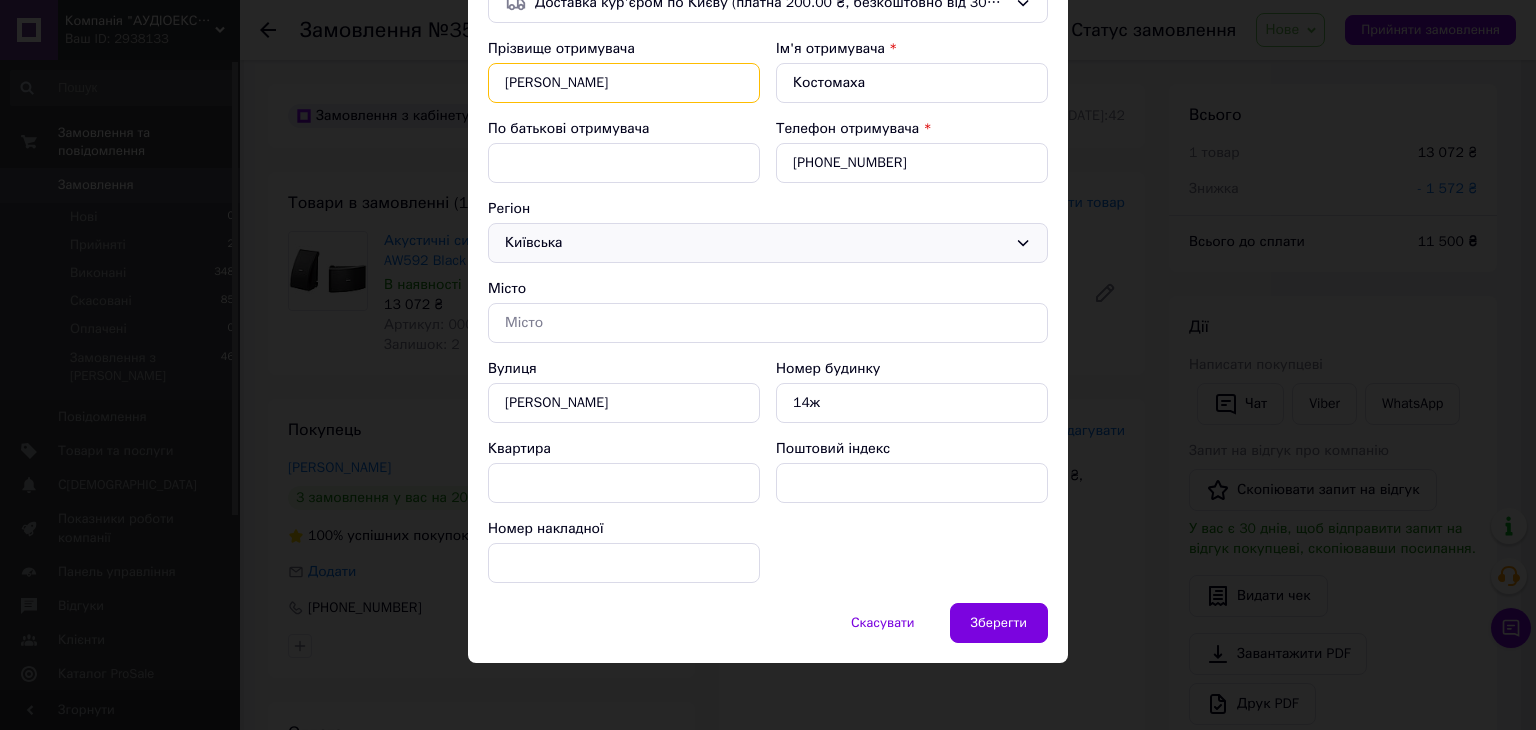 click on "[PERSON_NAME]" at bounding box center (624, 83) 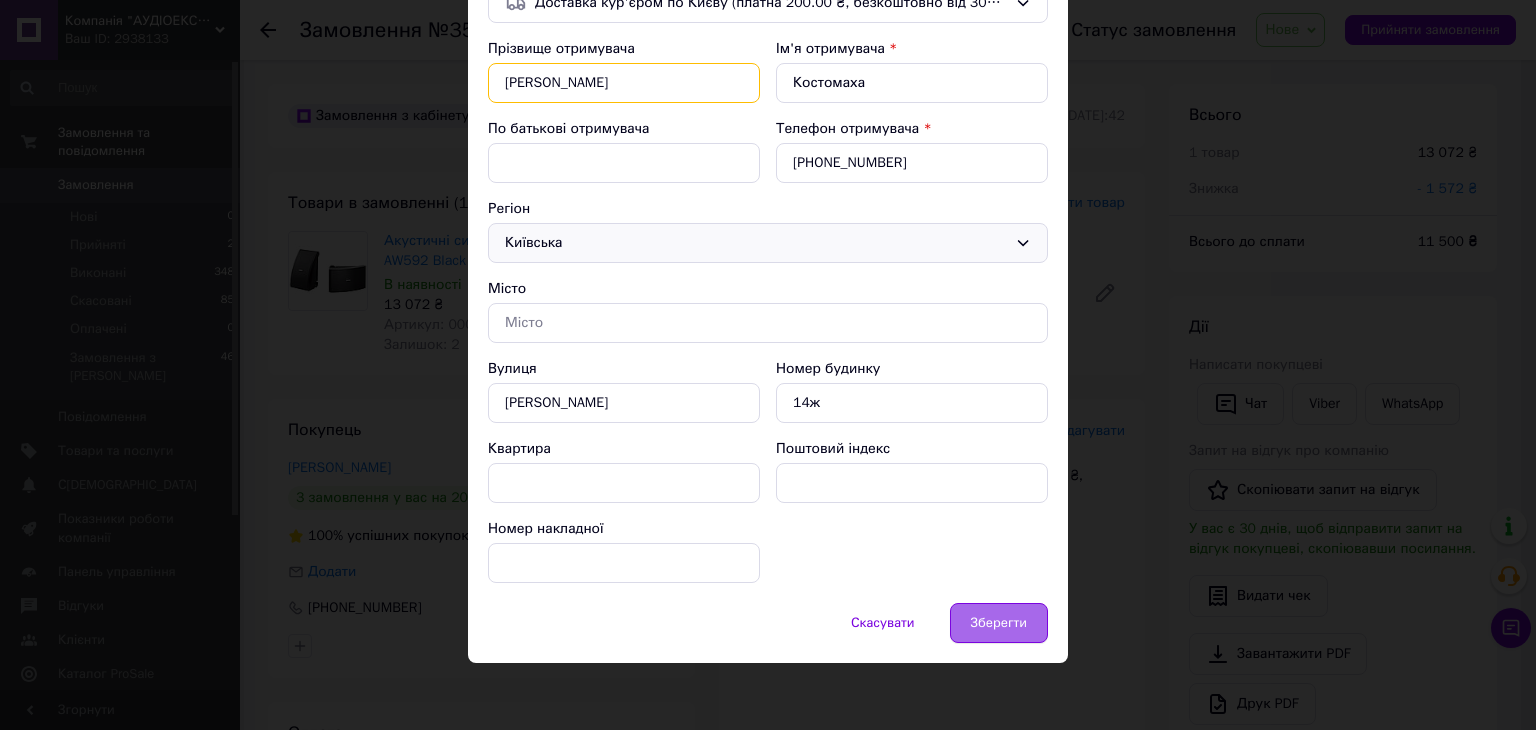 type on "[PERSON_NAME]" 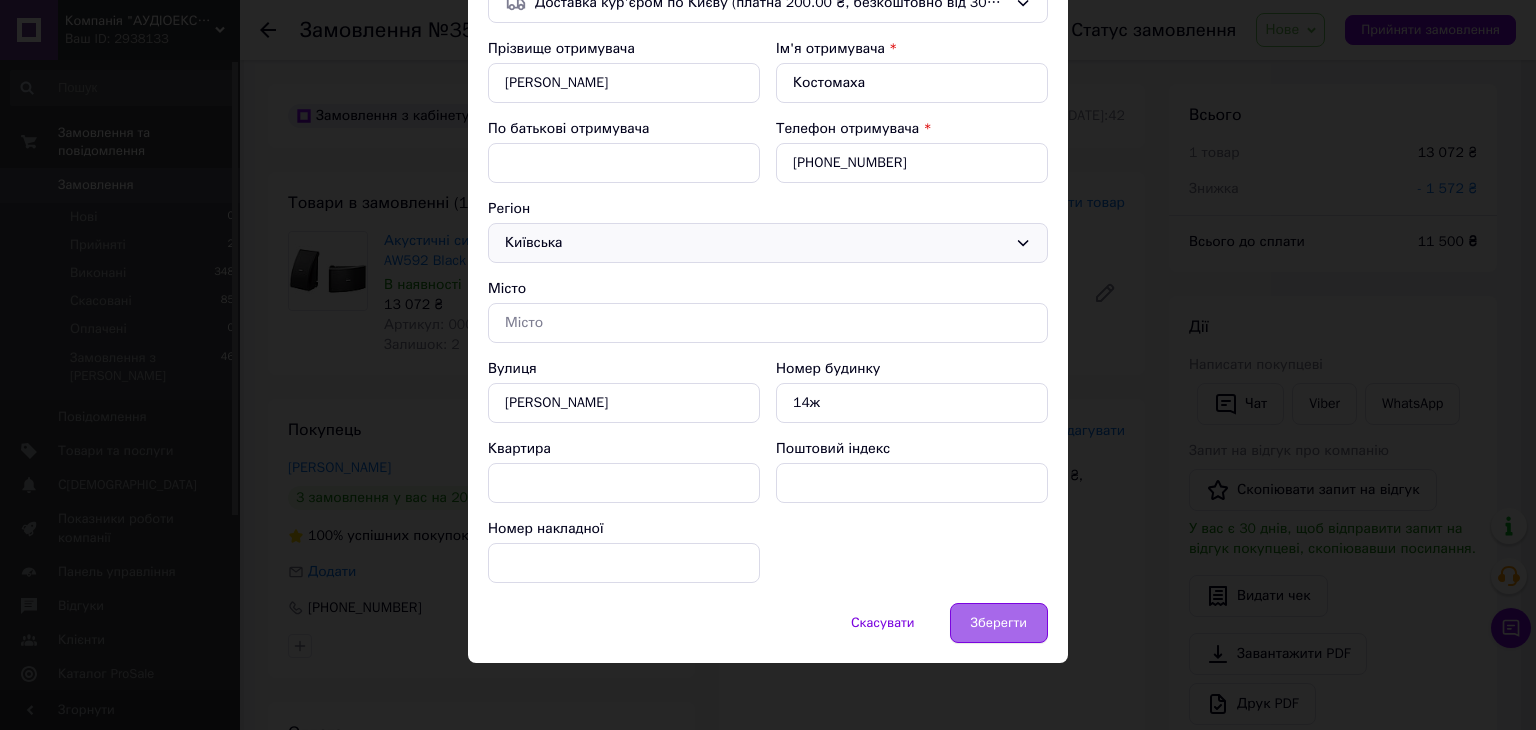 click on "Зберегти" at bounding box center [999, 623] 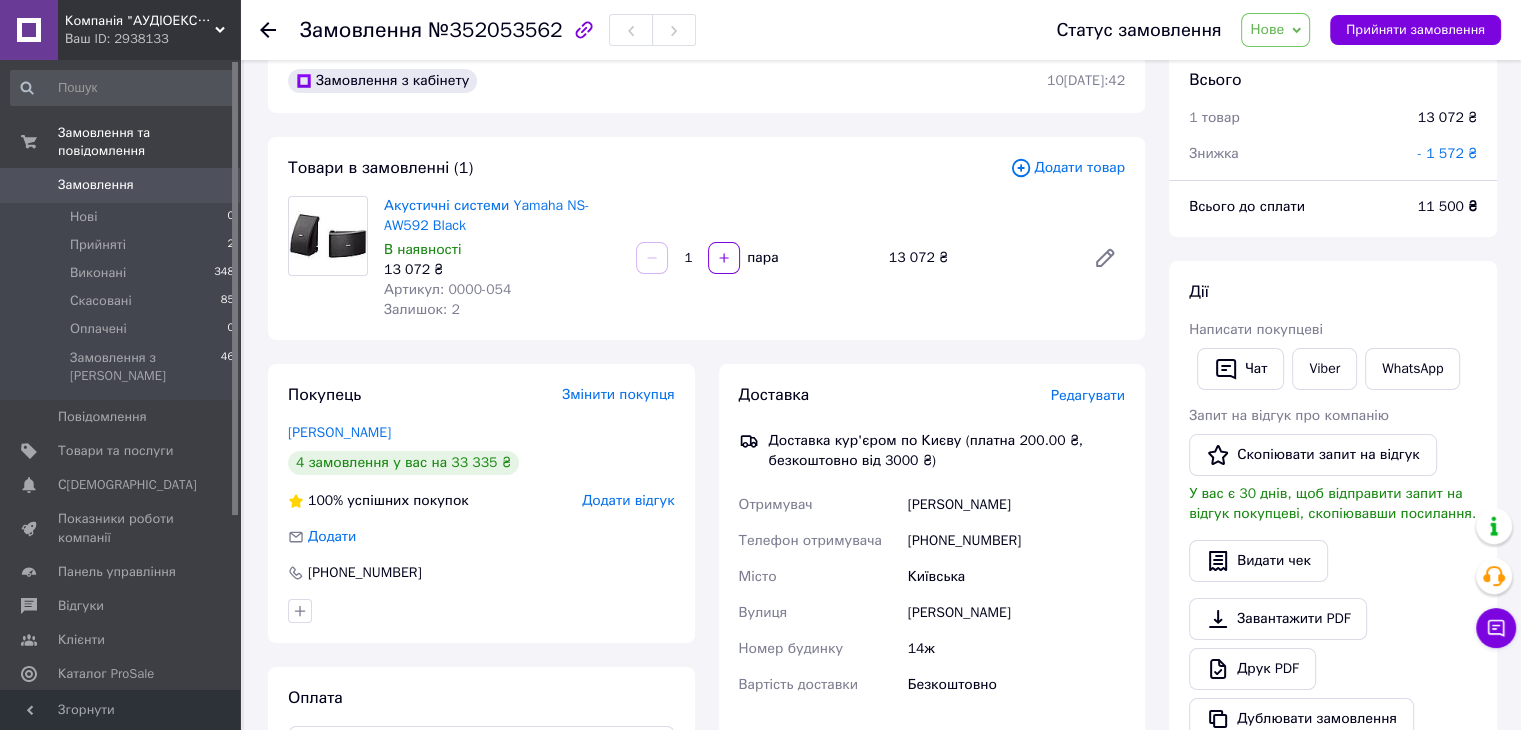 scroll, scrollTop: 0, scrollLeft: 0, axis: both 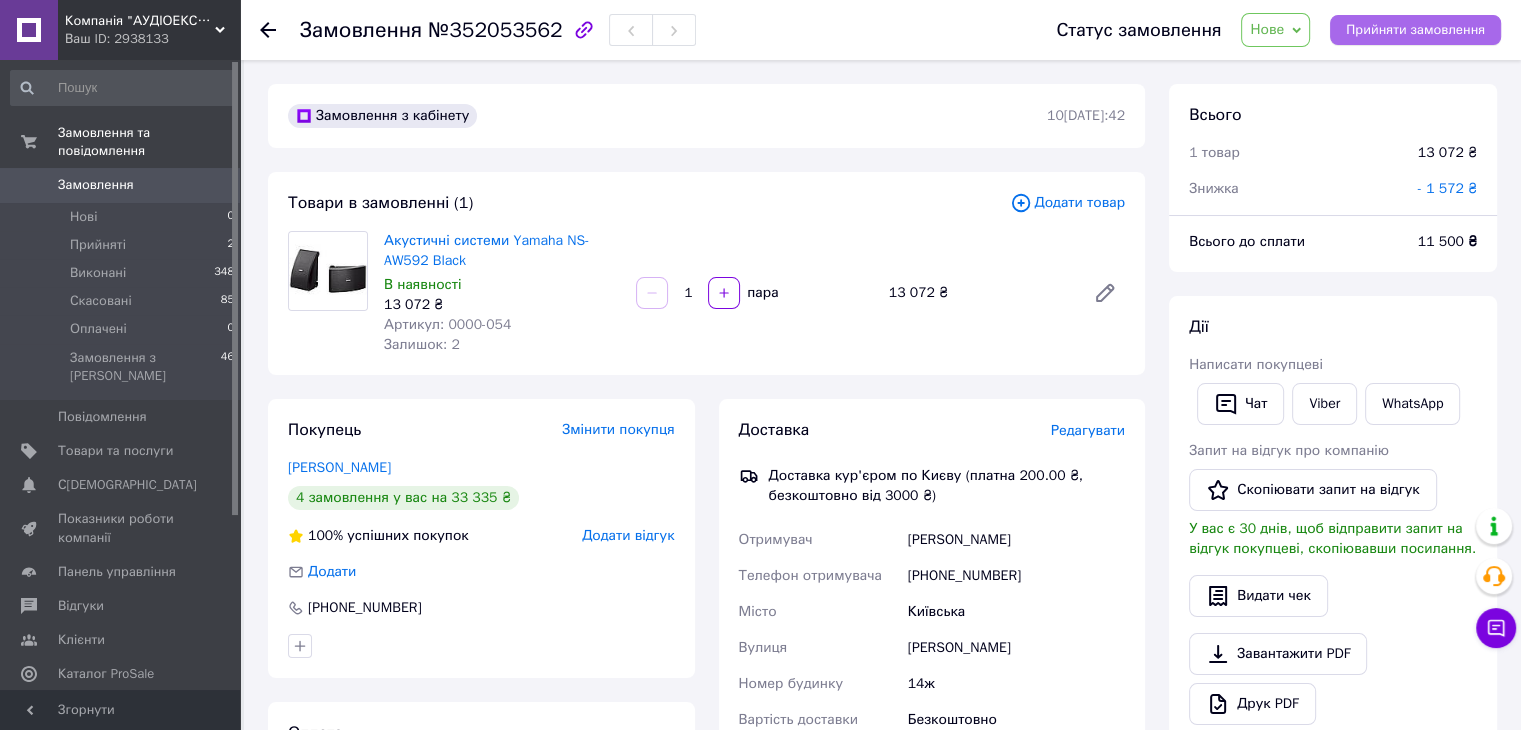 click on "Прийняти замовлення" at bounding box center (1415, 30) 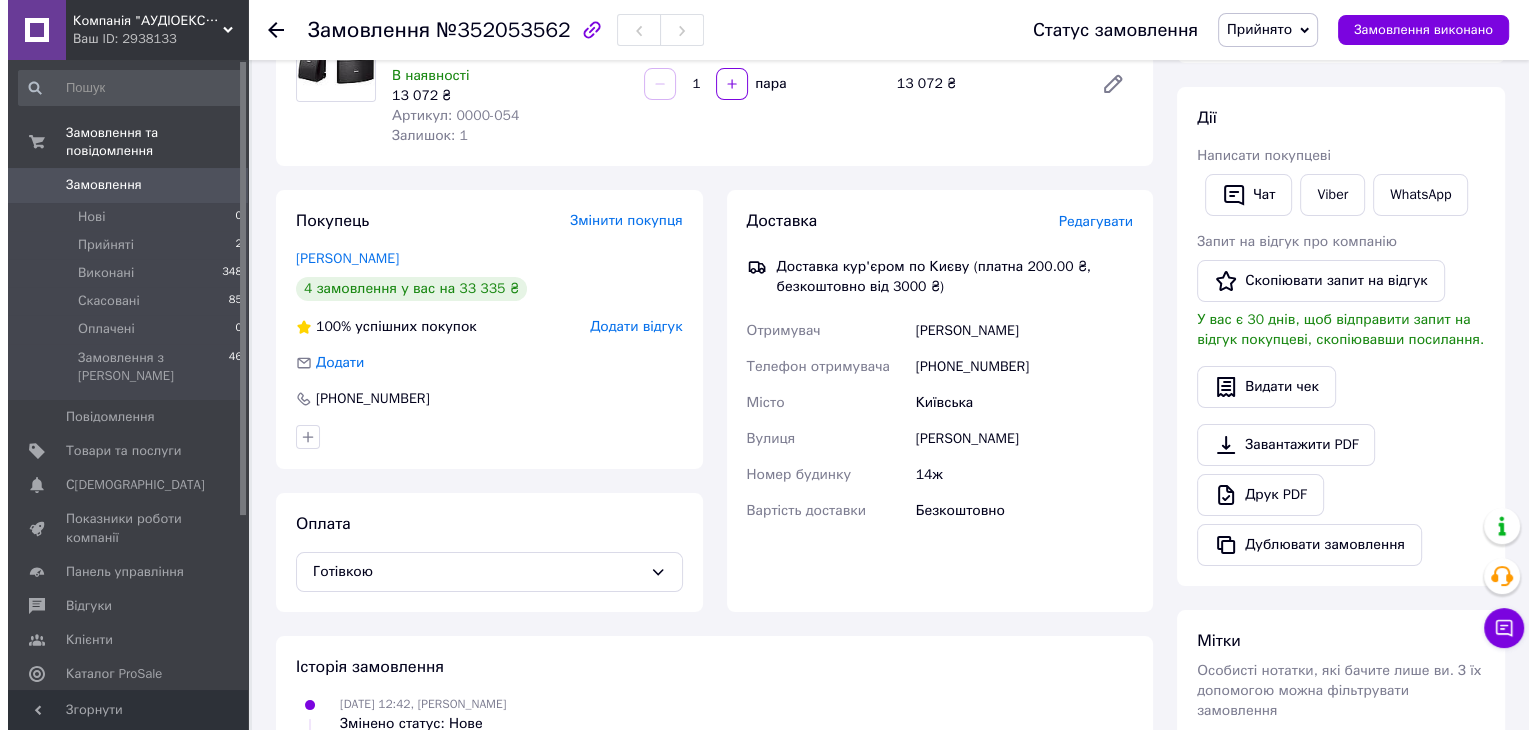 scroll, scrollTop: 100, scrollLeft: 0, axis: vertical 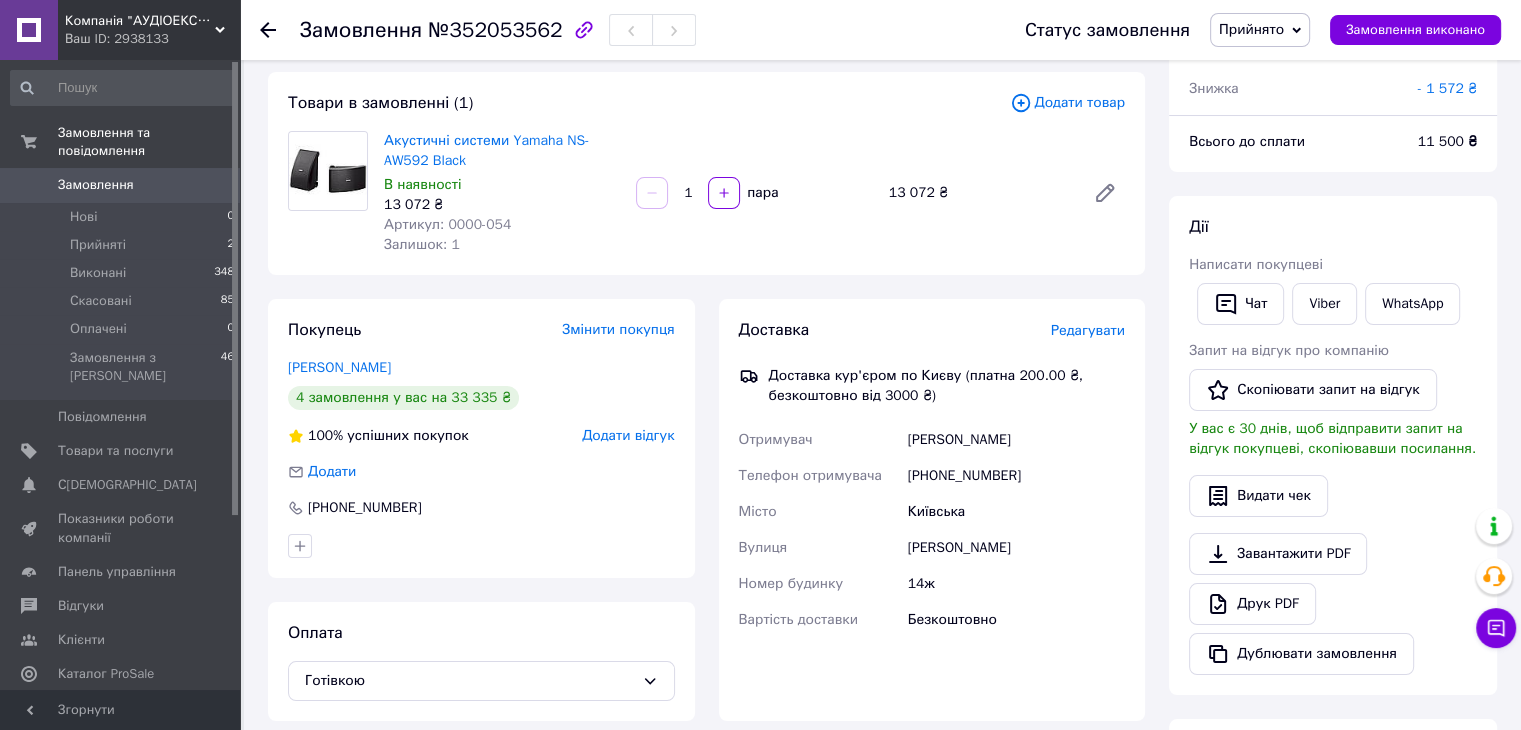 click on "Редагувати" at bounding box center [1088, 330] 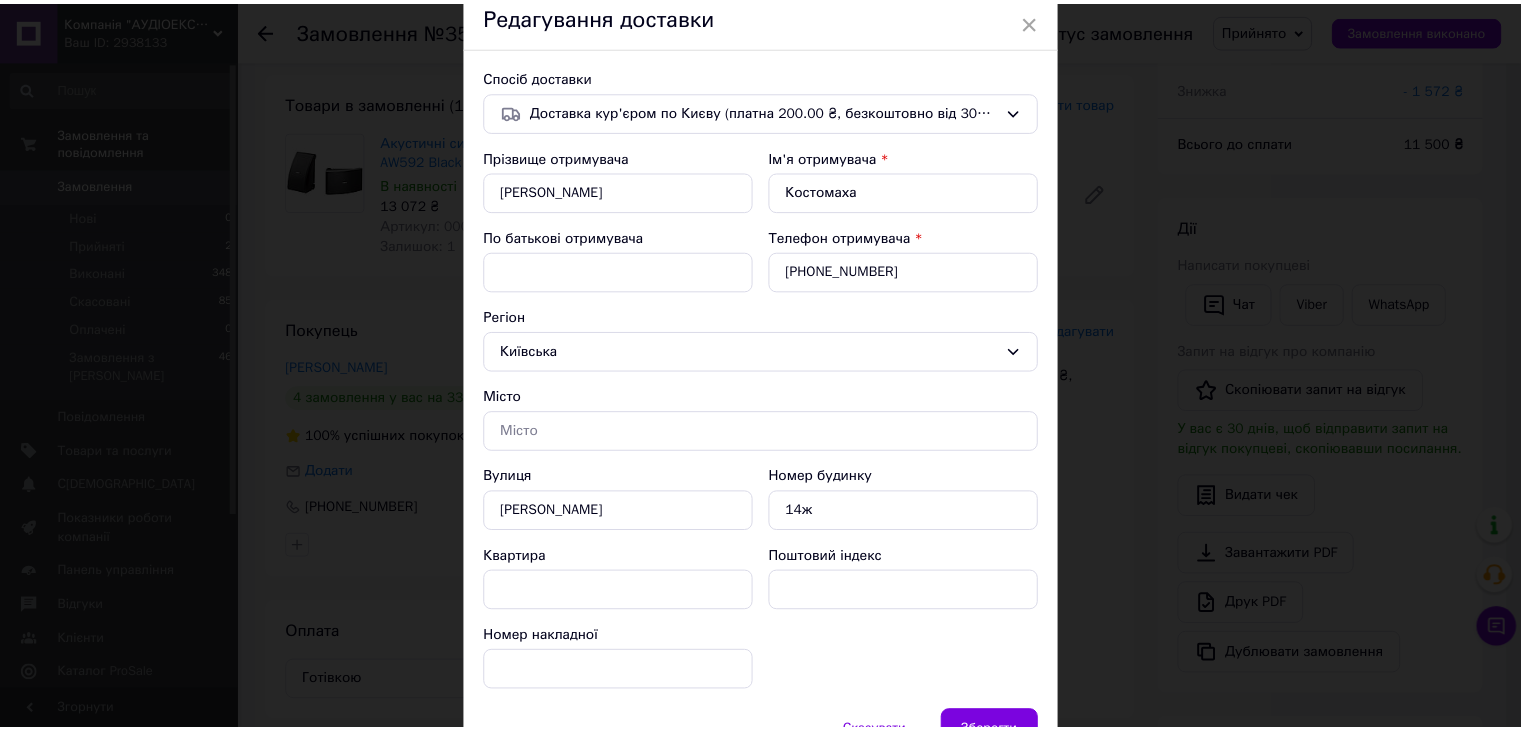 scroll, scrollTop: 0, scrollLeft: 0, axis: both 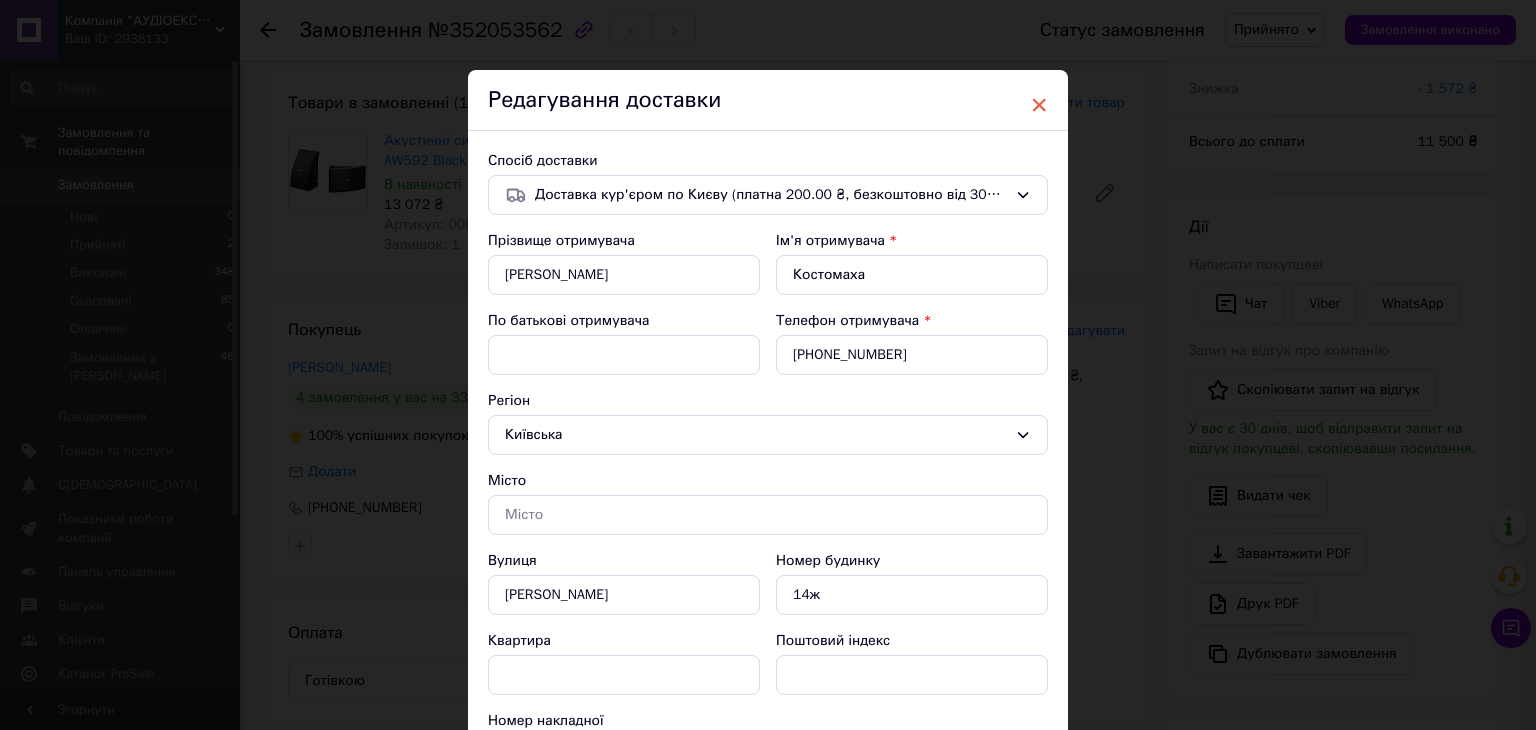 click on "×" at bounding box center (1039, 105) 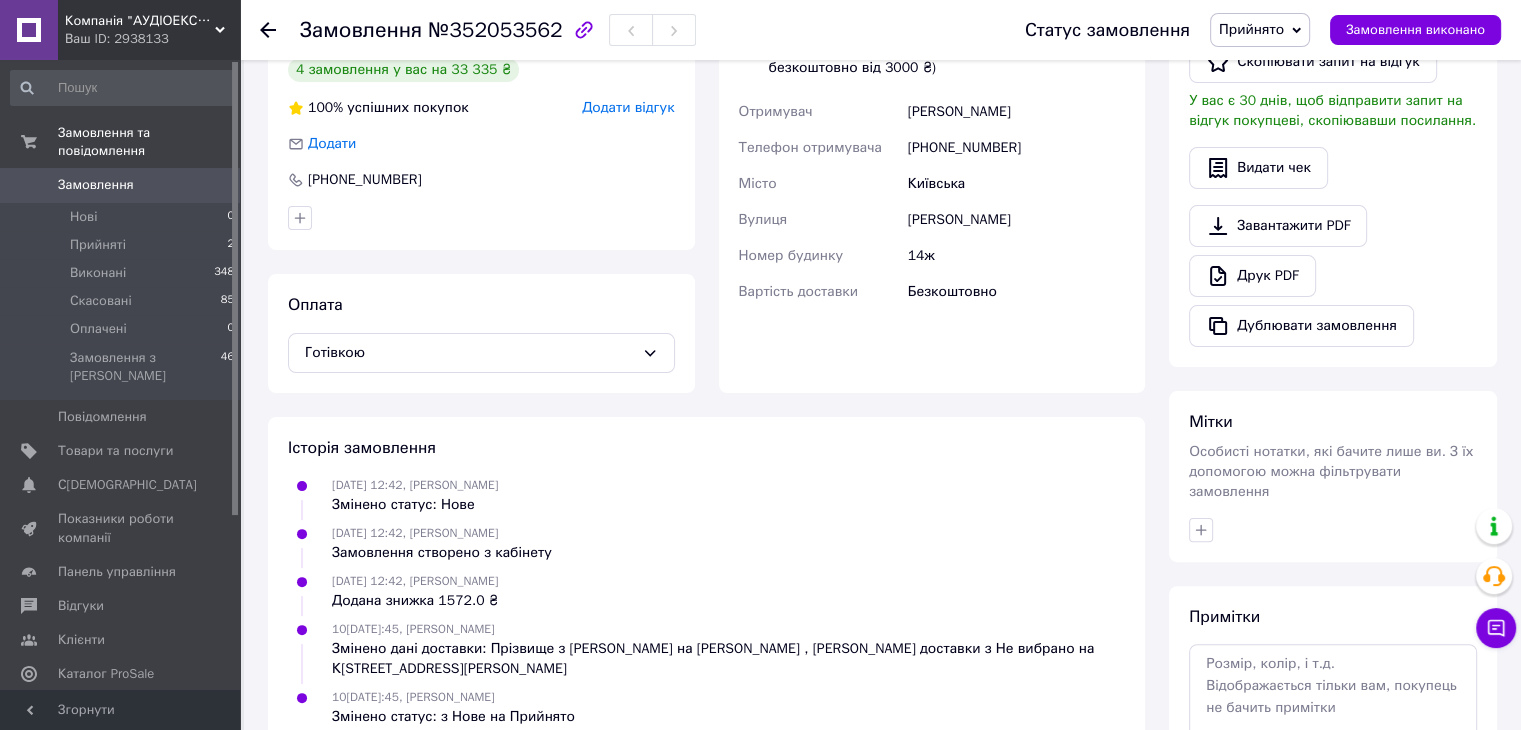 scroll, scrollTop: 500, scrollLeft: 0, axis: vertical 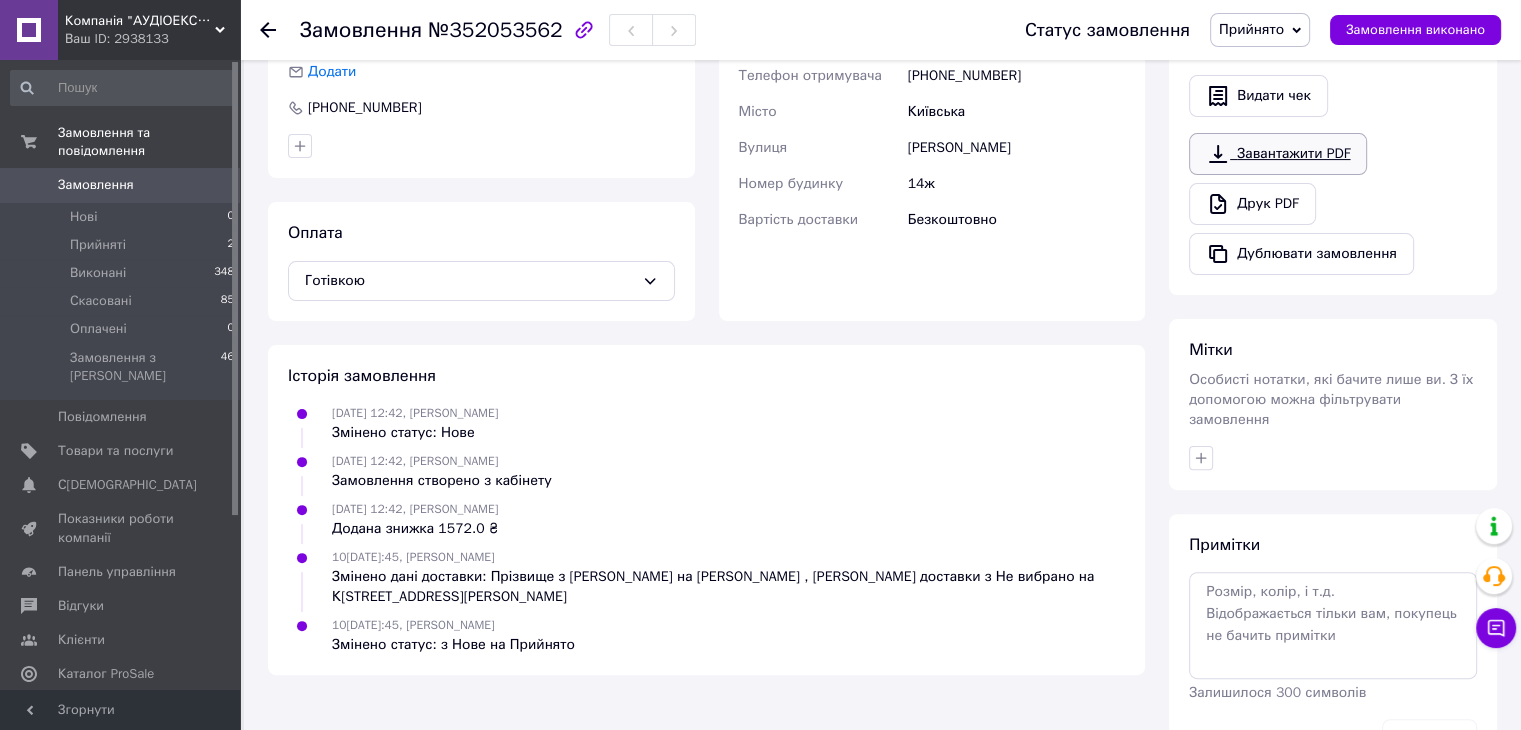 click on "Завантажити PDF" at bounding box center (1278, 154) 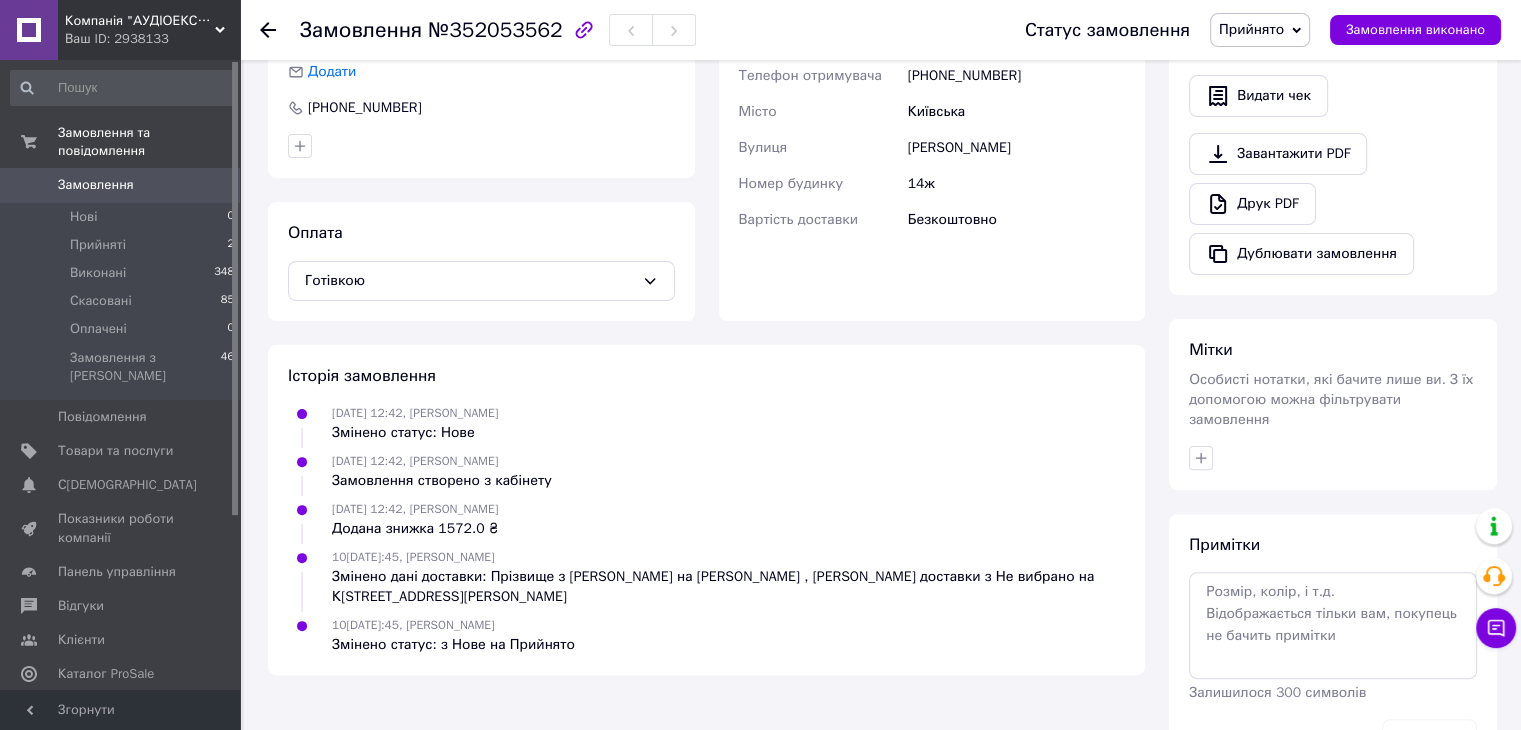 scroll, scrollTop: 0, scrollLeft: 0, axis: both 